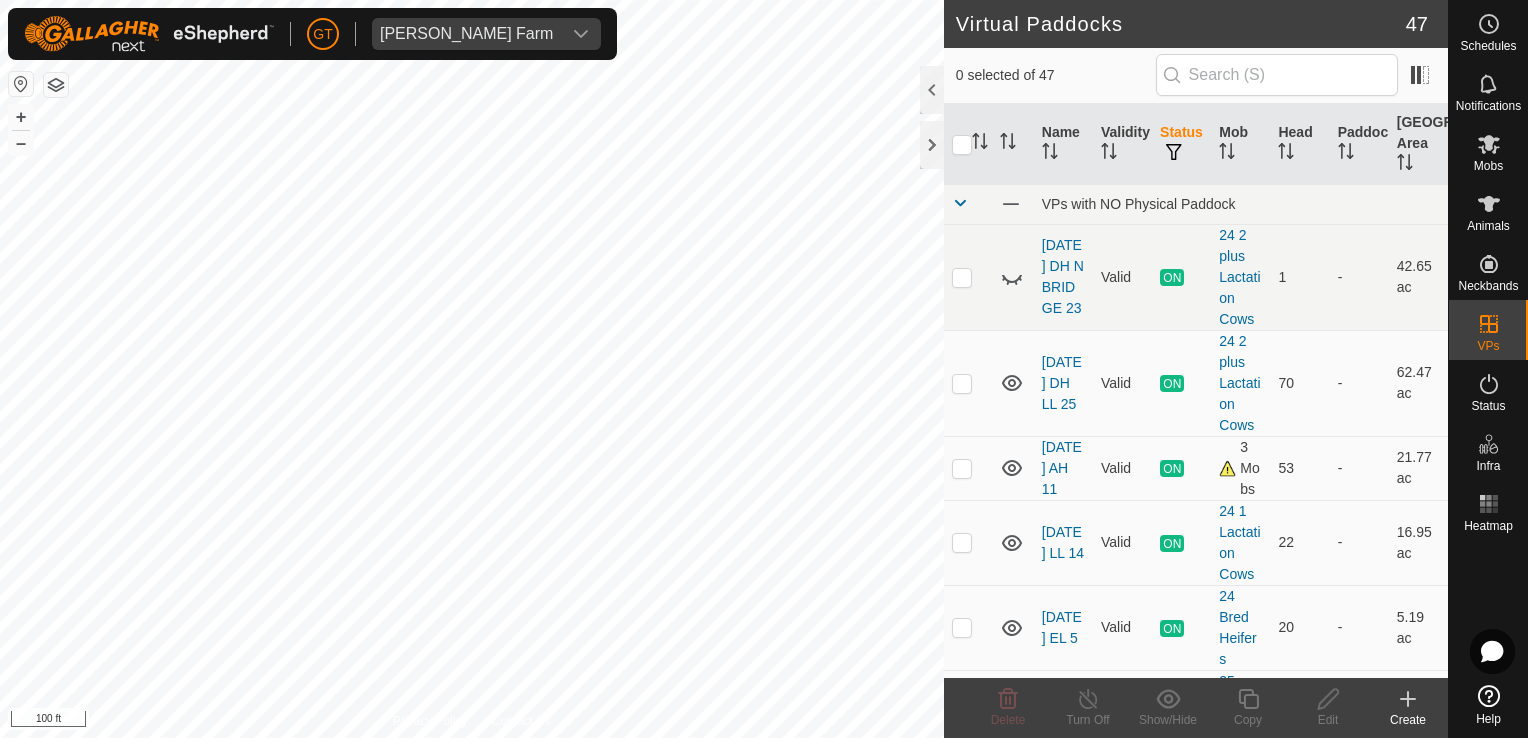 scroll, scrollTop: 0, scrollLeft: 0, axis: both 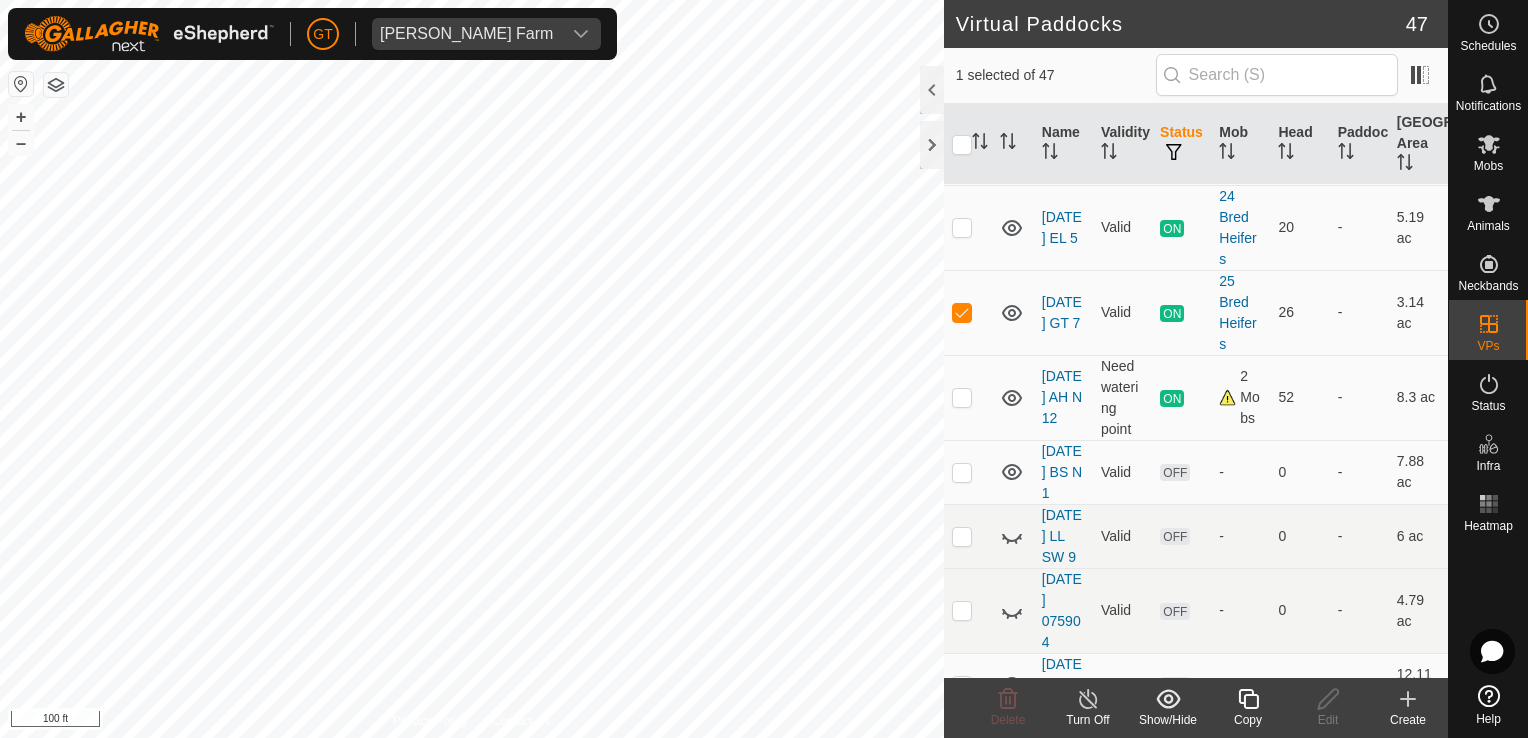 click 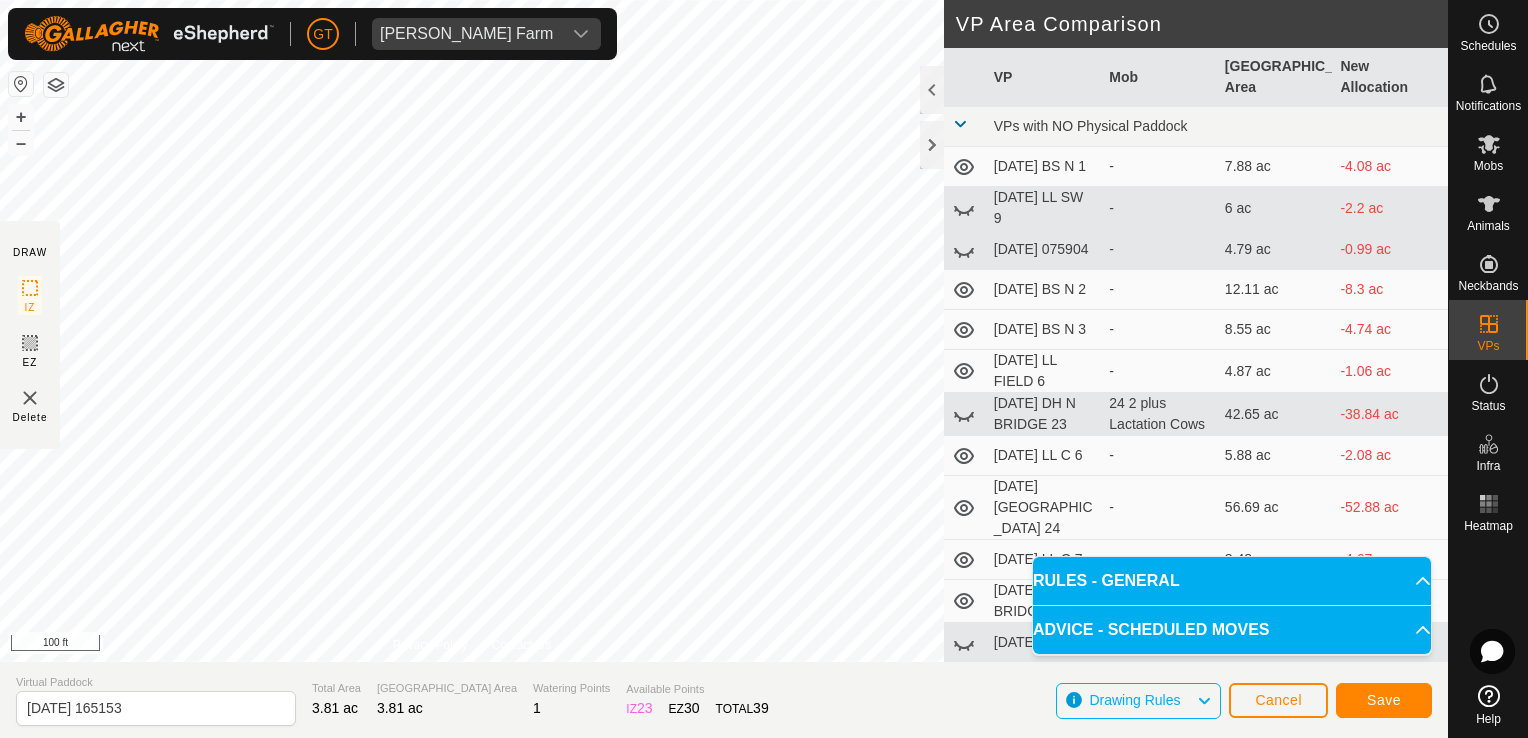 click on "Virtual Paddock" 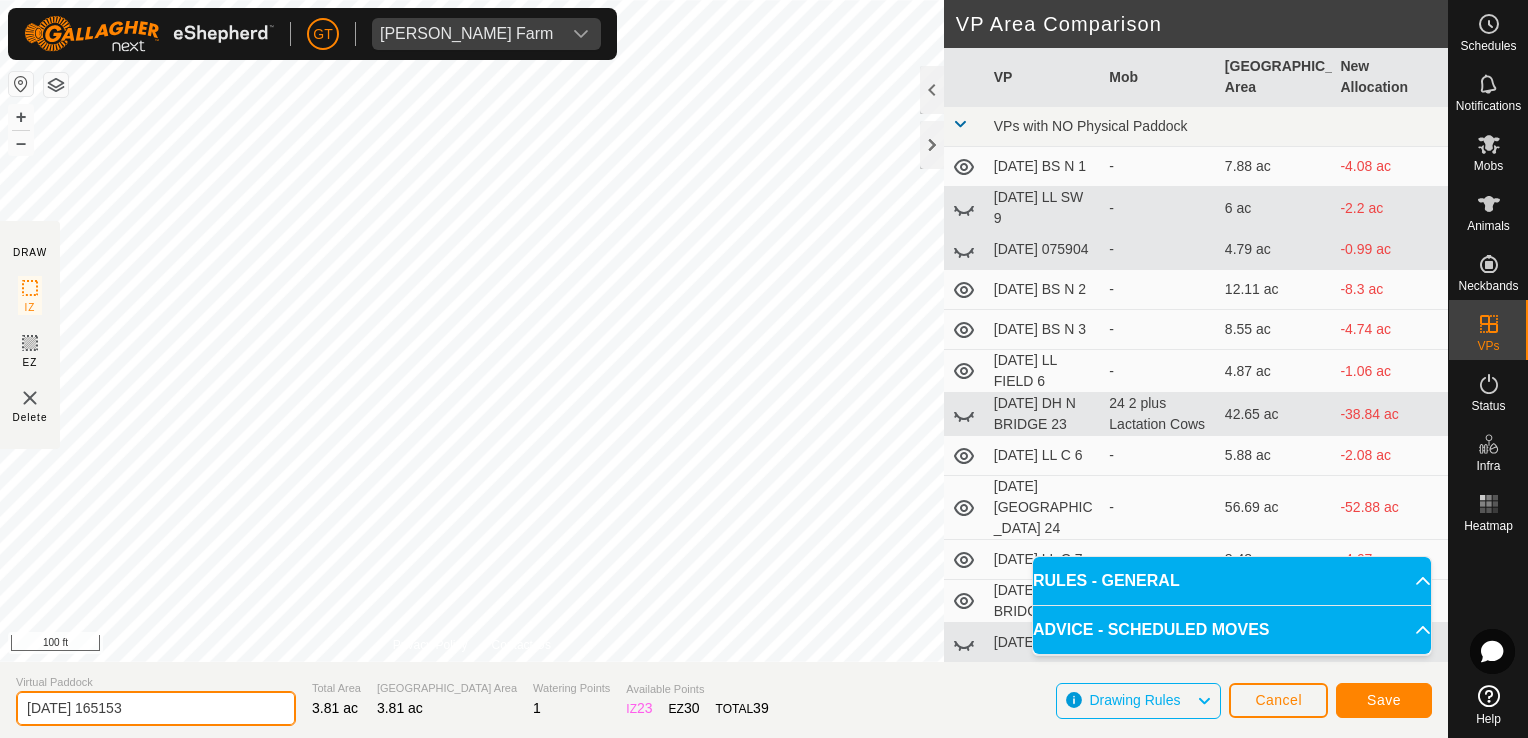 click on "[DATE] 165153" 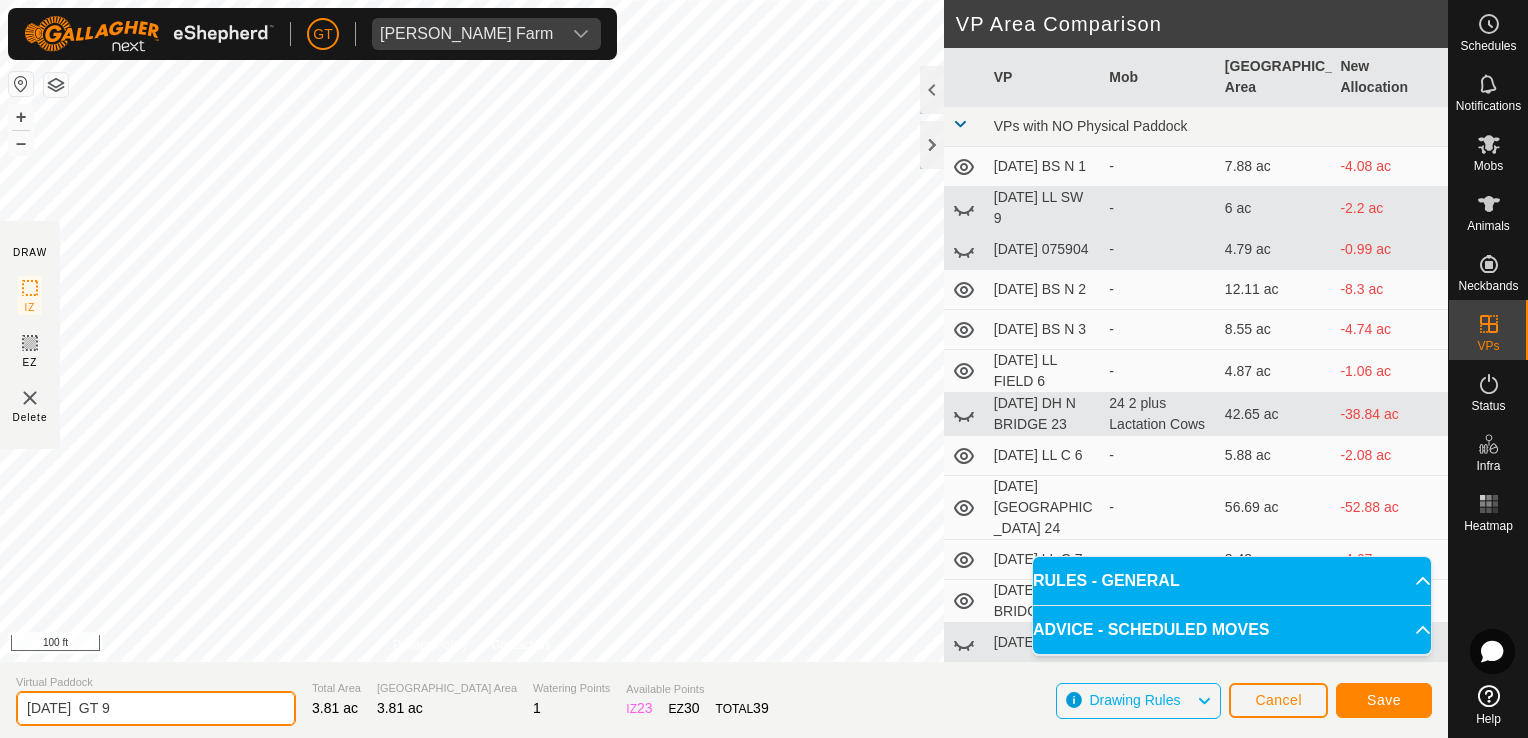 type on "[DATE]  GT 9" 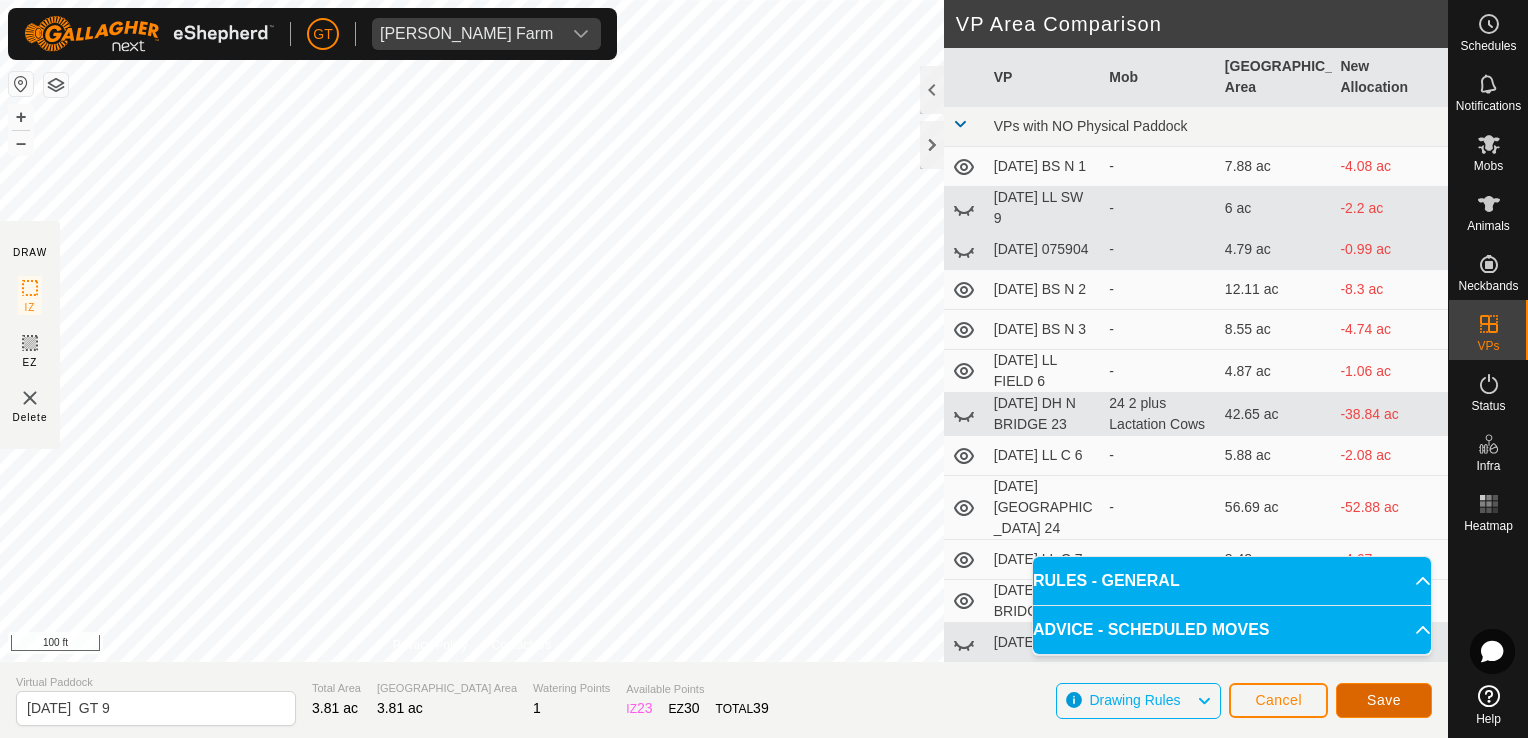 click on "Save" 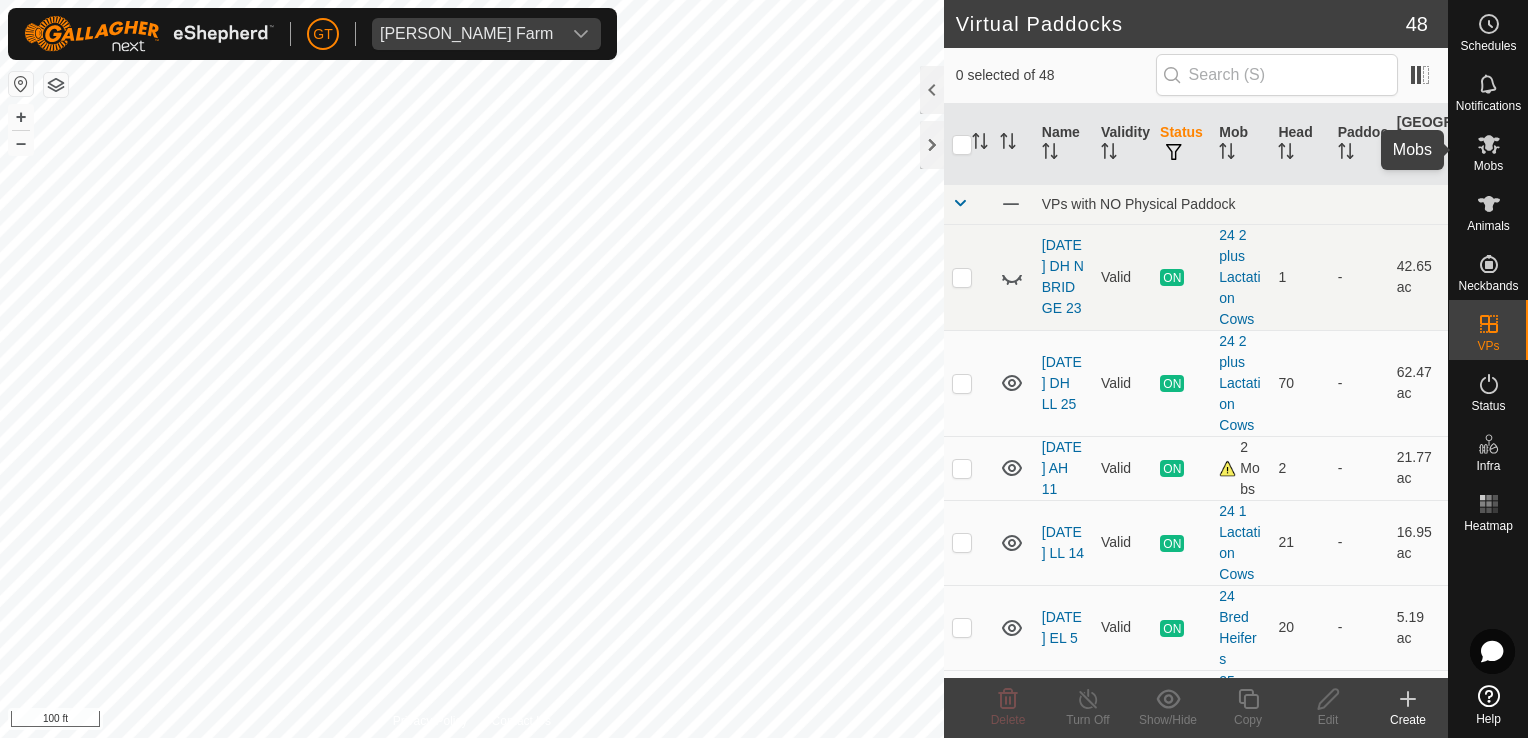 click 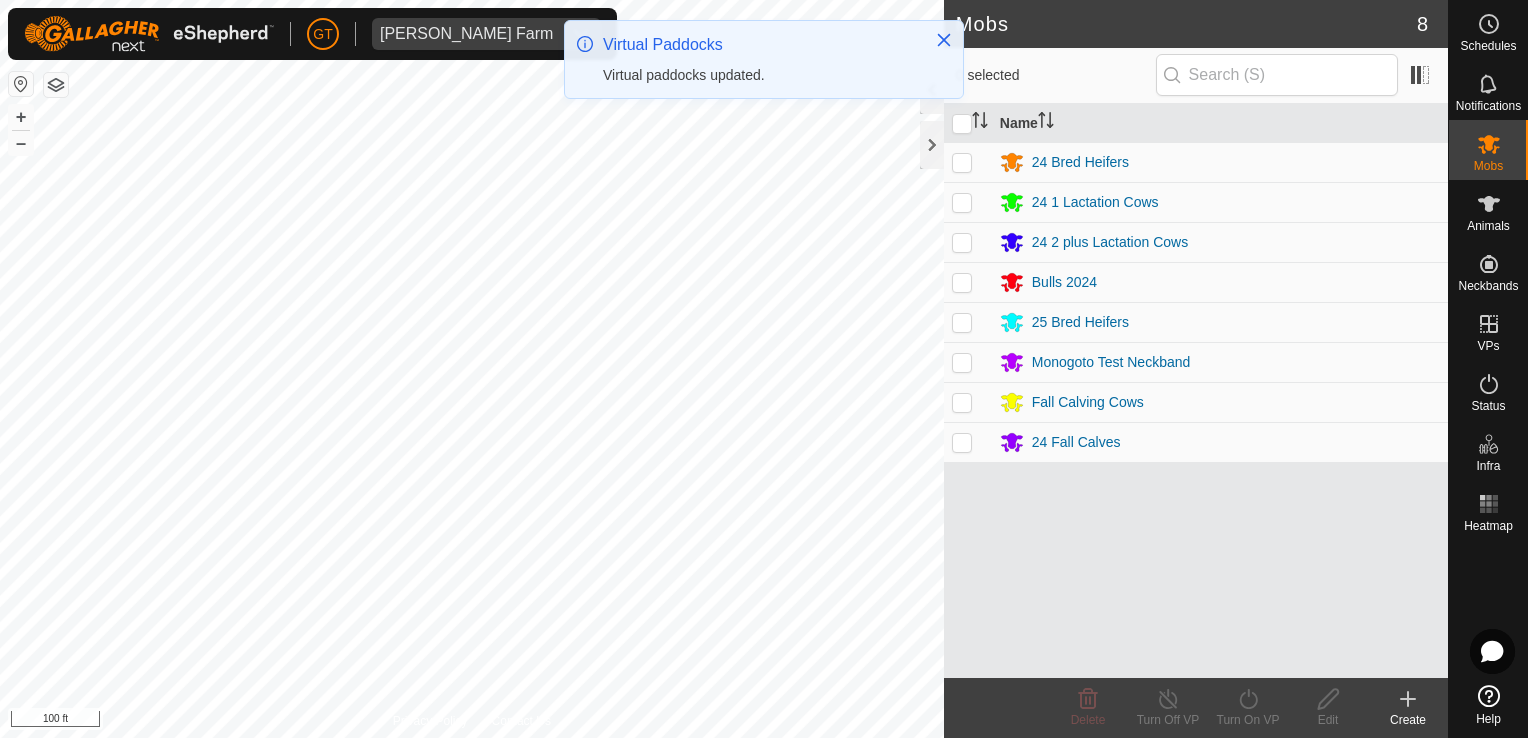 click at bounding box center [962, 322] 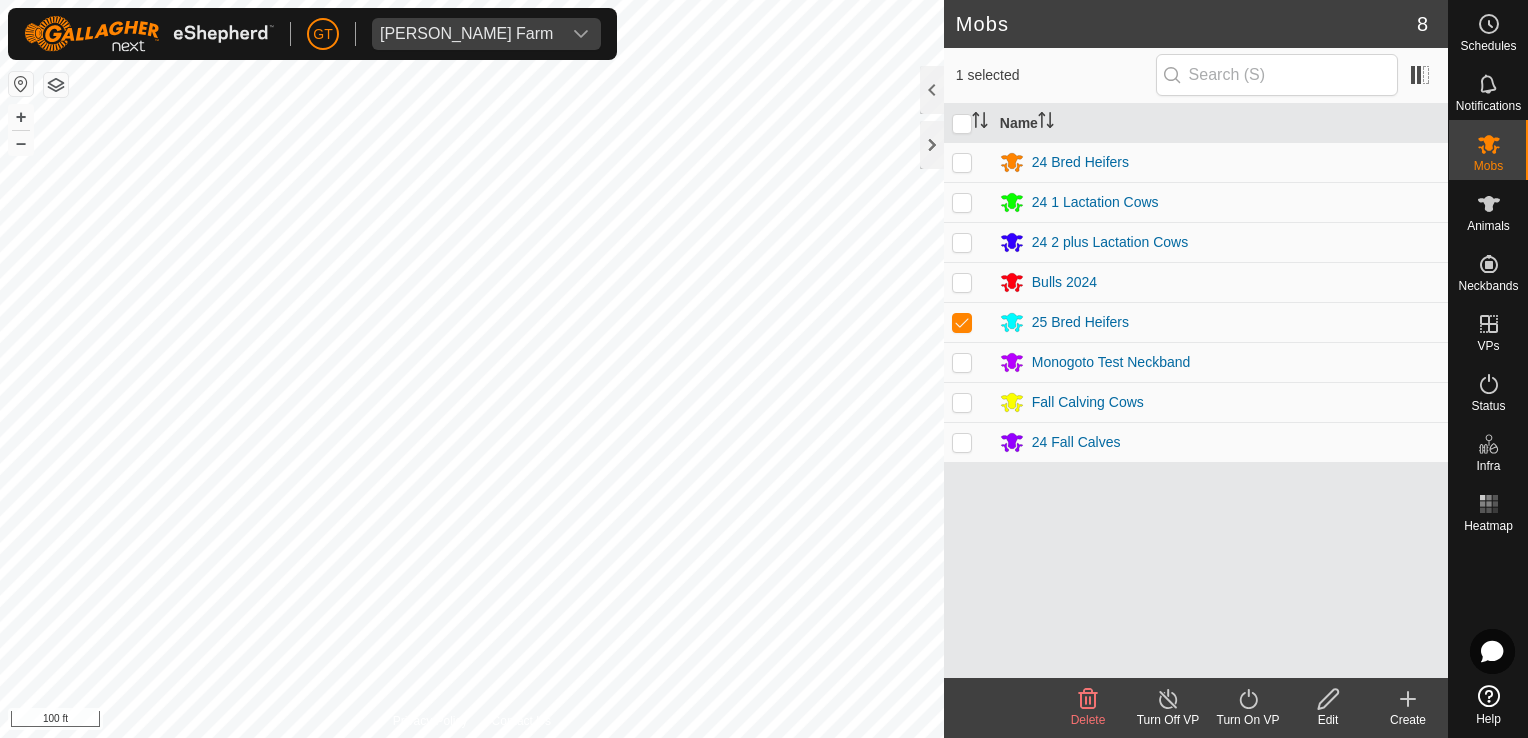 click 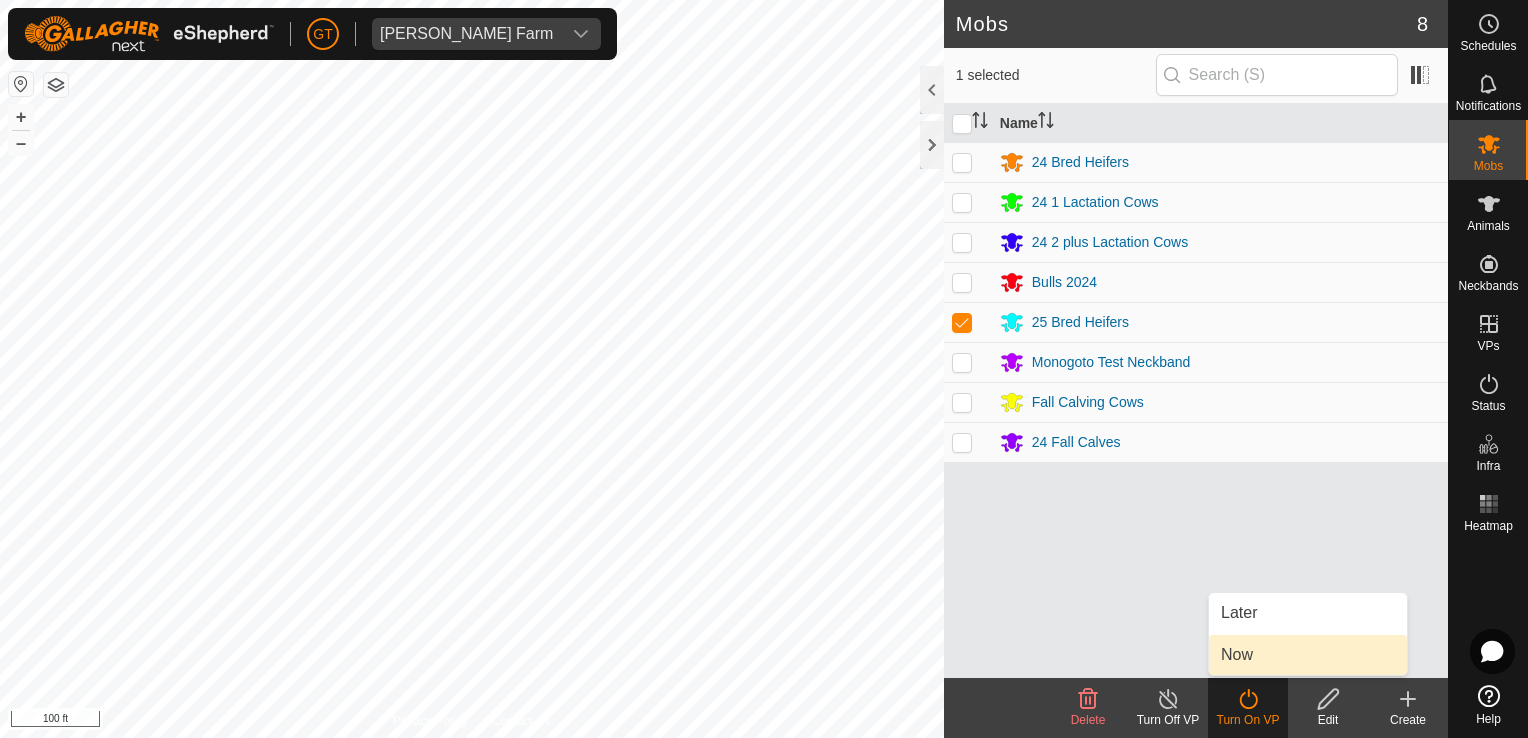 click on "Now" at bounding box center (1308, 655) 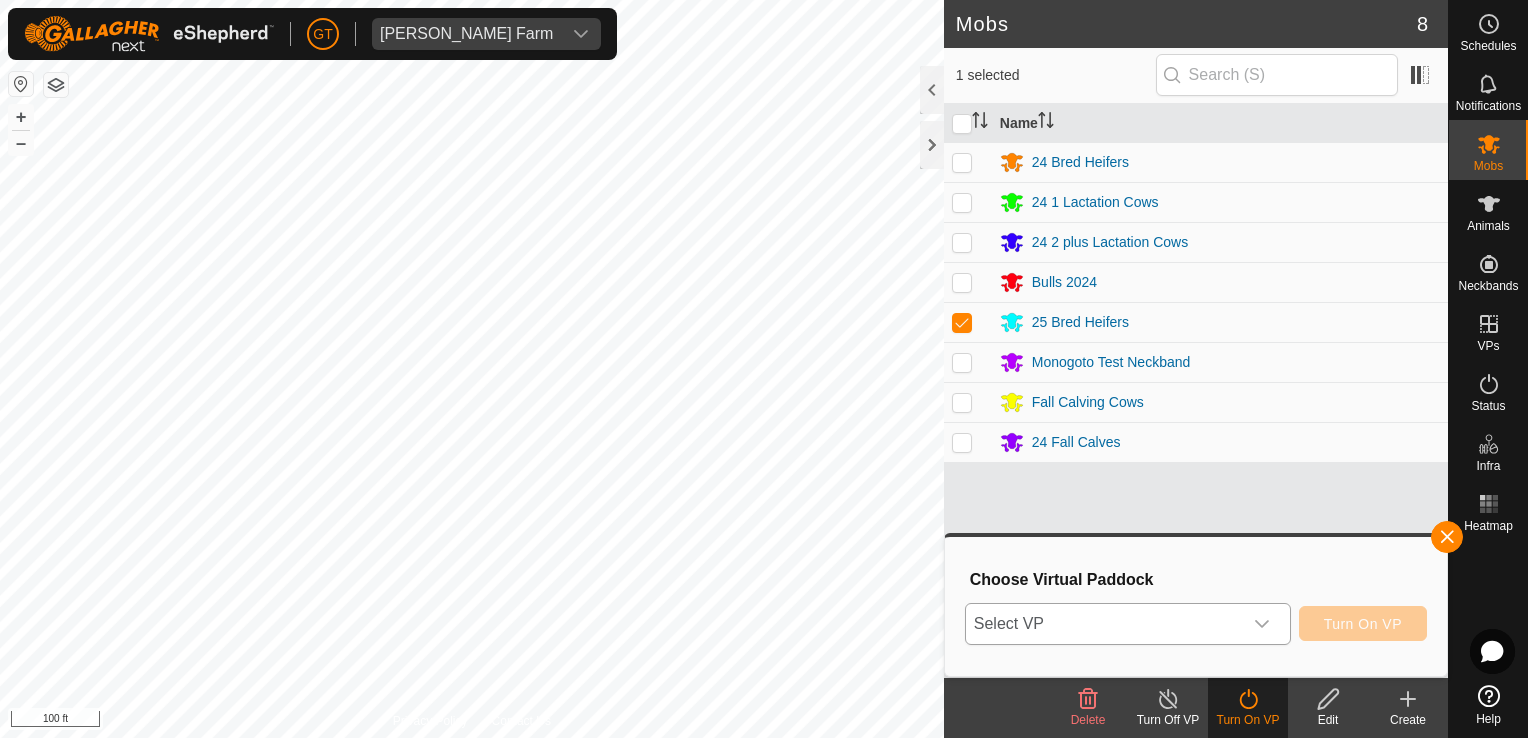 click 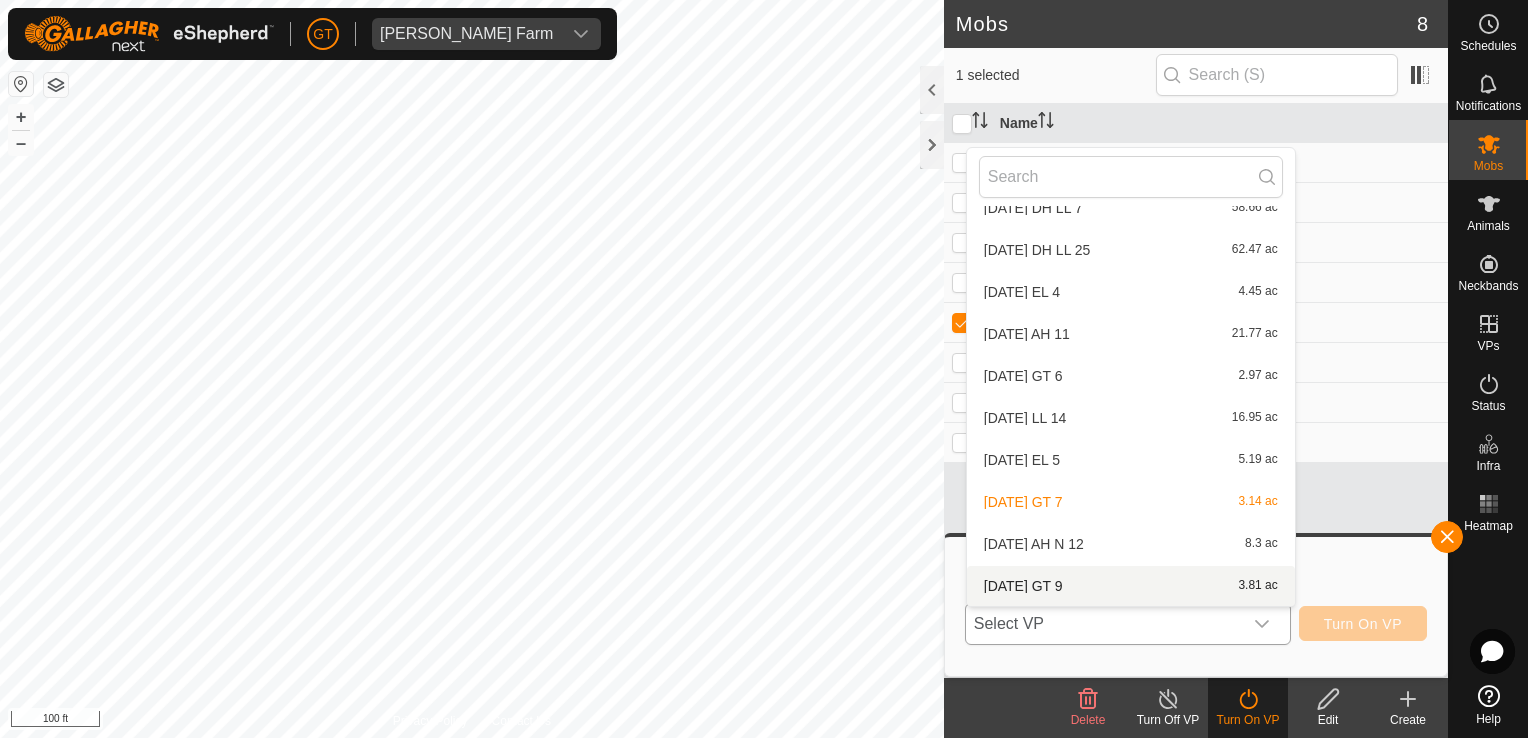 scroll, scrollTop: 1660, scrollLeft: 0, axis: vertical 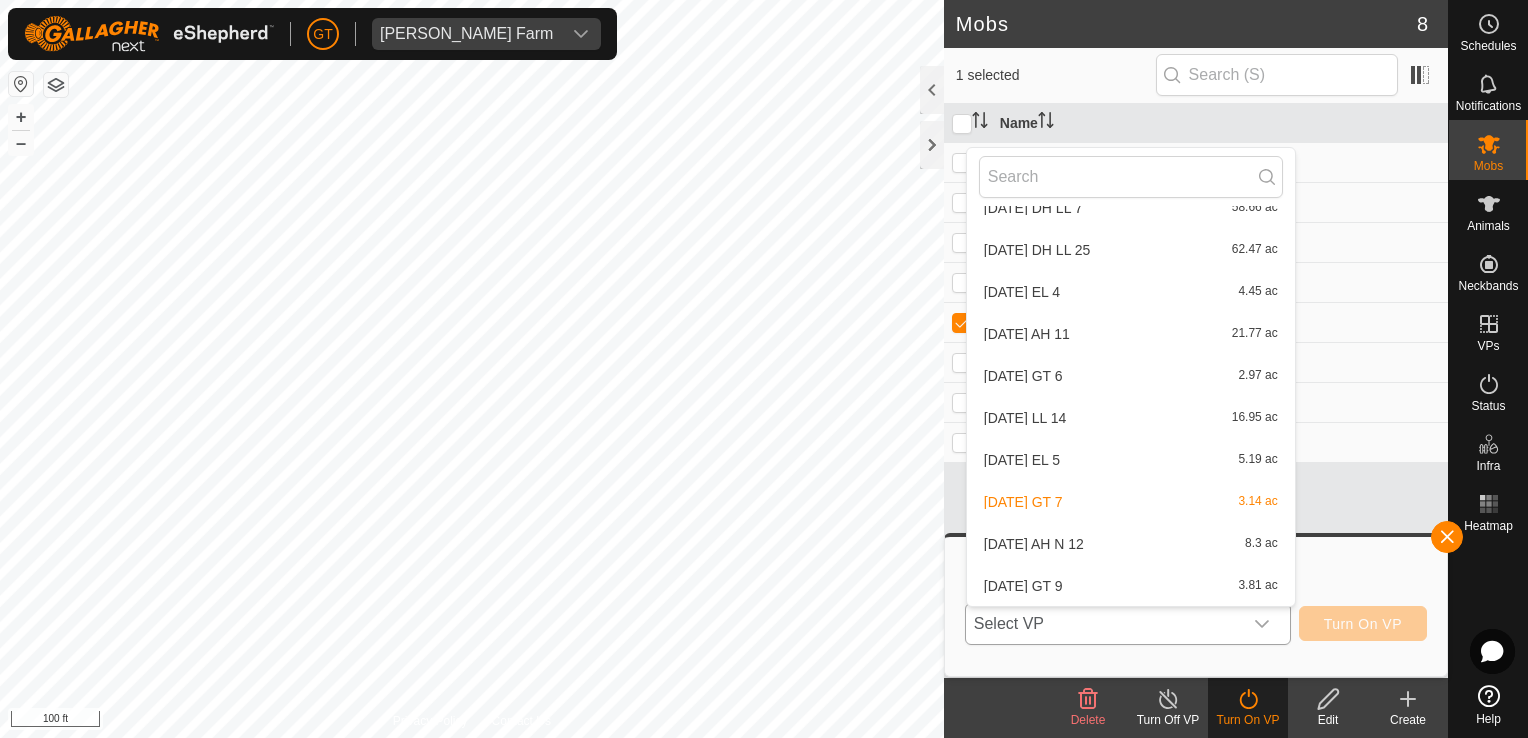click on "[DATE]  GT 9  3.81 ac" at bounding box center (1131, 586) 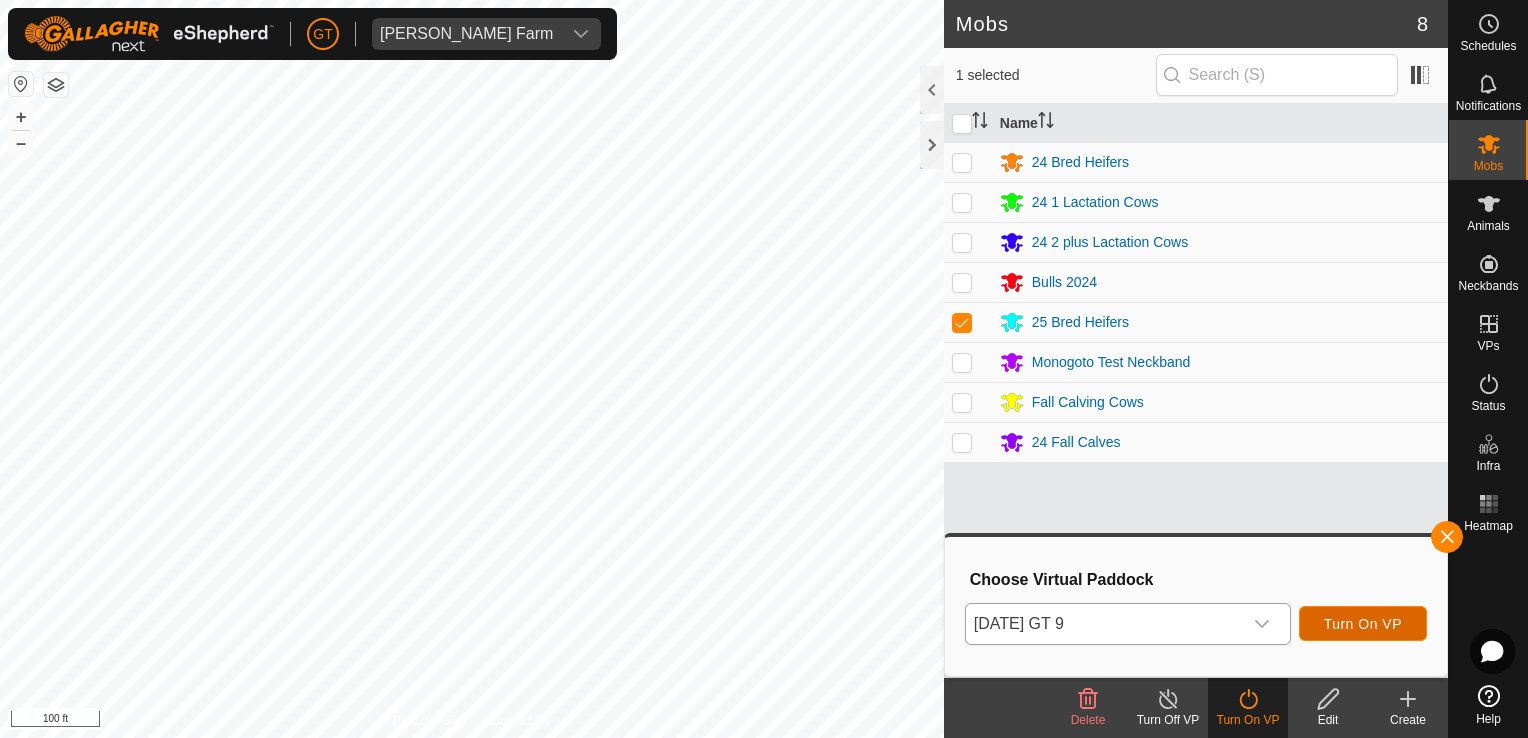 click on "Turn On VP" at bounding box center [1363, 624] 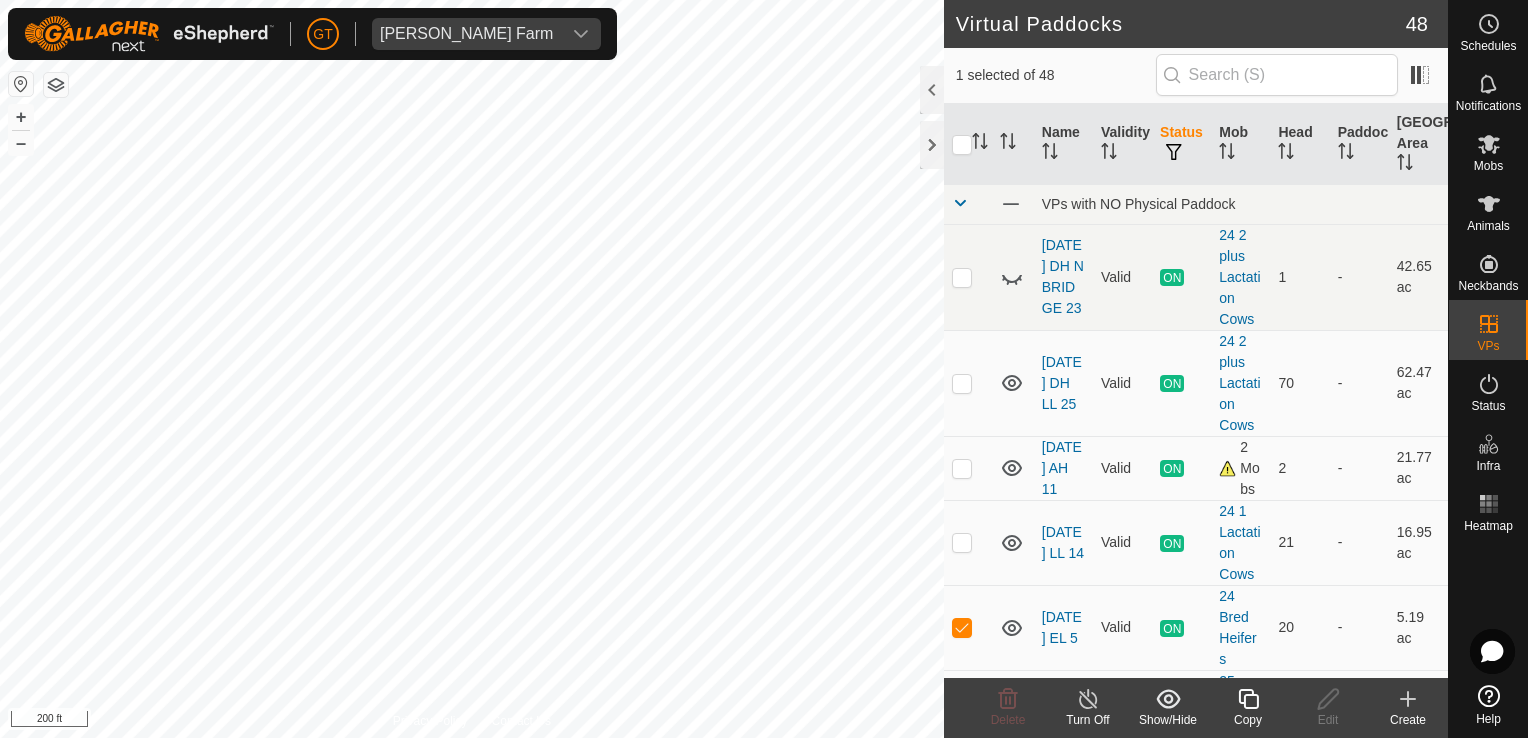 scroll, scrollTop: 200, scrollLeft: 0, axis: vertical 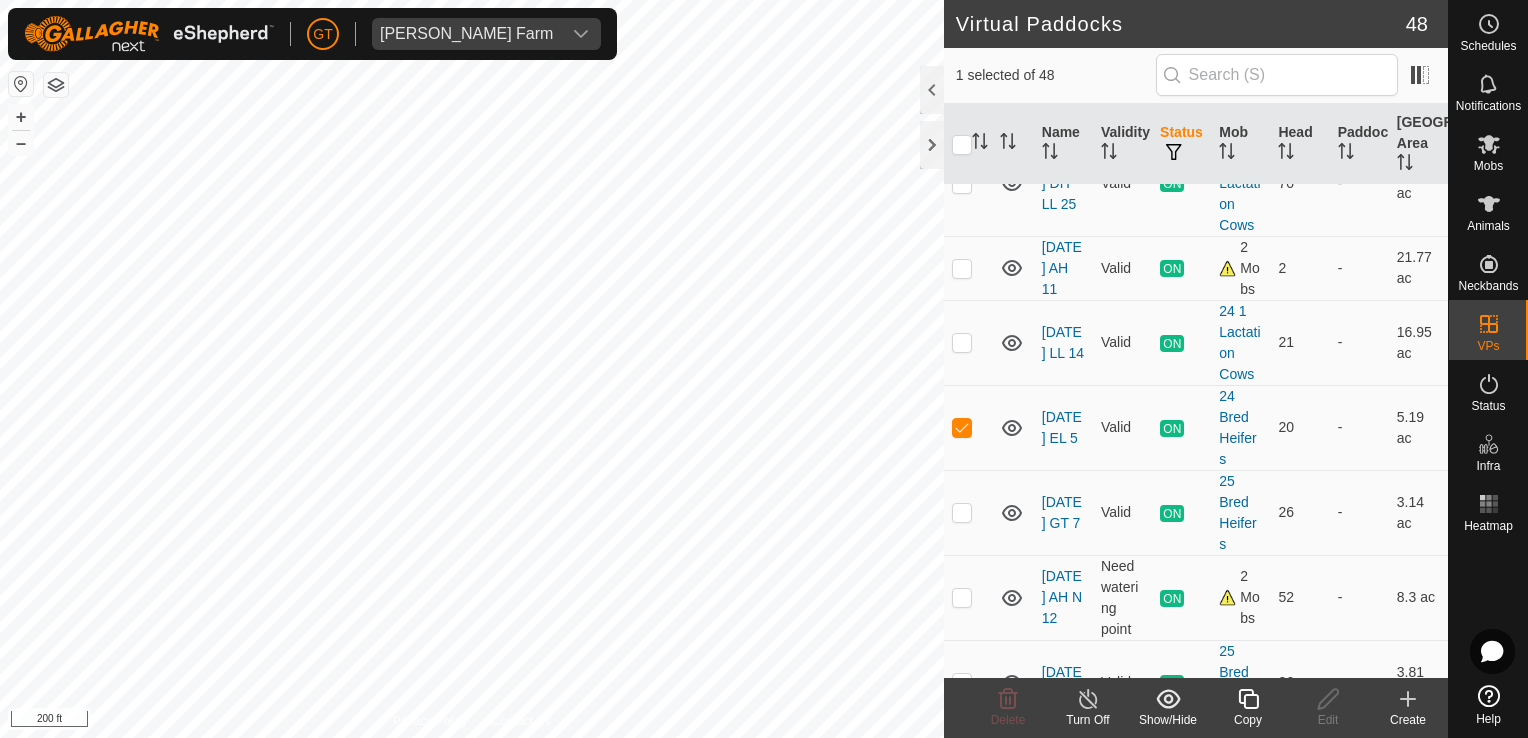 click 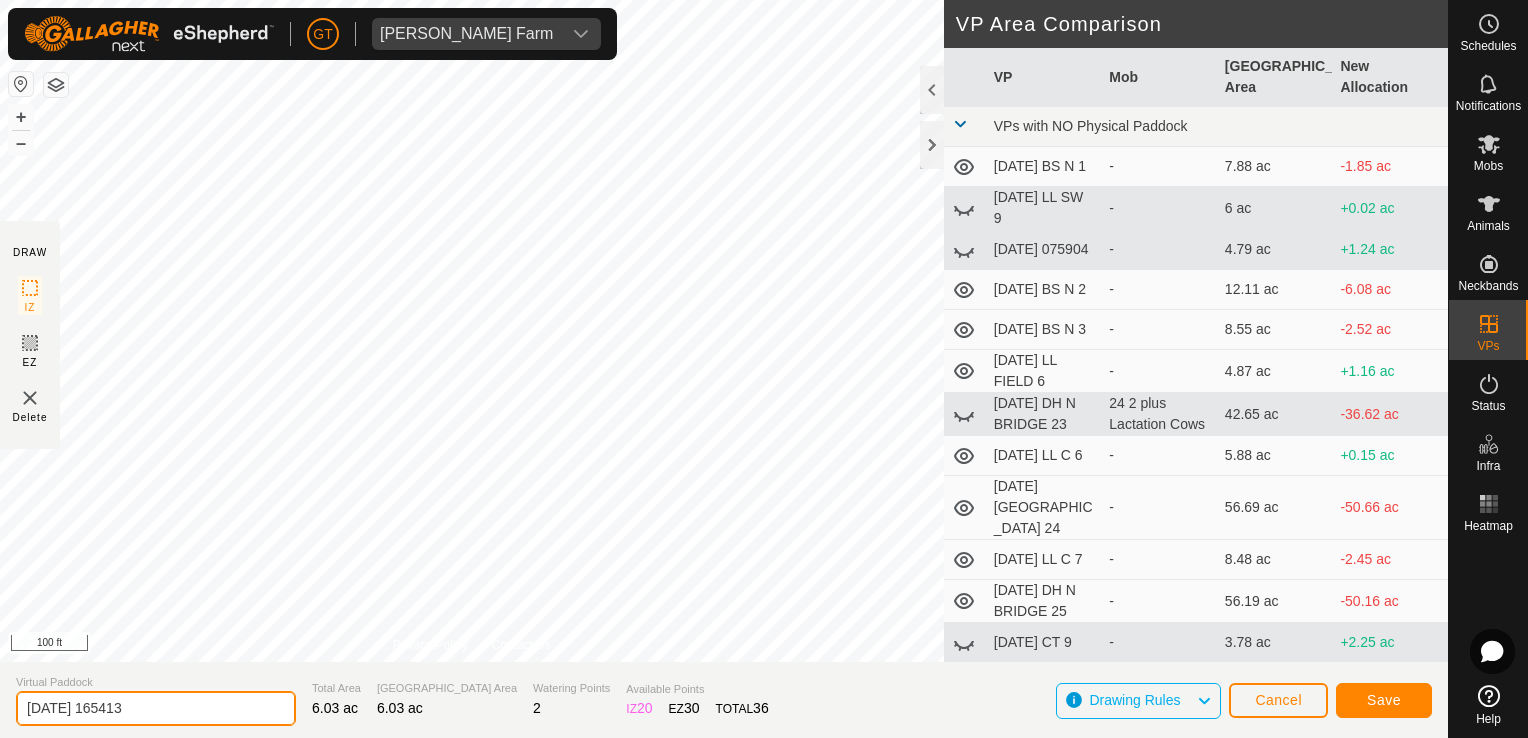 click on "[DATE] 165413" 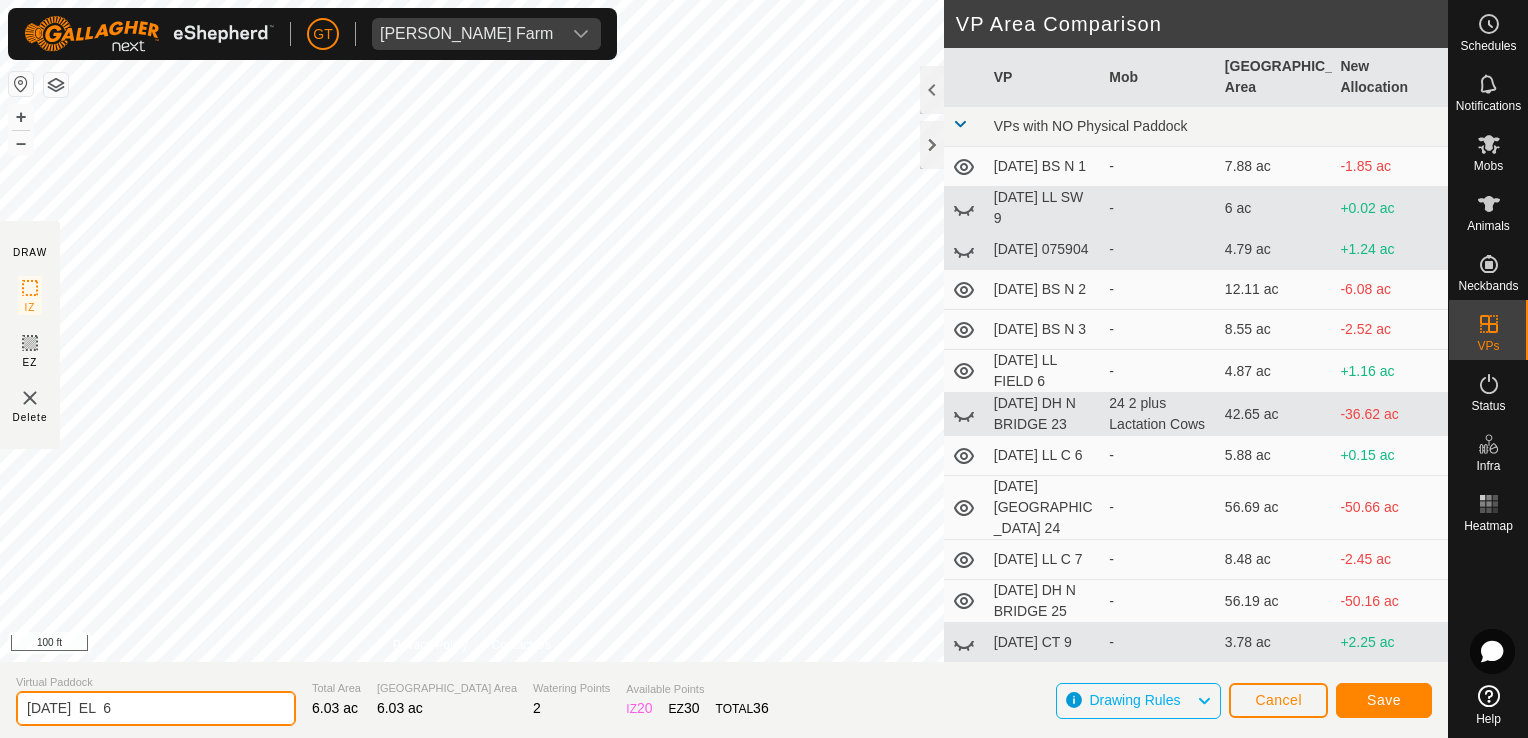 type on "[DATE]  EL  6" 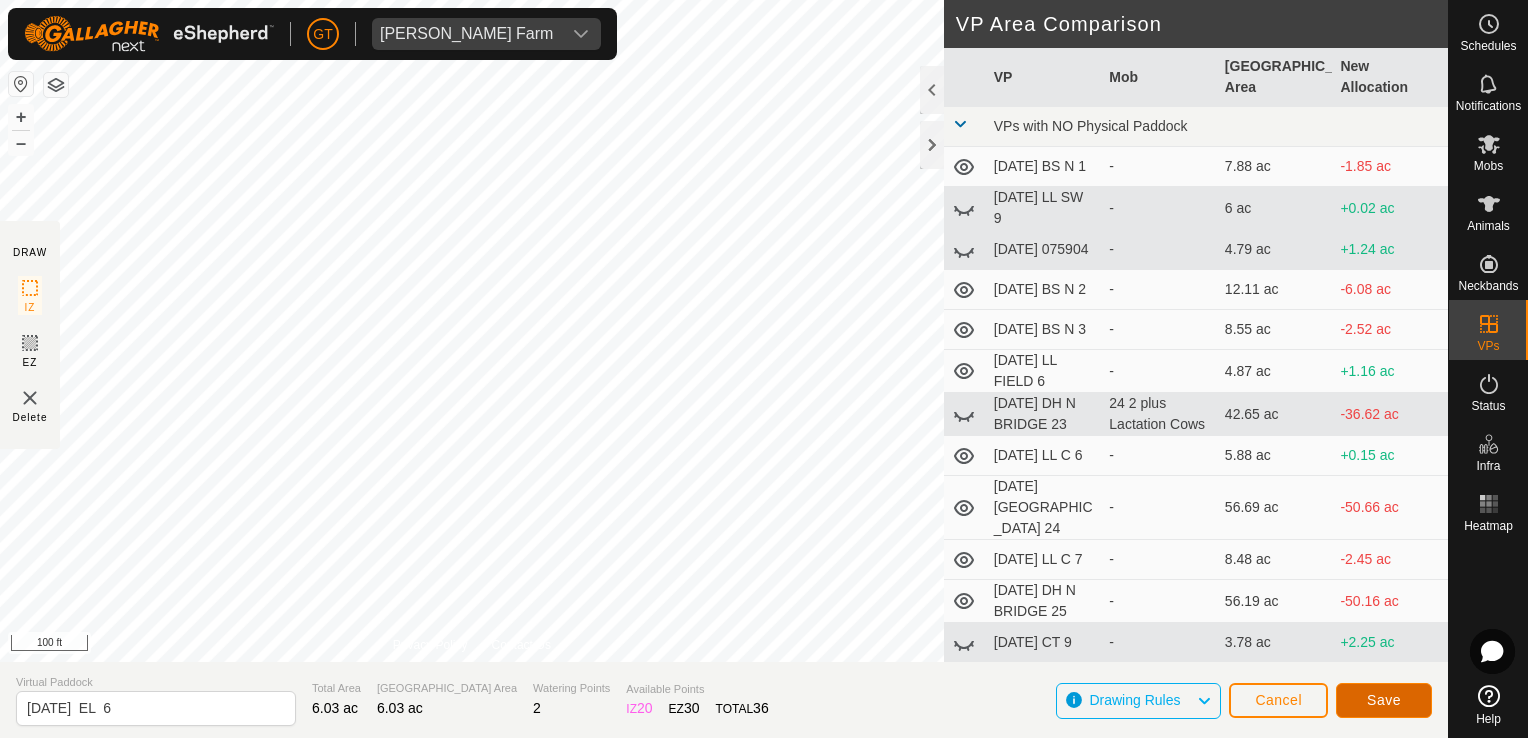 click on "Save" 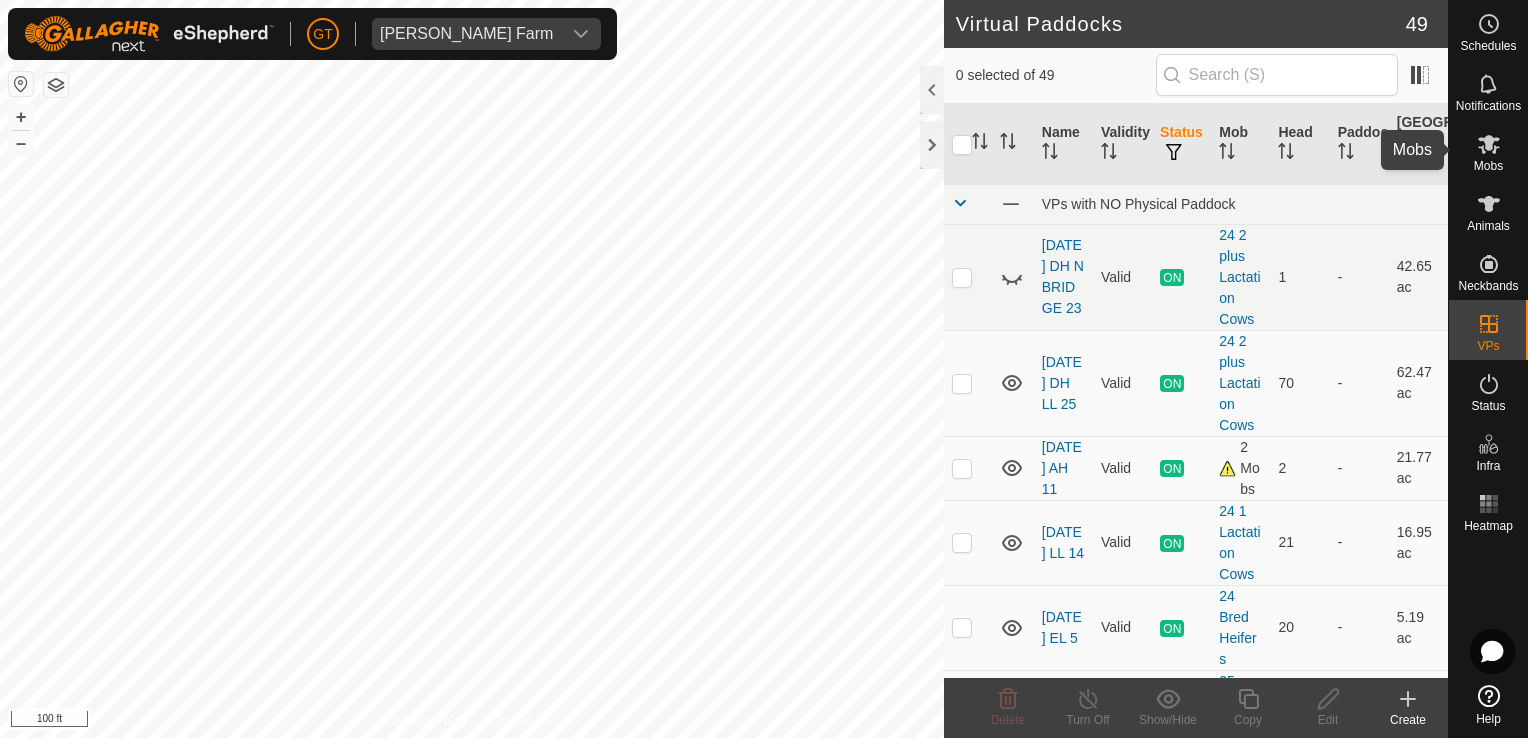 click at bounding box center (1489, 144) 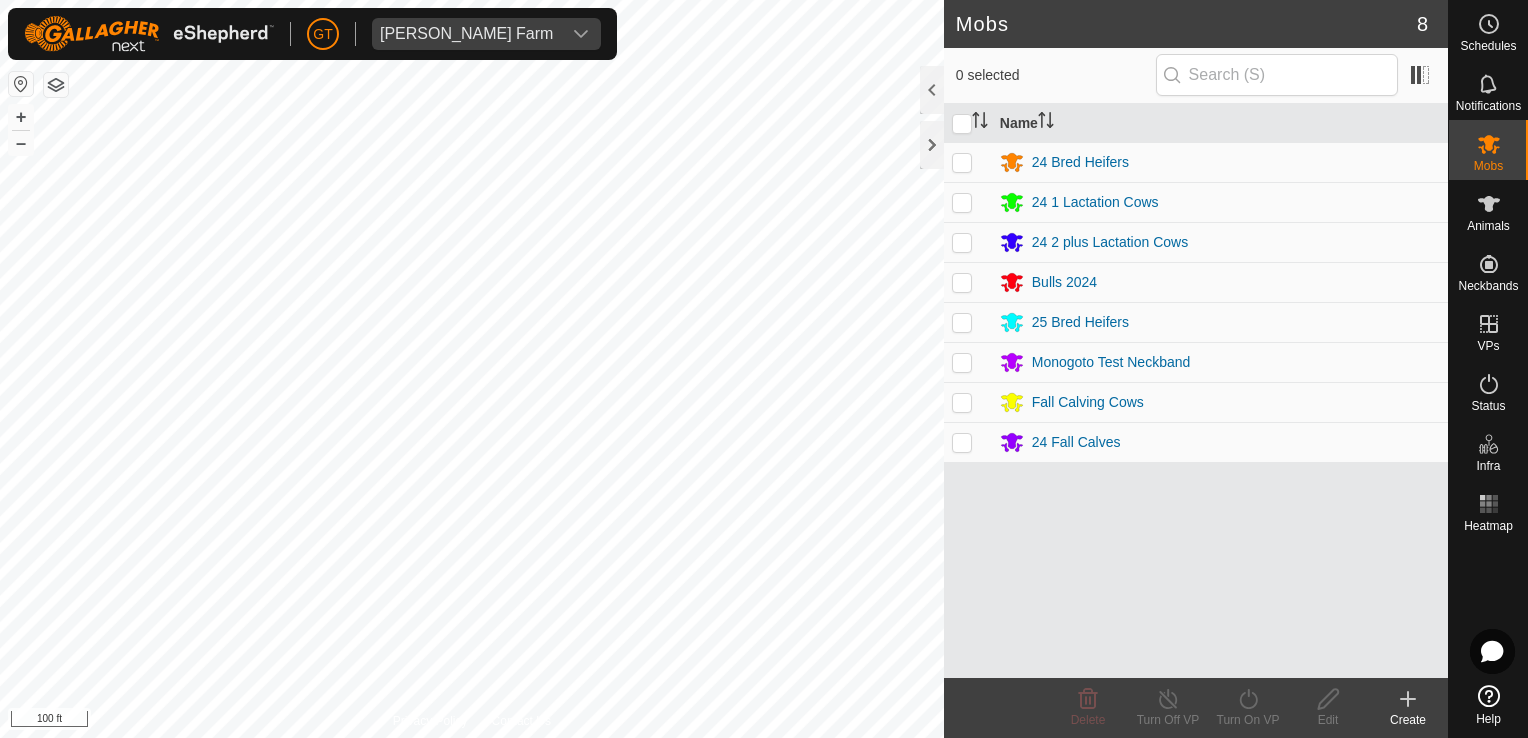 click at bounding box center (962, 162) 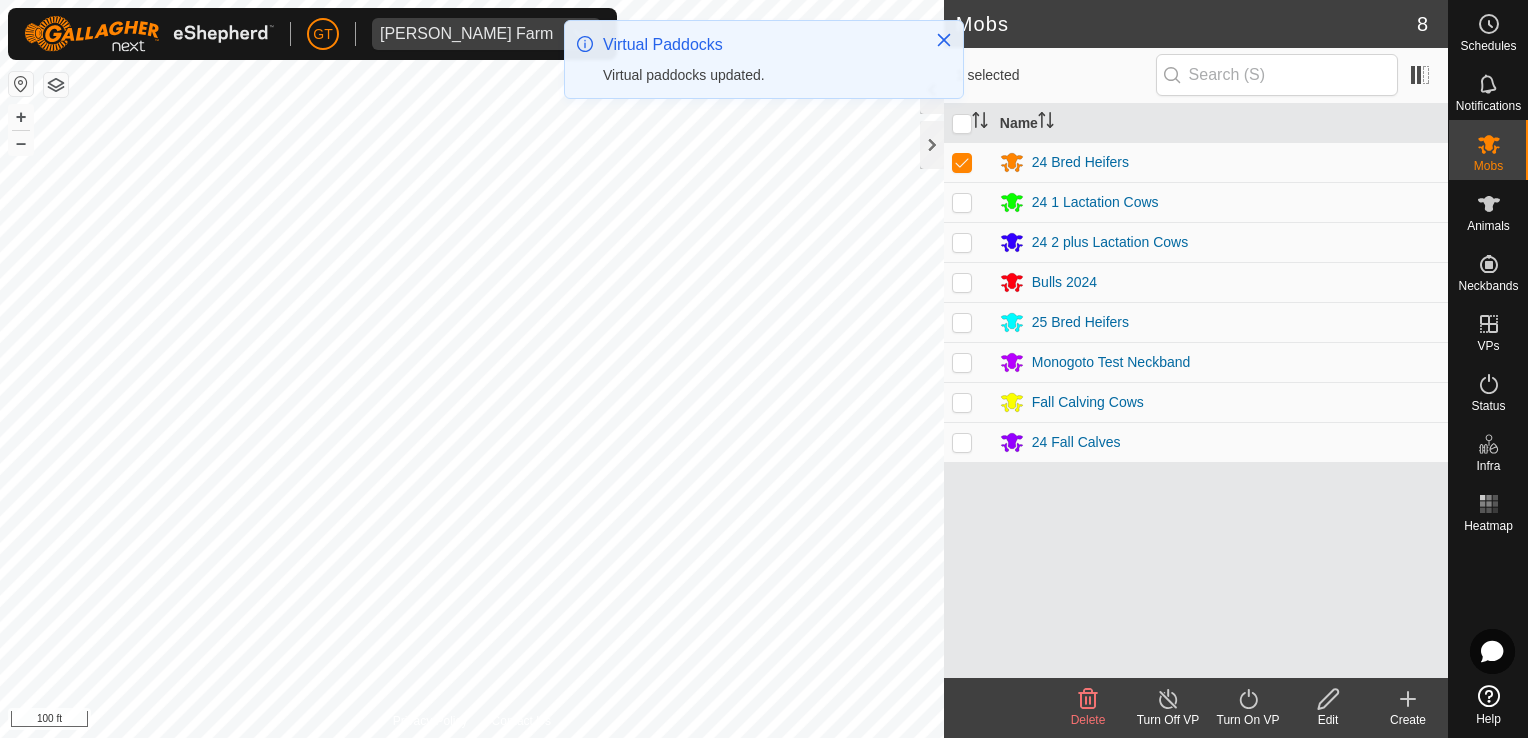 click 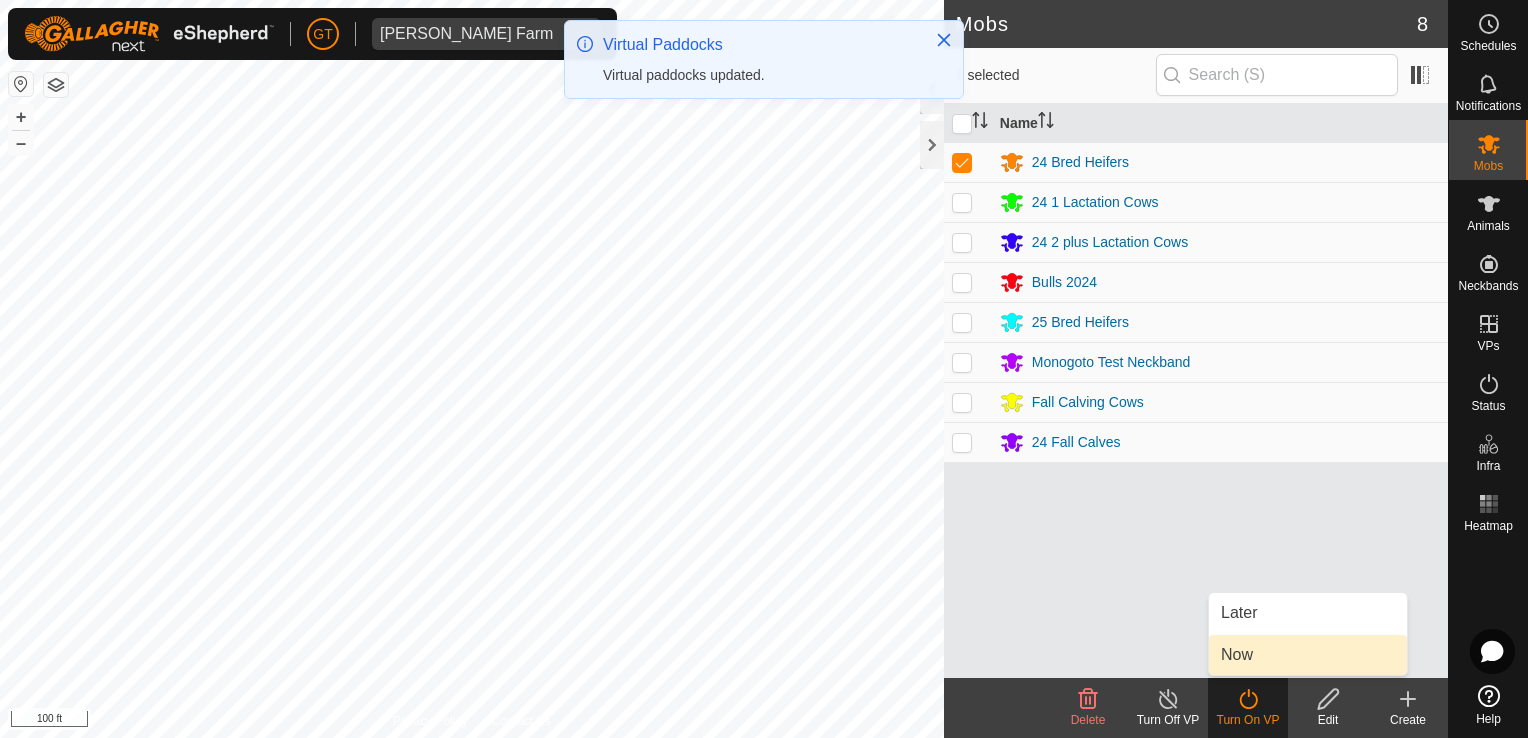 click on "Now" at bounding box center (1308, 655) 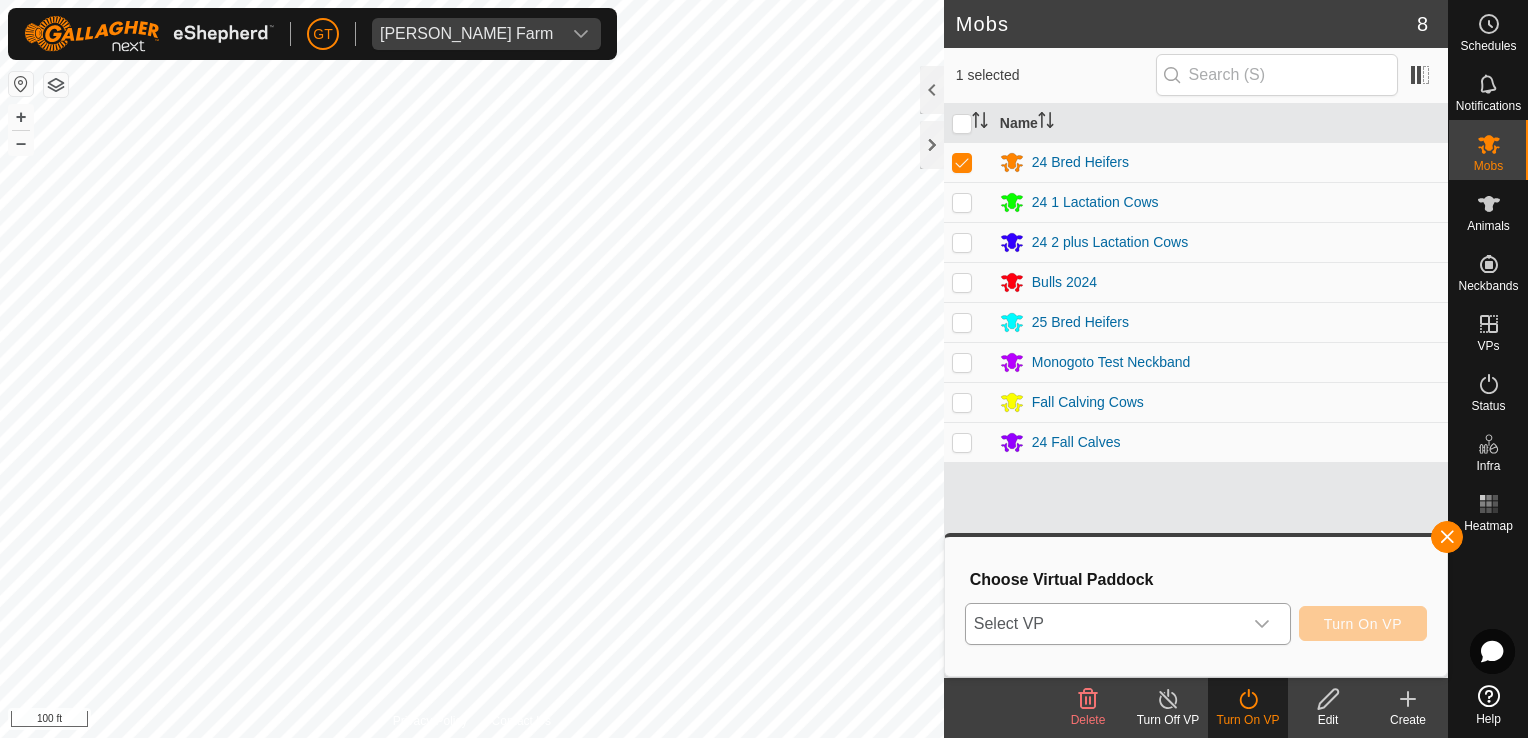click 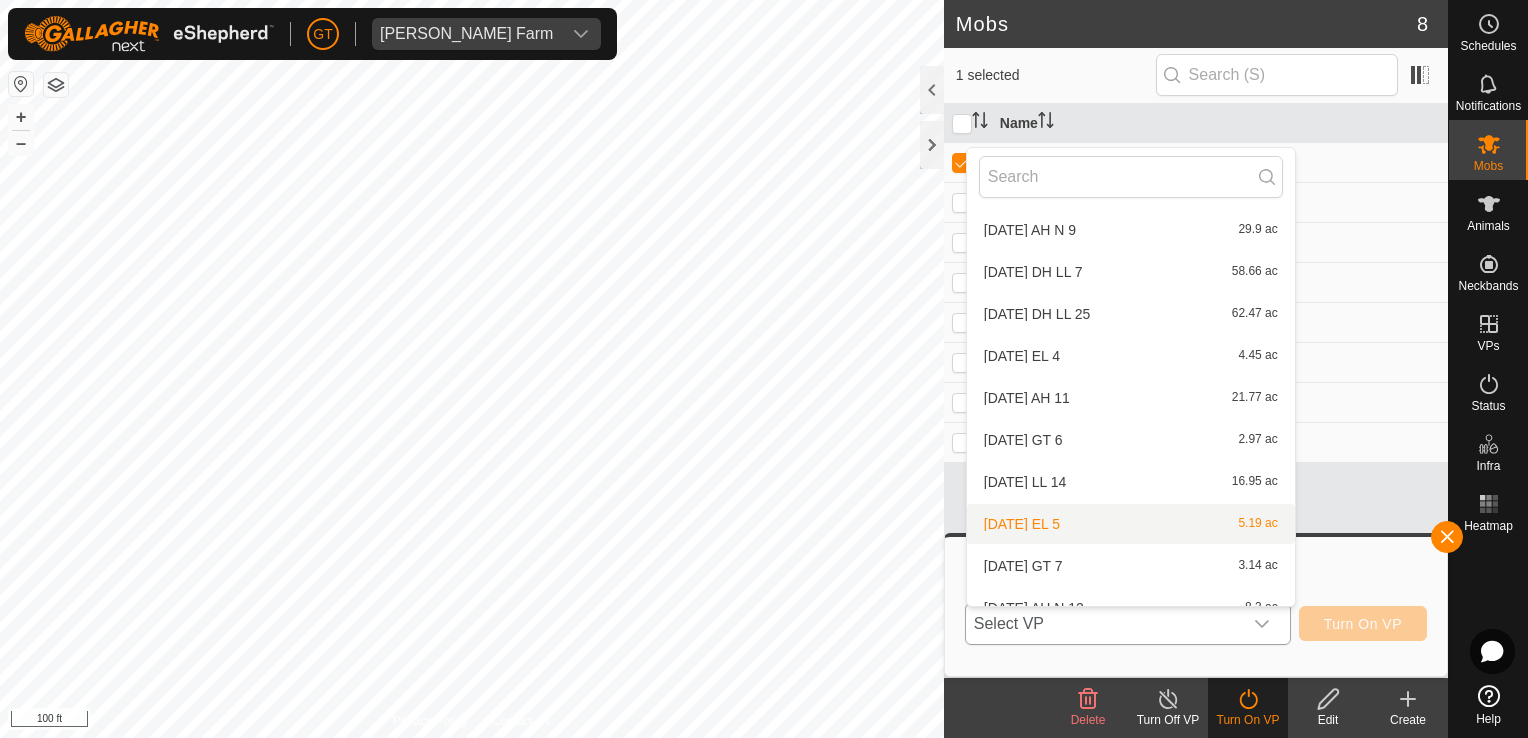 scroll, scrollTop: 1702, scrollLeft: 0, axis: vertical 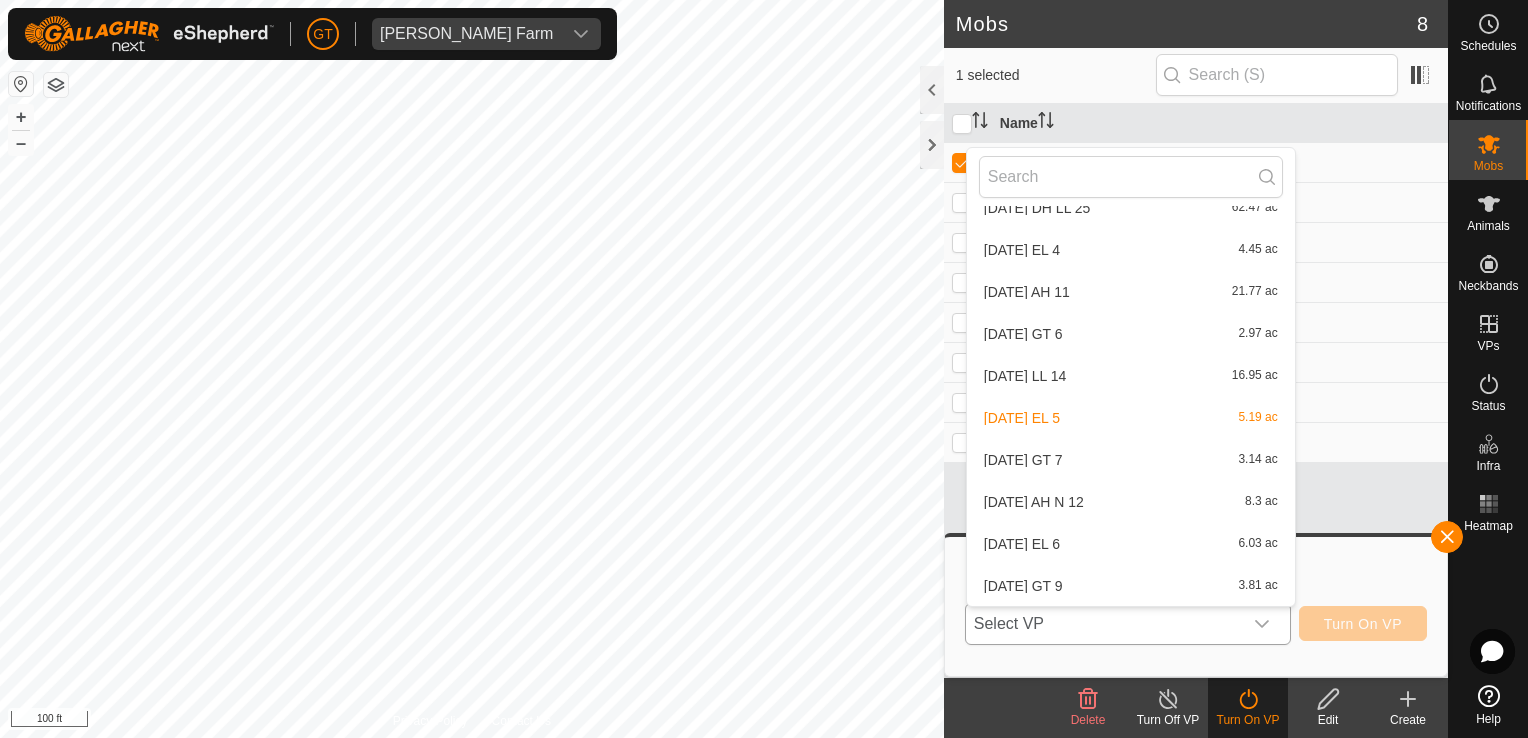 click on "[DATE]  EL  6  6.03 ac" at bounding box center (1131, 544) 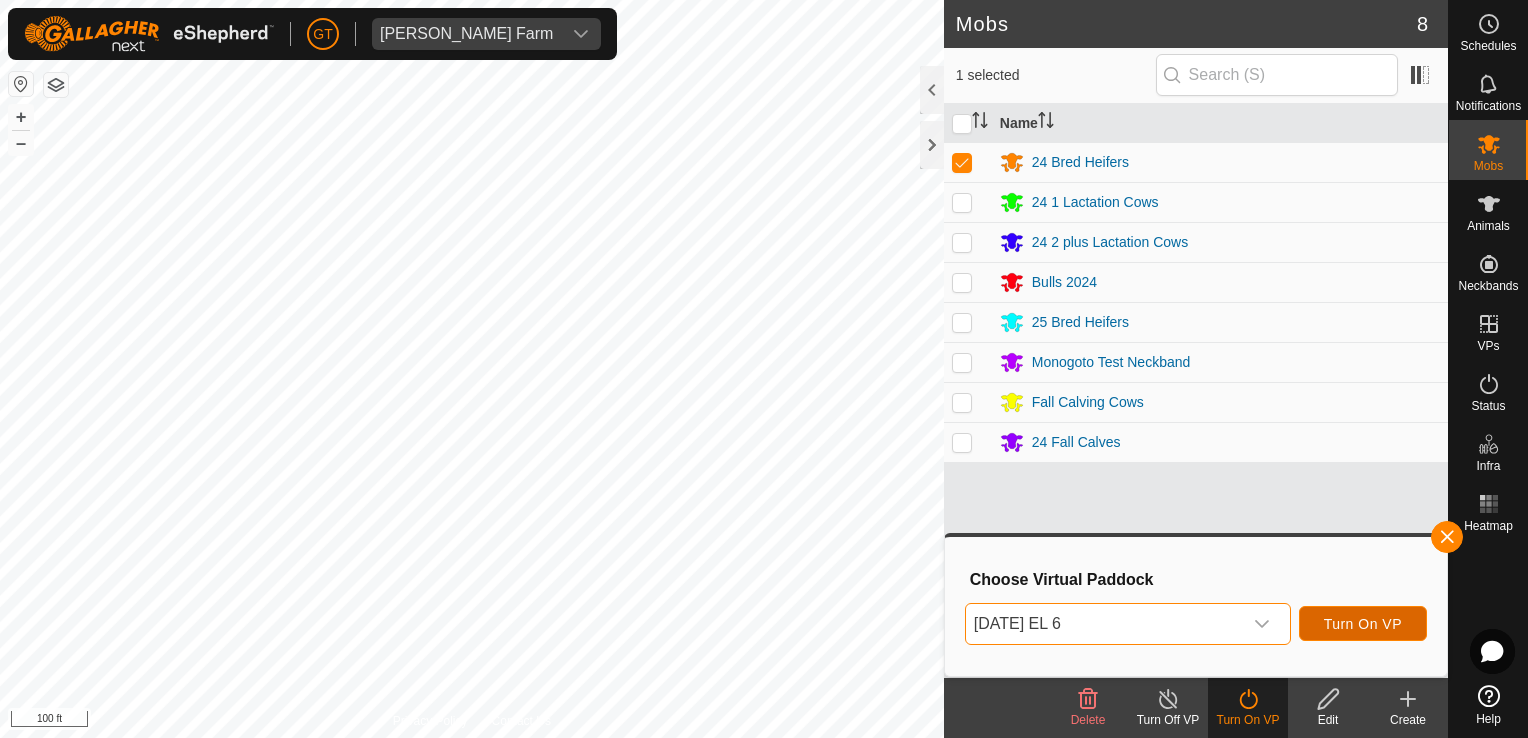 click on "Turn On VP" at bounding box center (1363, 624) 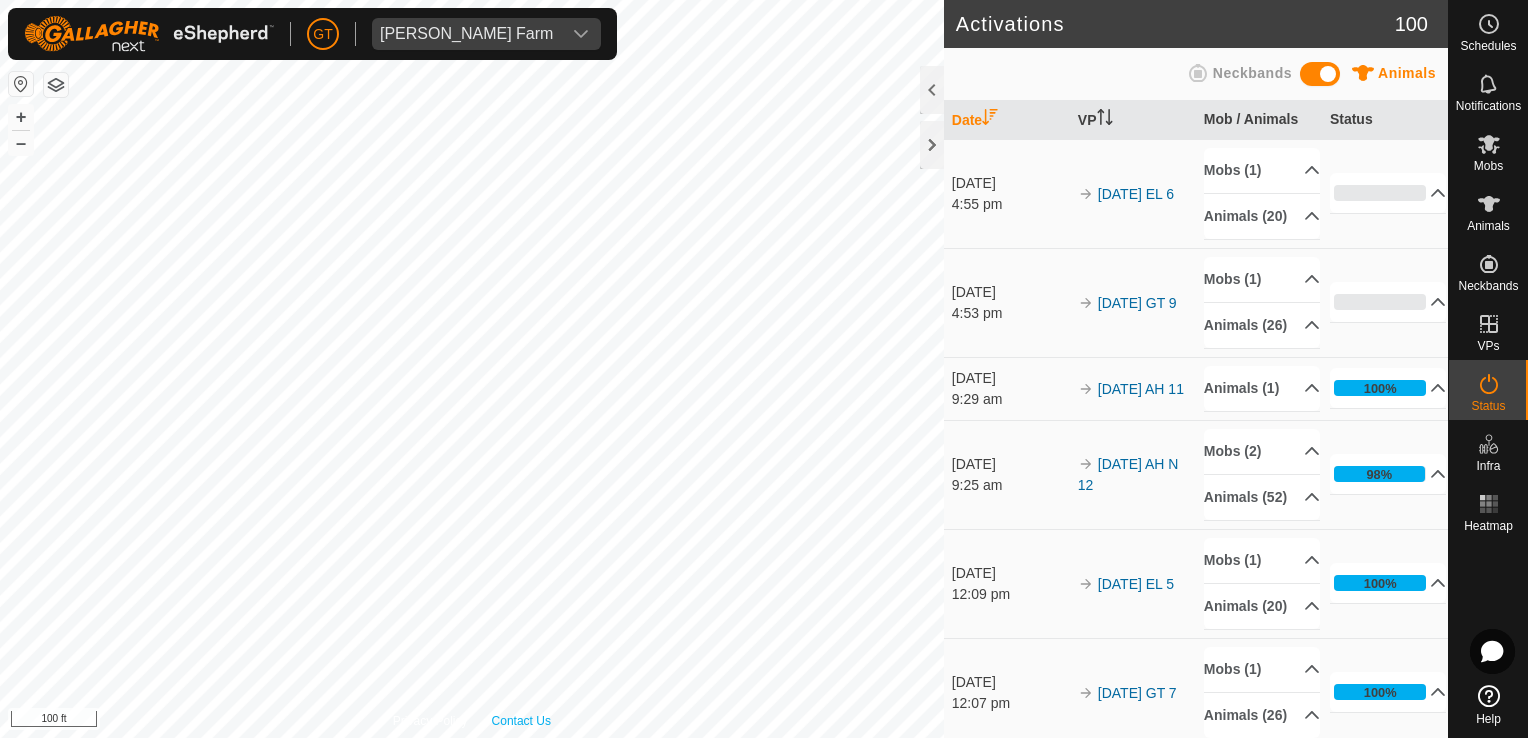 click on "Privacy Policy Contact Us
550FC
1335657363
24 Fall Calves
[DATE]  AH N 12 + – ⇧ i 100 ft" at bounding box center [472, 369] 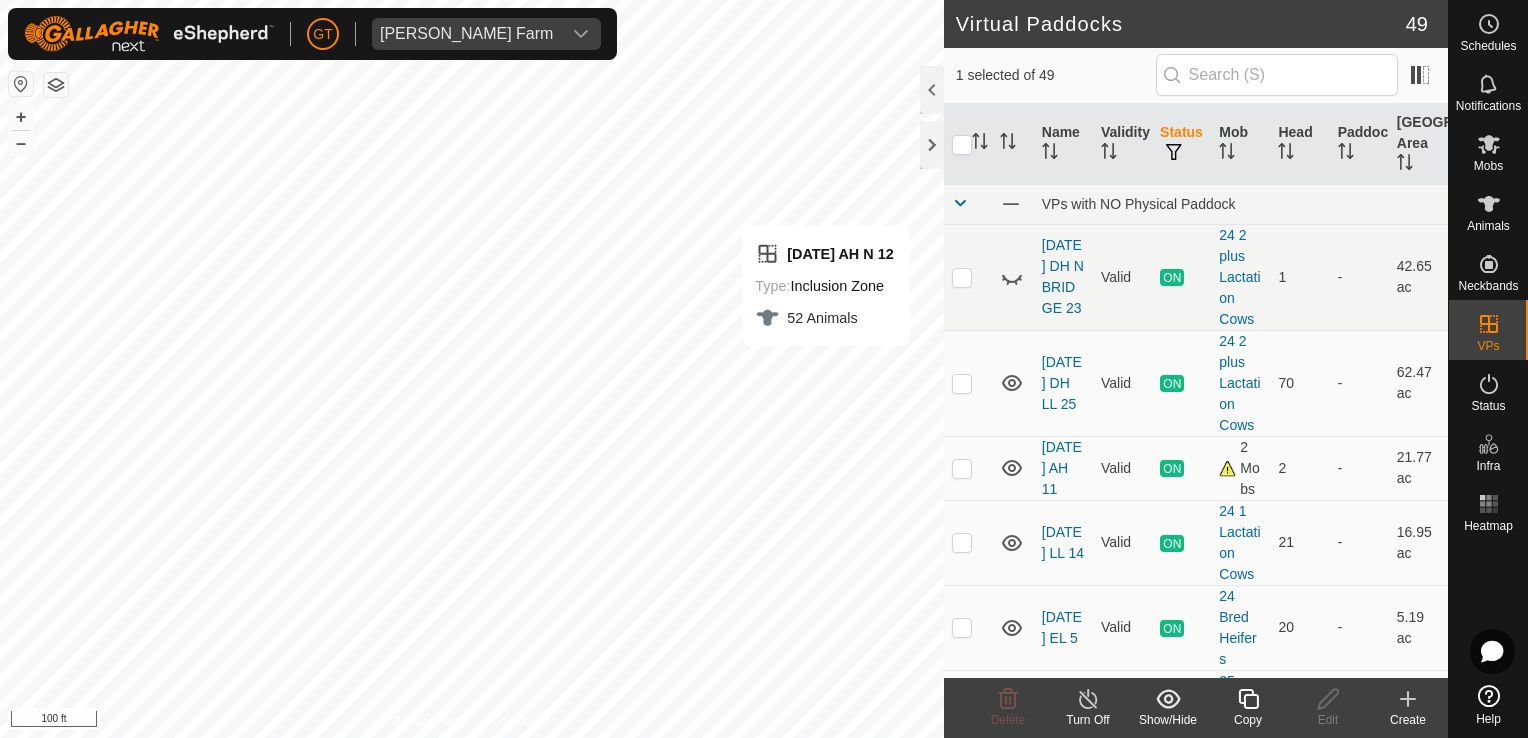 click 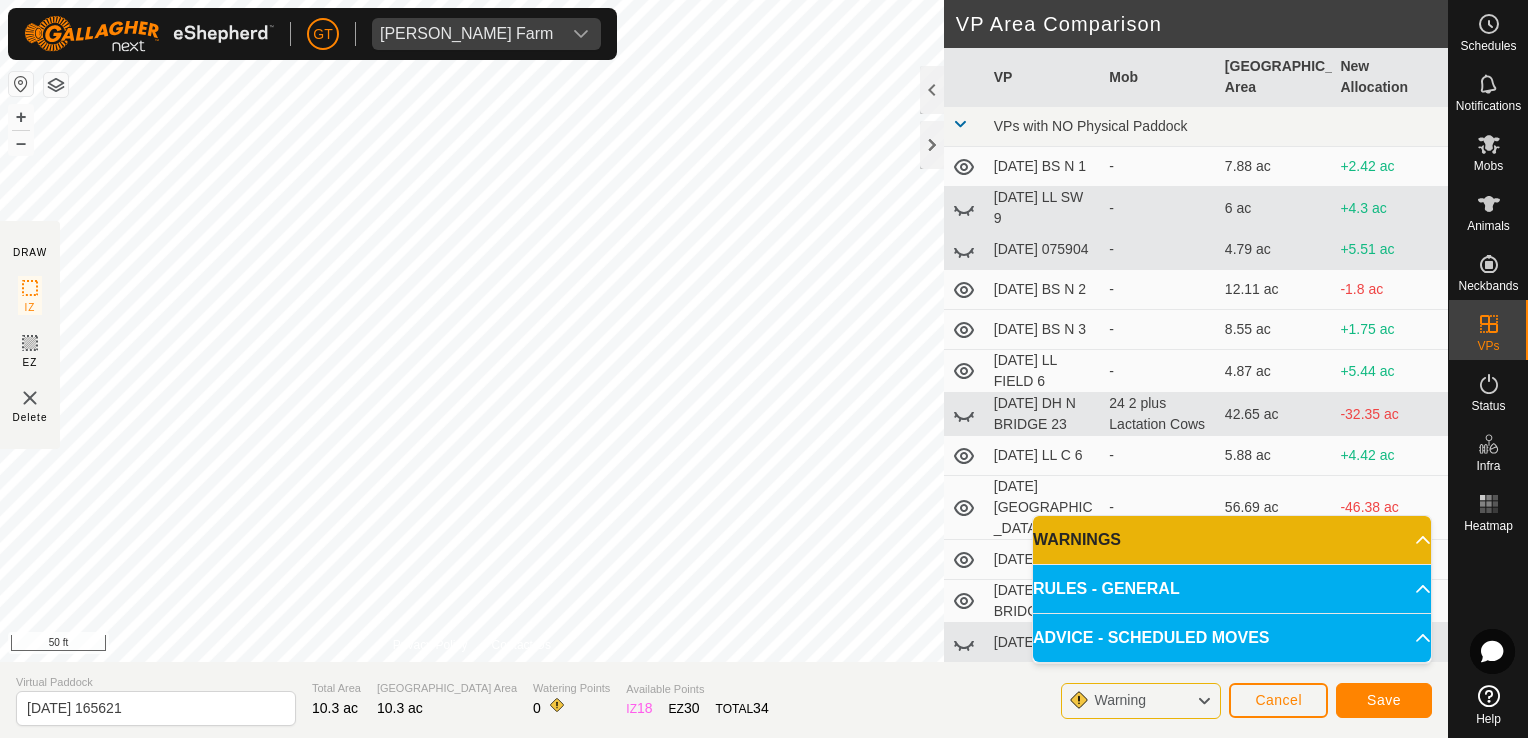 click on "[PERSON_NAME] Farm Schedules Notifications Mobs Animals Neckbands VPs Status Infra Heatmap Help DRAW IZ EZ Delete Privacy Policy Contact Us + – ⇧ i 50 ft VP Area Comparison     VP   Mob   Grazing Area   New Allocation  VPs with NO Physical Paddock  [DATE]  BS  N 1  -  7.88 ac  +2.42 ac  [DATE]   LL  SW 9  -  6 ac  +4.3 ac  [DATE] 075904  -  4.79 ac  +5.51 ac  [DATE]   BS  N  2  -  12.11 ac  -1.8 ac  [DATE]  BS N 3  -  8.55 ac  +1.75 ac  [DATE]   LL FIELD 6  -  4.87 ac  +5.44 ac  [DATE]  DH N BRIDGE 23   24 2 plus Lactation Cows   42.65 ac  -32.35 ac  [DATE]   LL C  6  -  5.88 ac  +4.42 ac  [DATE]  DH N BRIDGE 24  -  56.69 ac  -46.38 ac  [DATE]  LL C 7  -  8.48 ac  +1.83 ac  [DATE]   [GEOGRAPHIC_DATA] 25  -  56.19 ac  -45.89 ac  [DATE]  CT 9  -  3.78 ac  +6.52 ac  [DATE]  DH  N BRIDGE 30  -  24.46 ac  -14.16 ac  [DATE]  DH N BRIDGE  31  -  31.53 ac  -21.23 ac  [DATE]  LL C  10  -  7.59 ac  +2.72 ac  [DATE]  DH LL 1  -  33.31 ac  -23.01 ac - -" at bounding box center (764, 369) 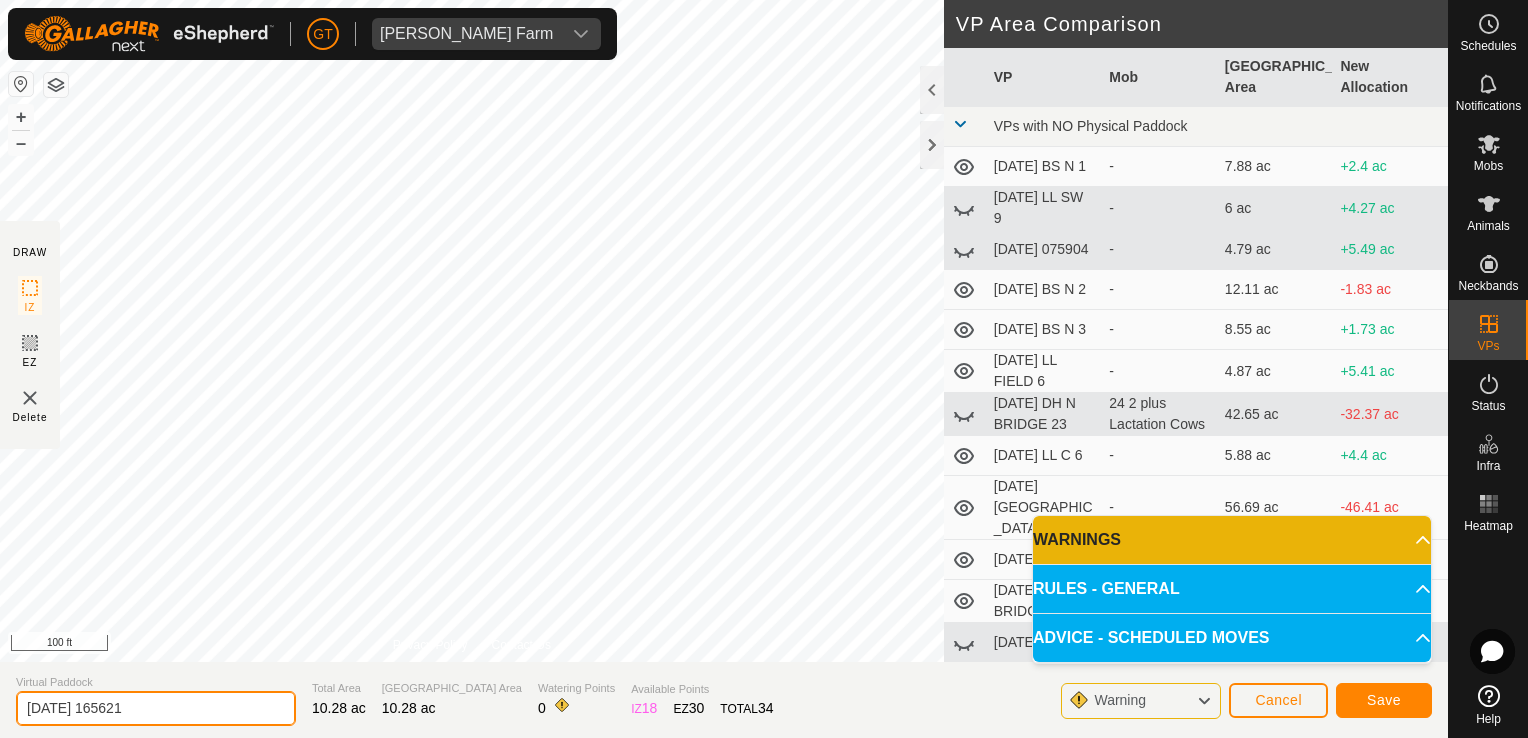 click on "[DATE] 165621" 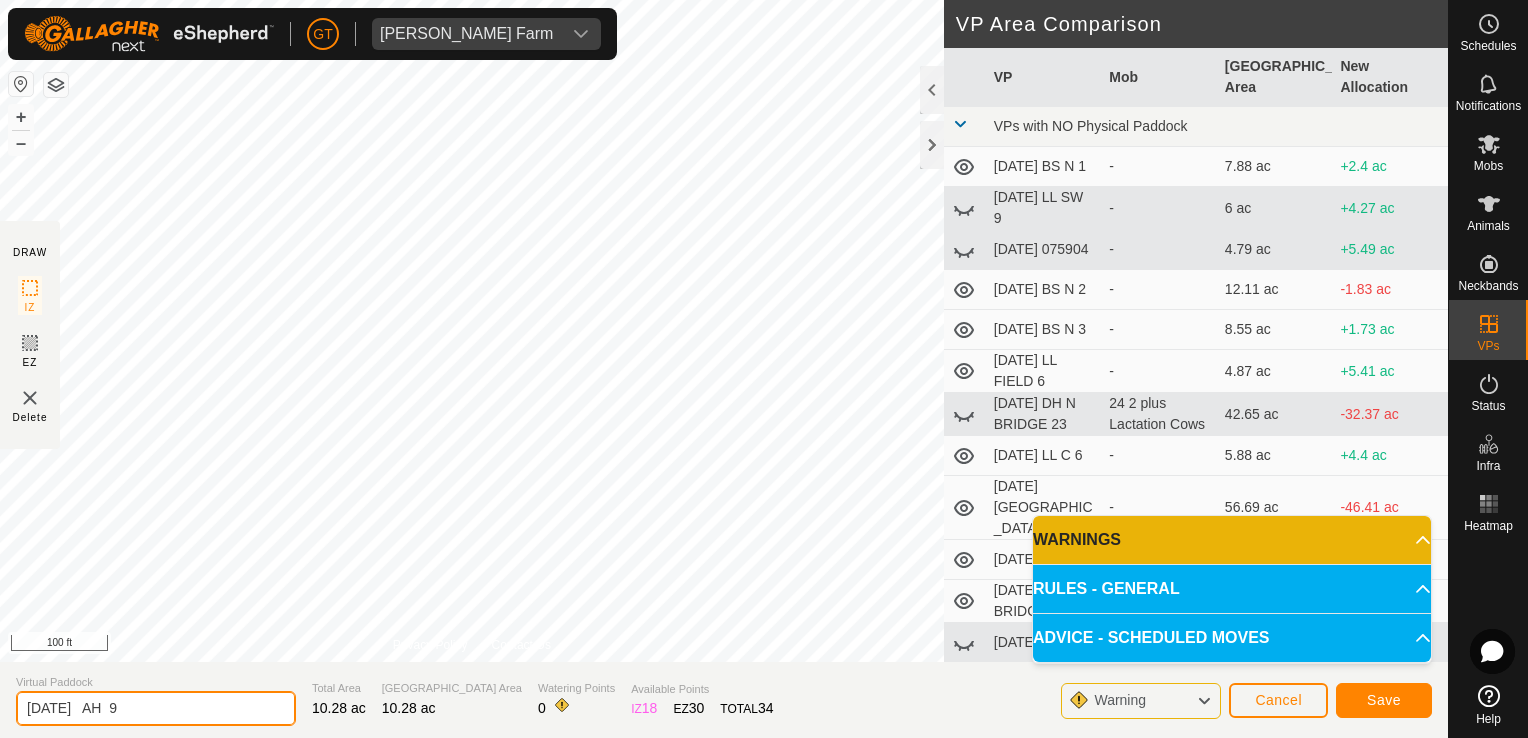 type on "[DATE]   AH  9" 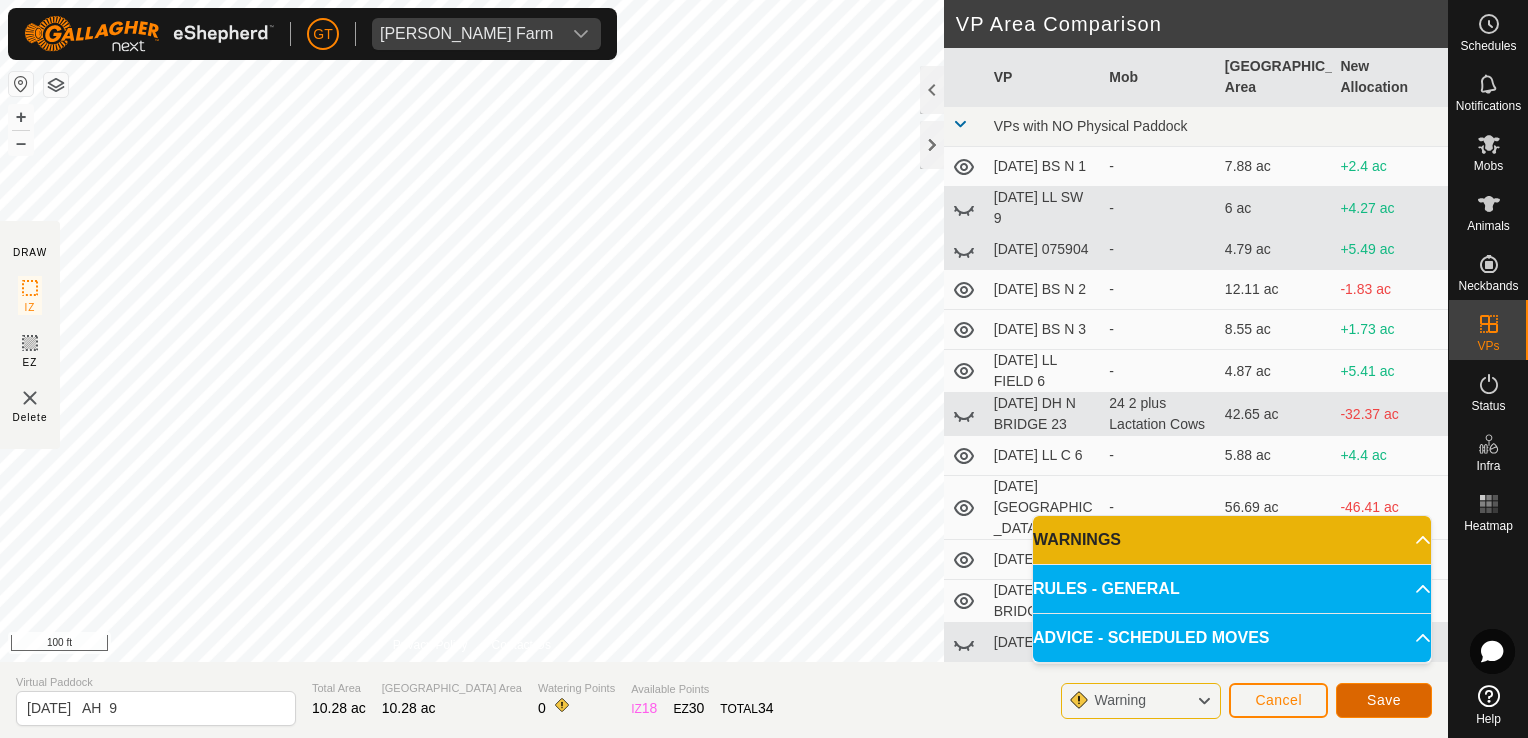 click on "Save" 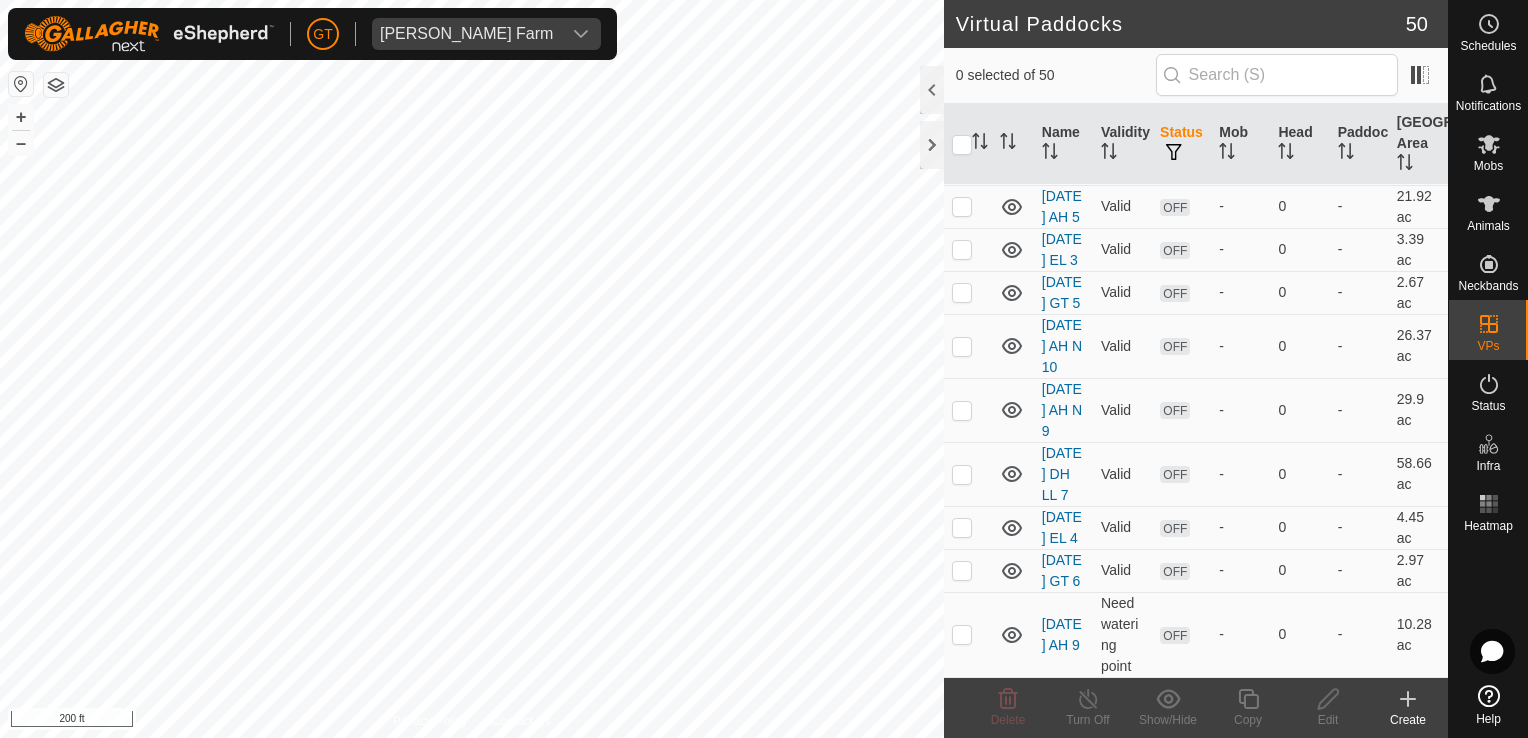 scroll, scrollTop: 3617, scrollLeft: 0, axis: vertical 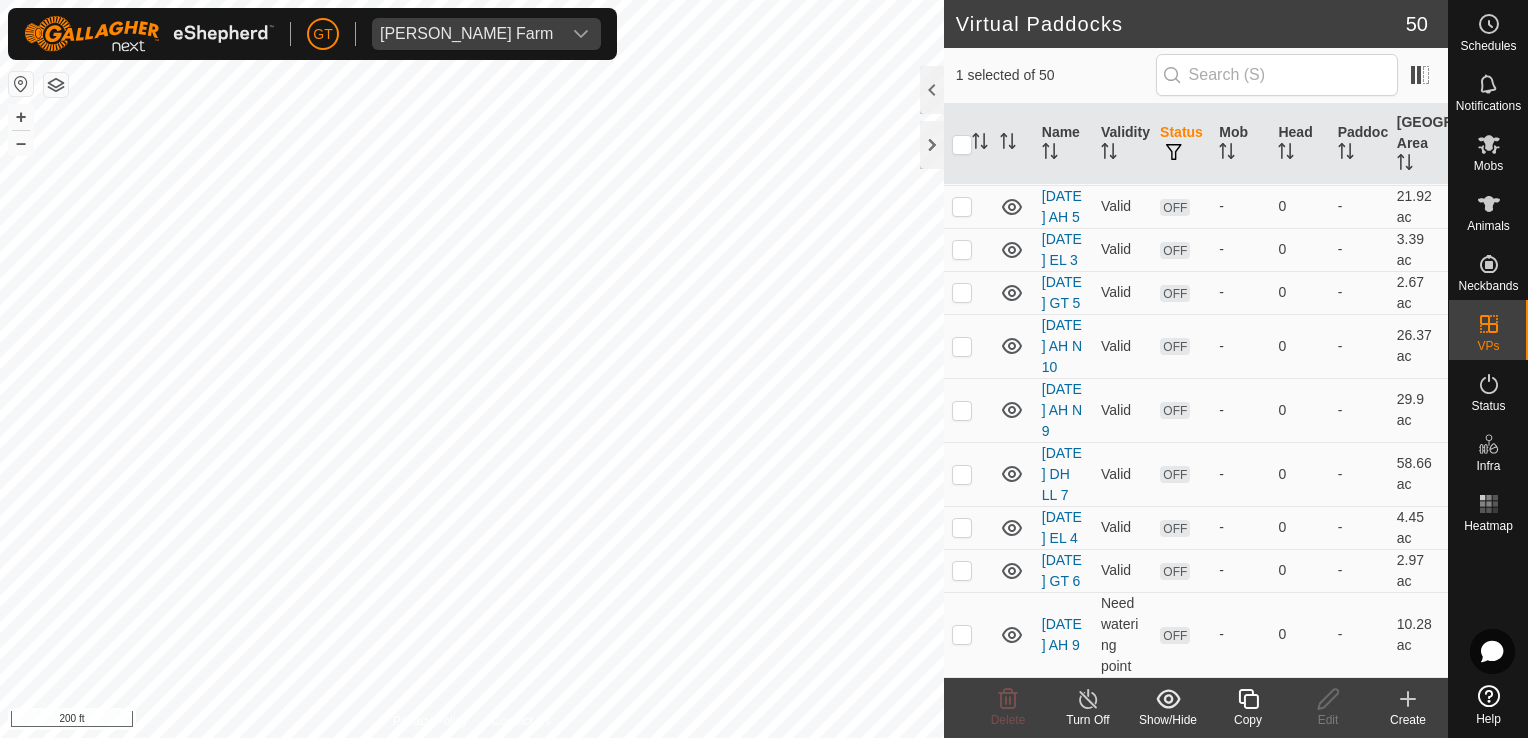 checkbox on "true" 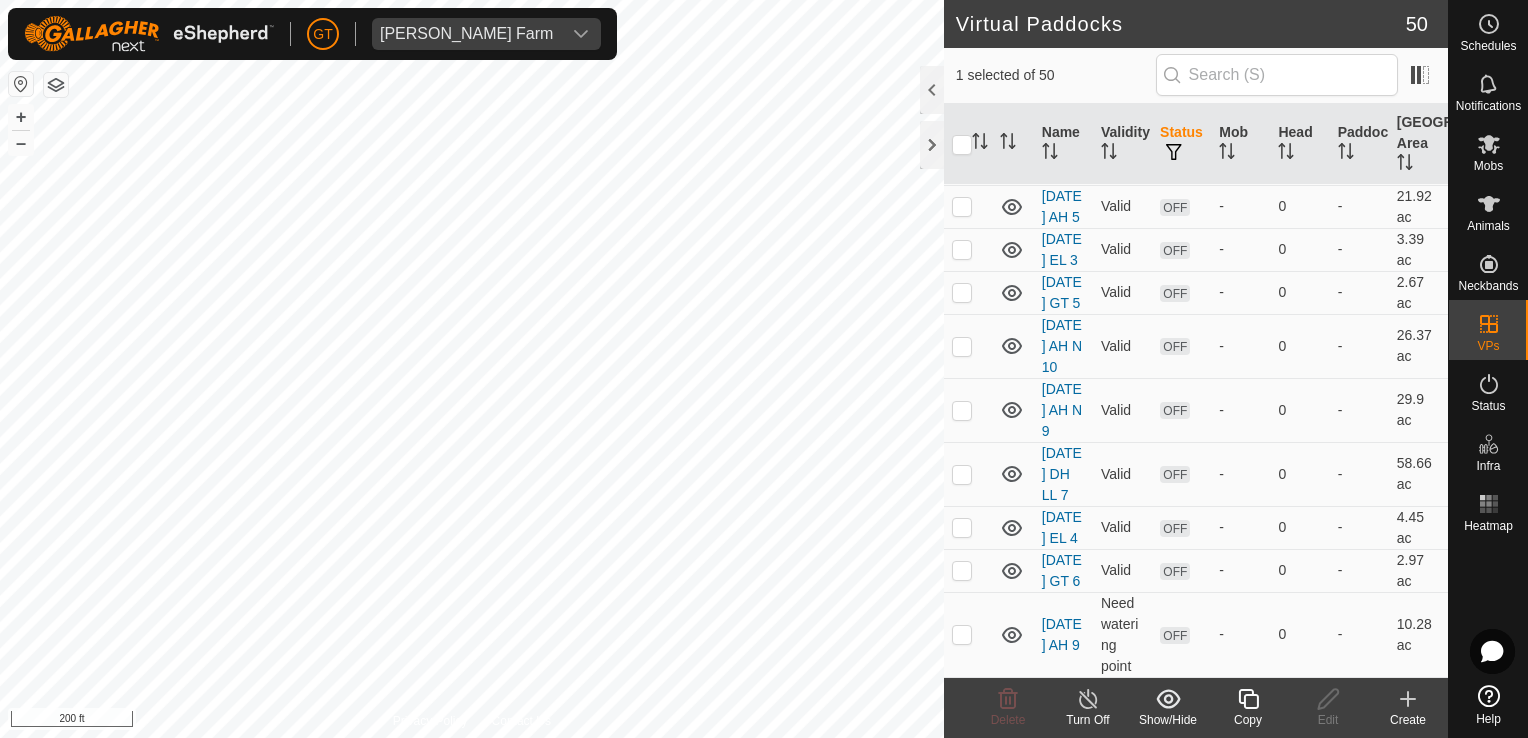 checkbox on "false" 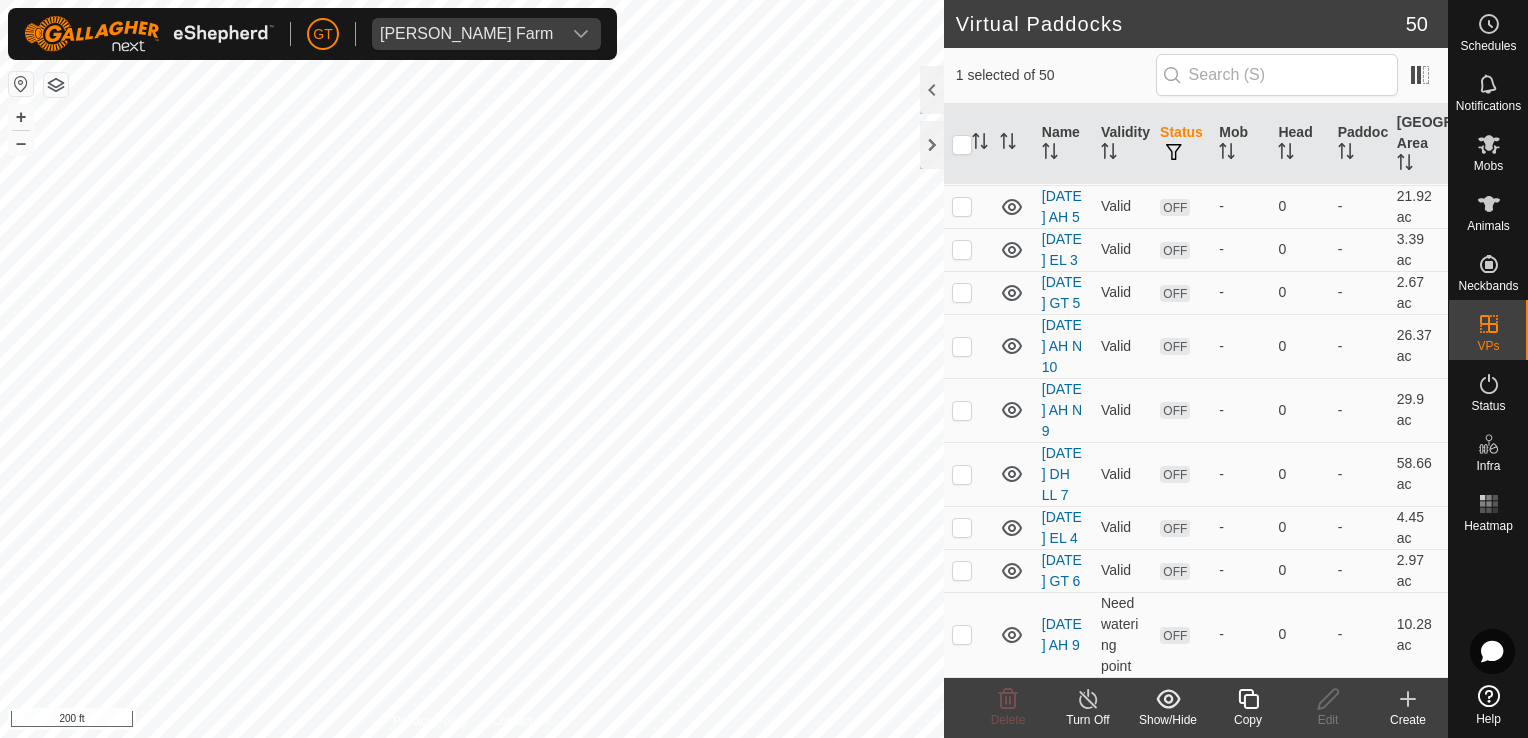 checkbox on "false" 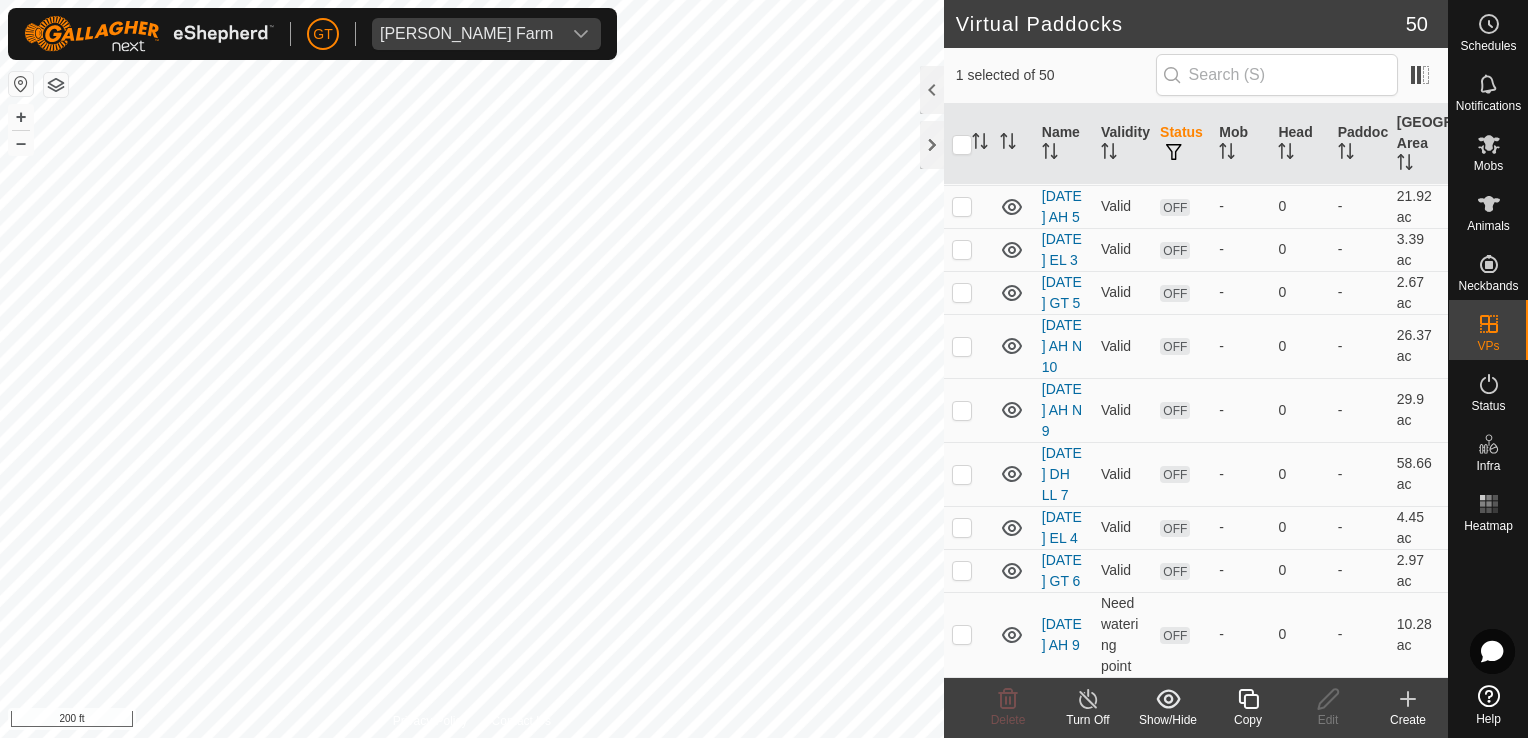 checkbox on "true" 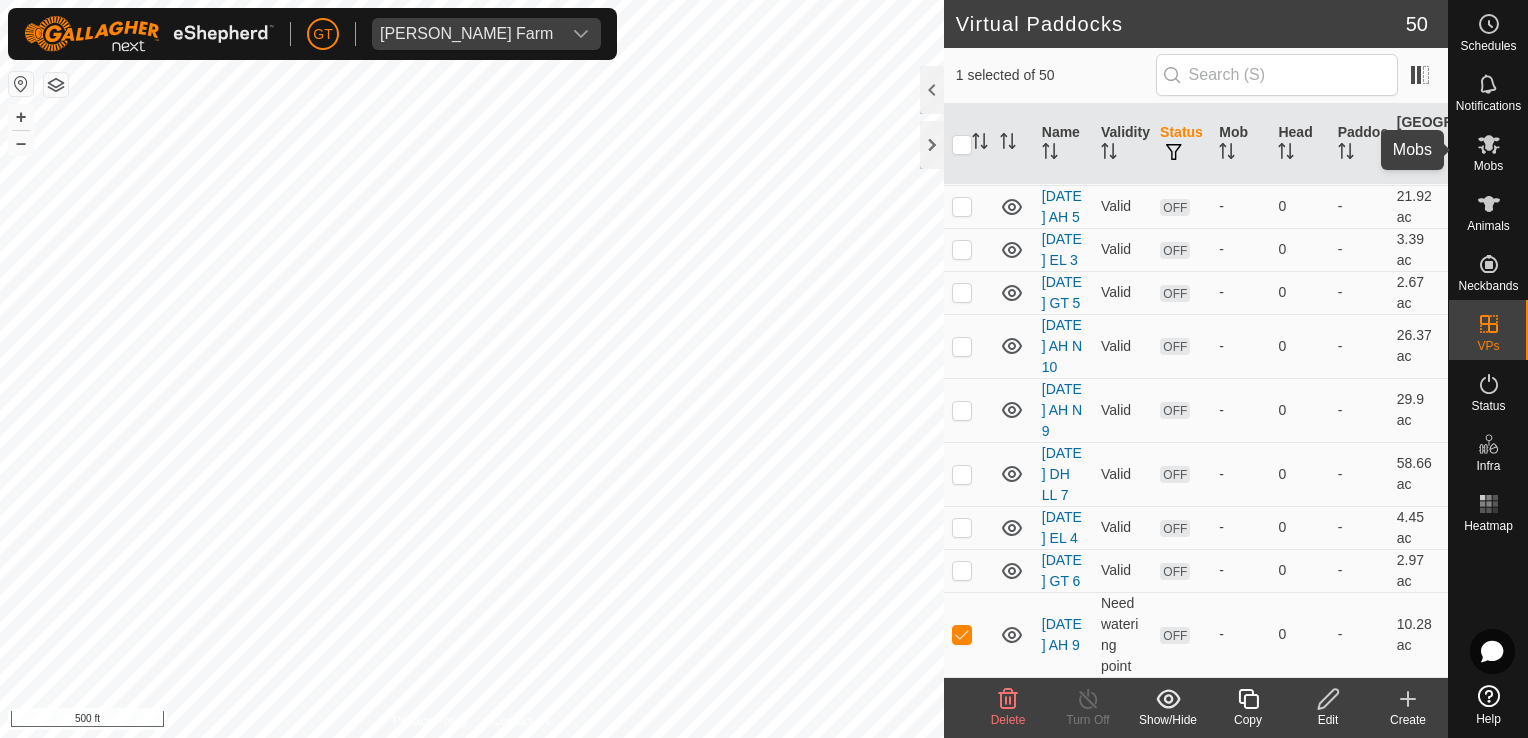 click 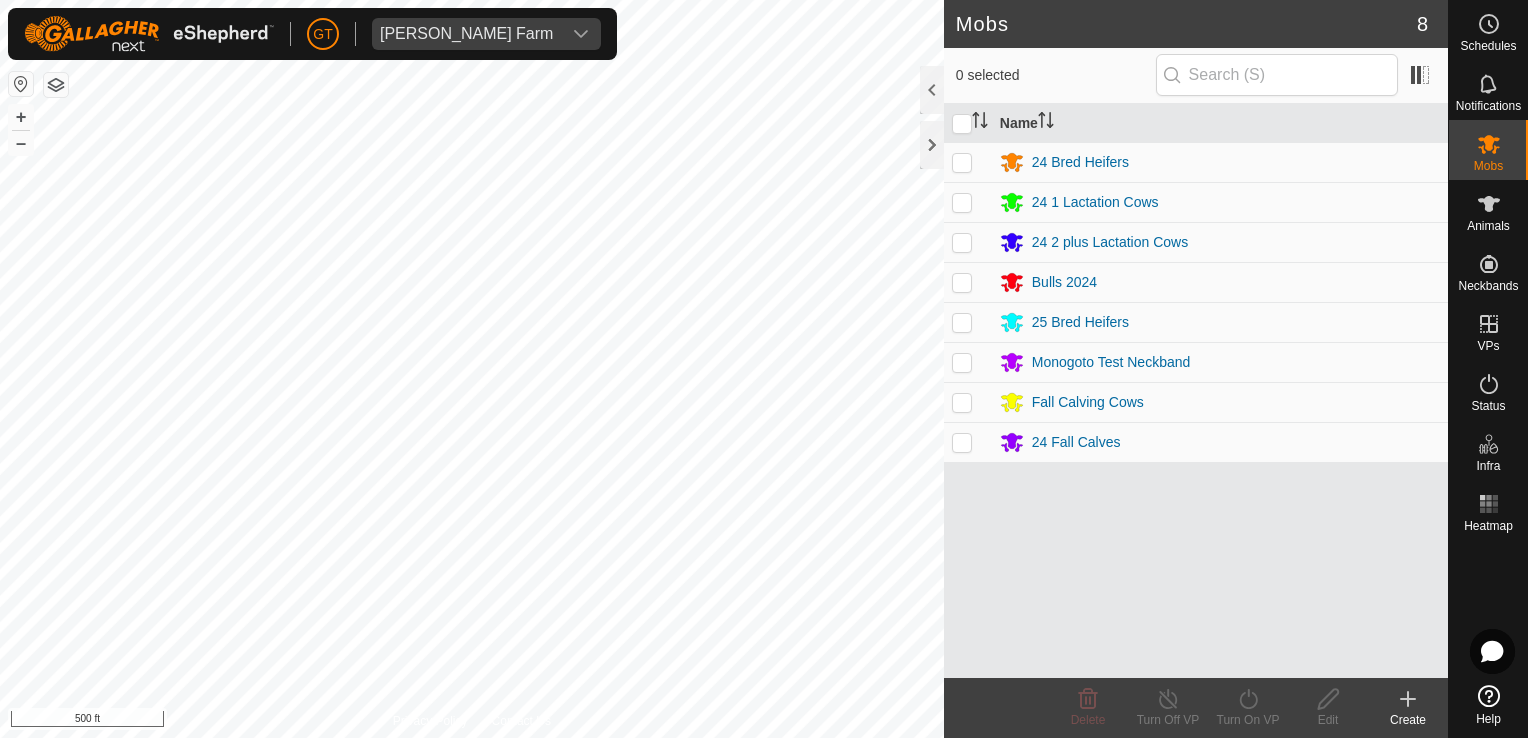 click at bounding box center (962, 402) 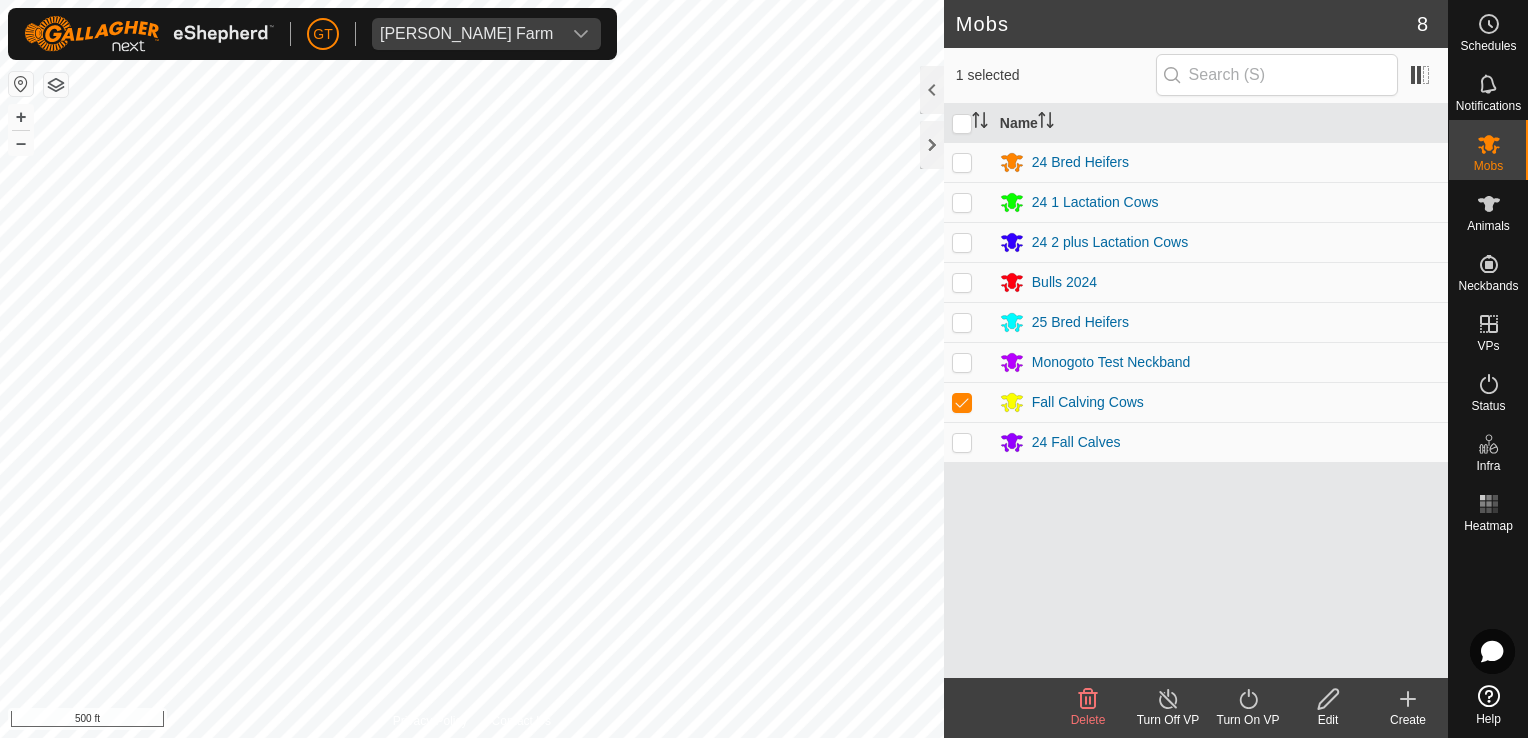 click at bounding box center [962, 442] 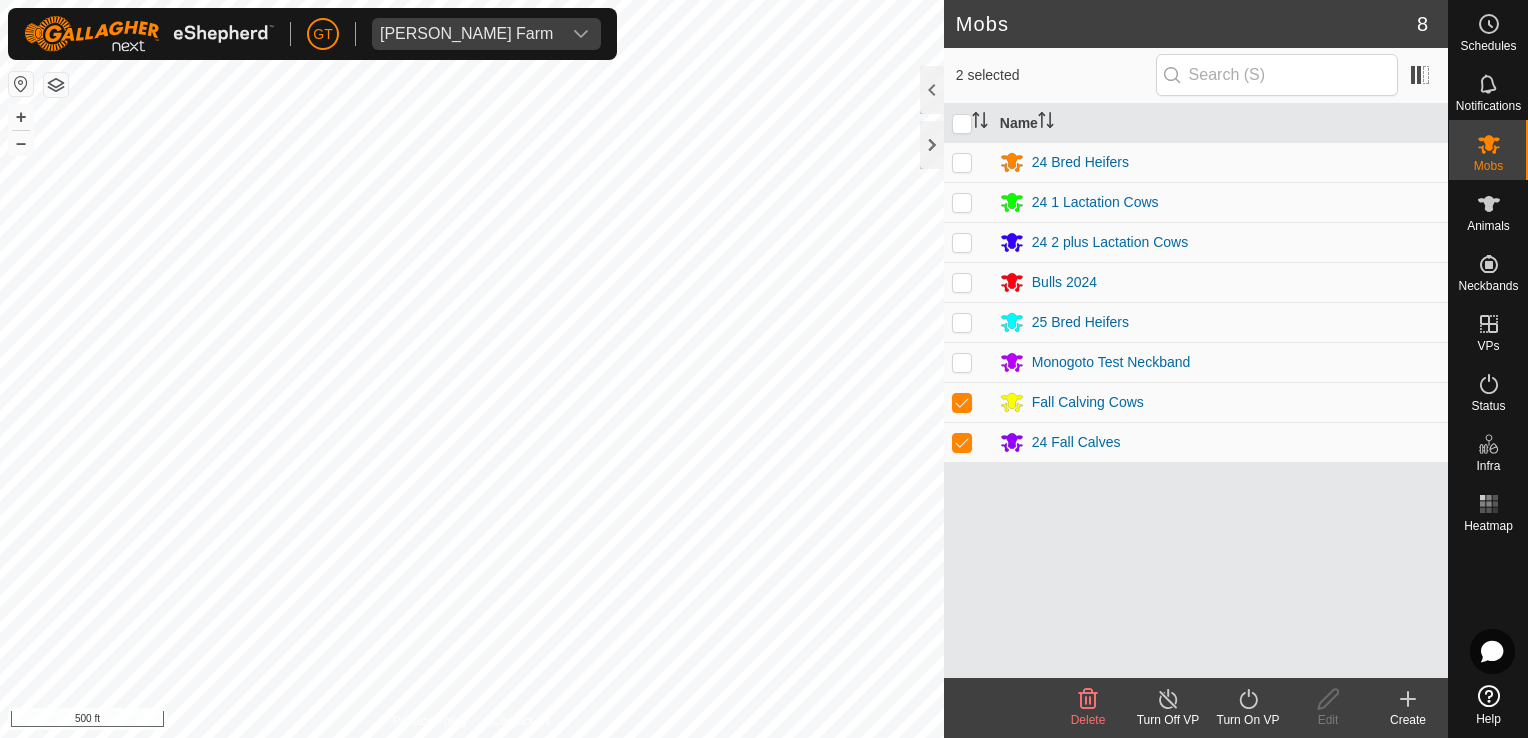 click 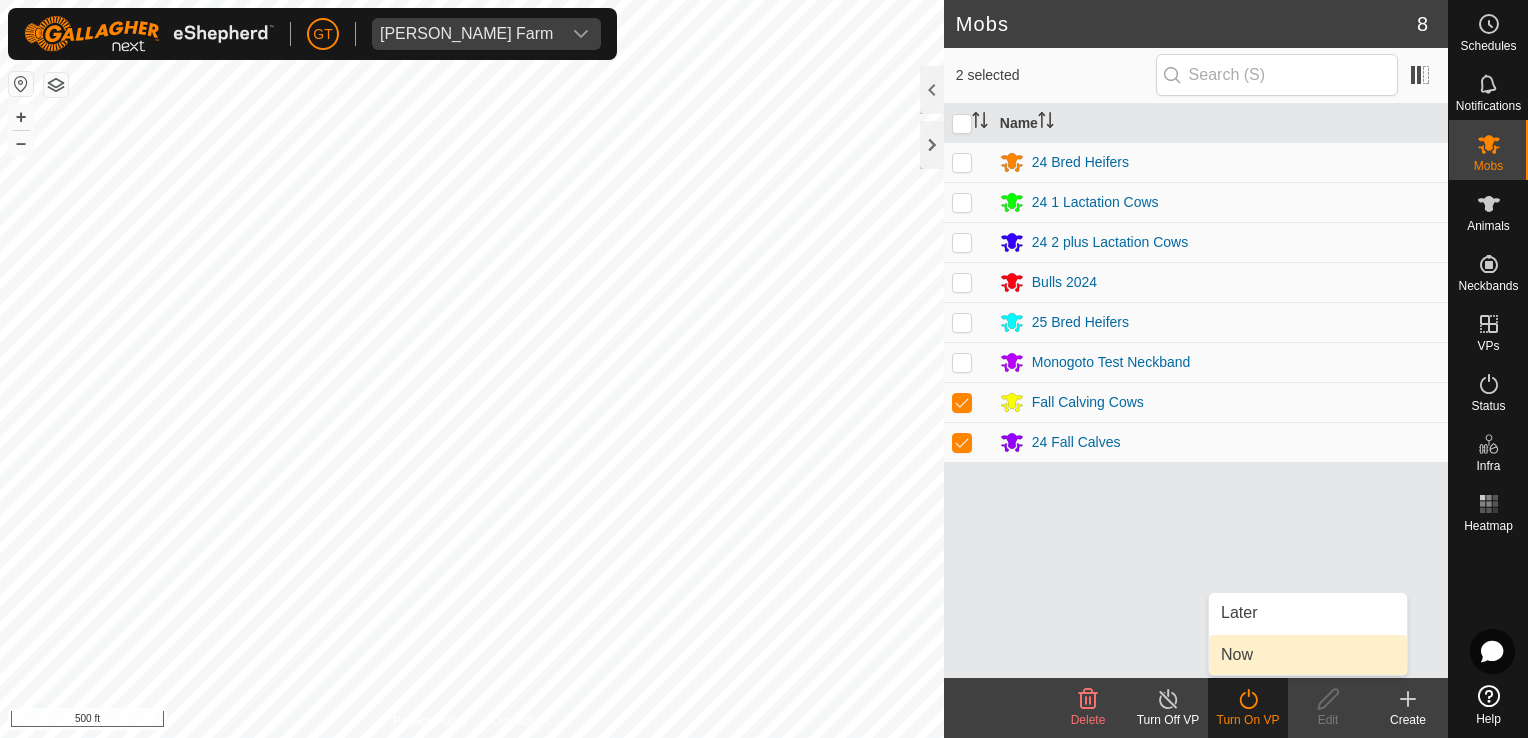 click on "Now" at bounding box center [1308, 655] 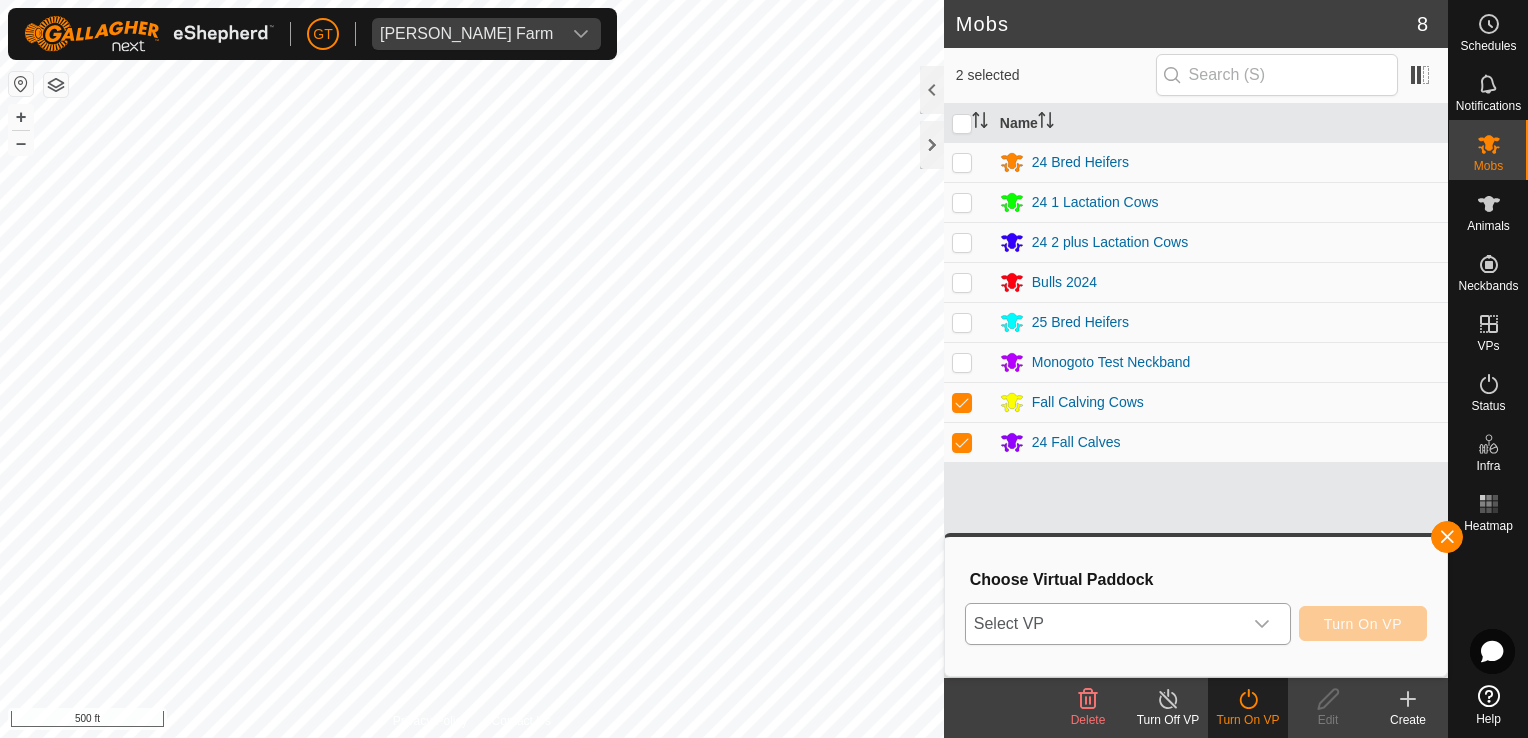 click 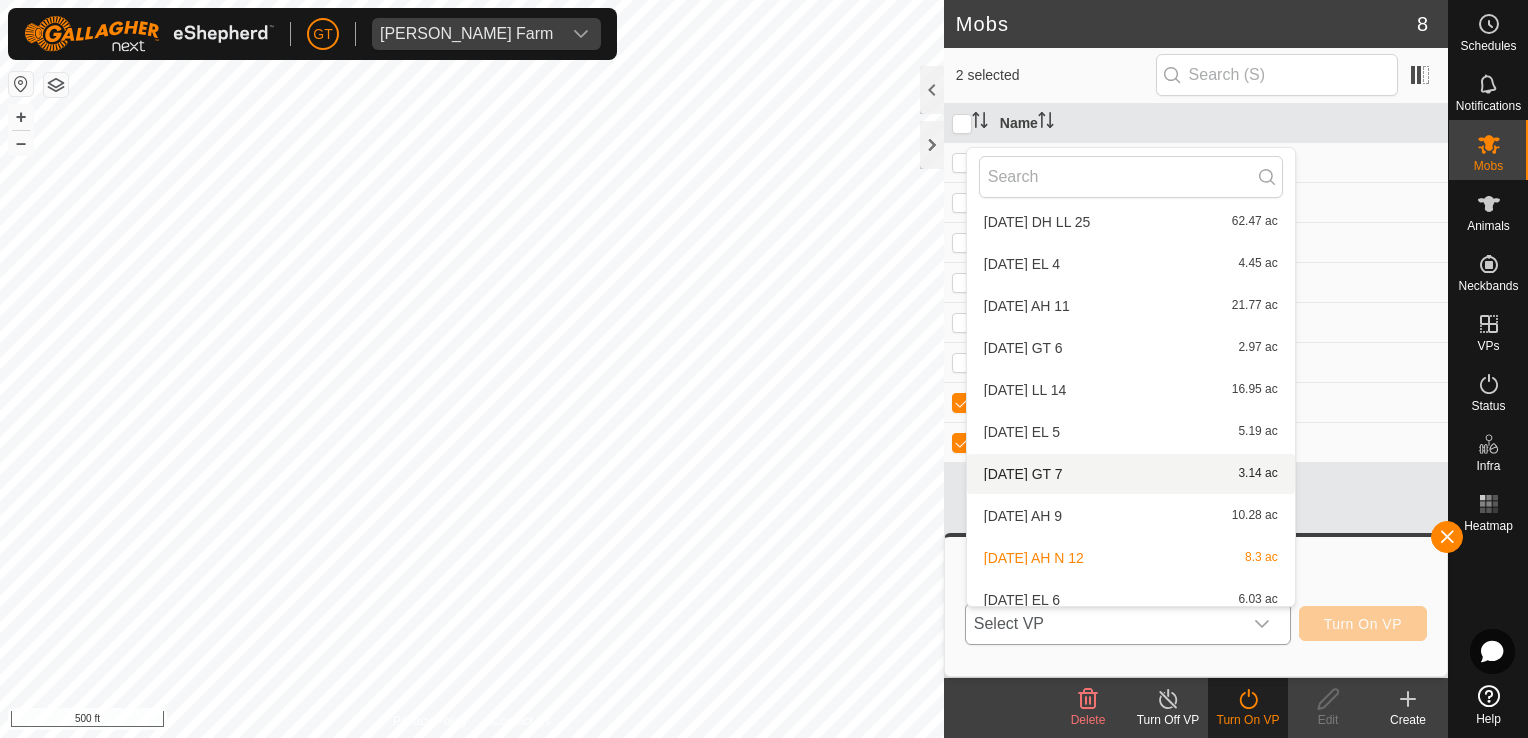 scroll, scrollTop: 1744, scrollLeft: 0, axis: vertical 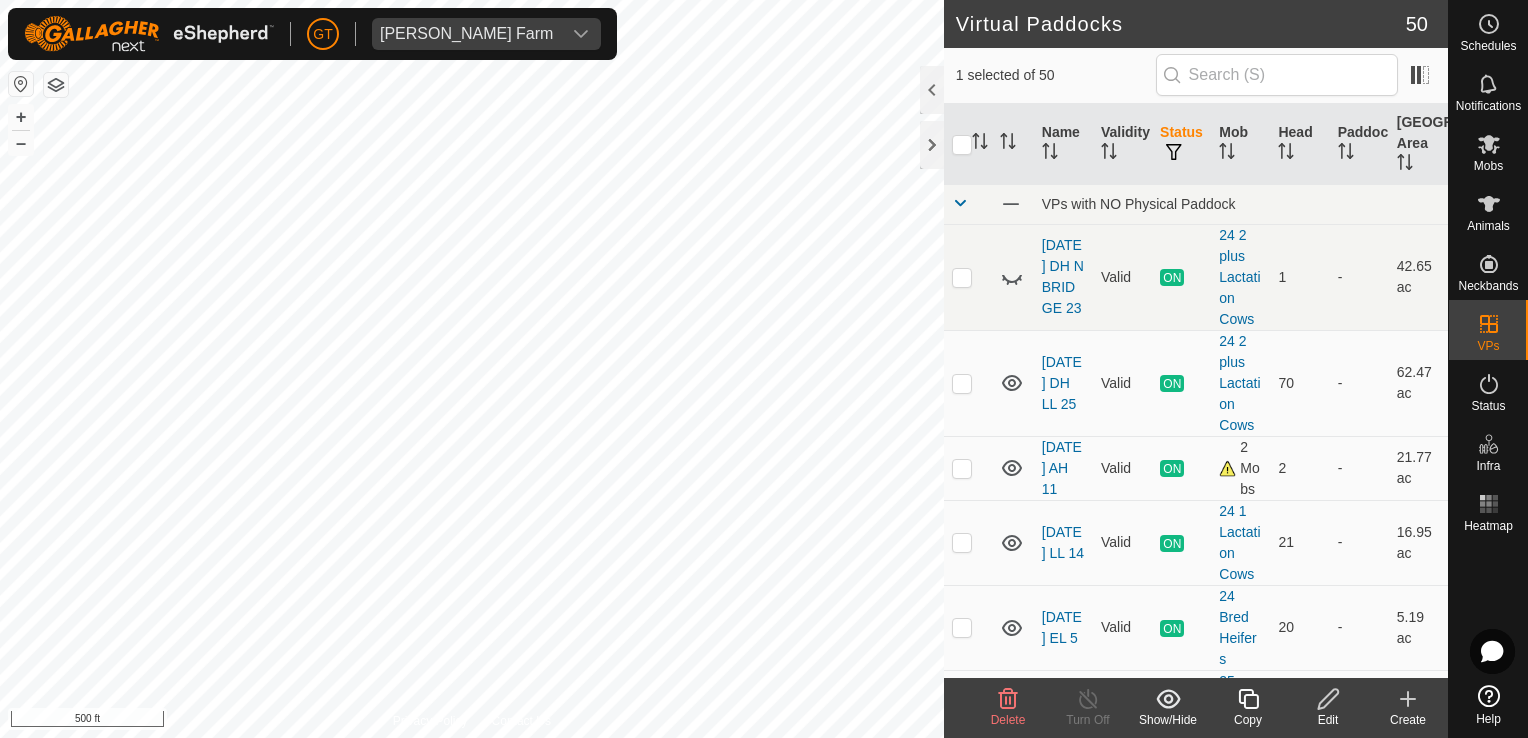 checkbox on "false" 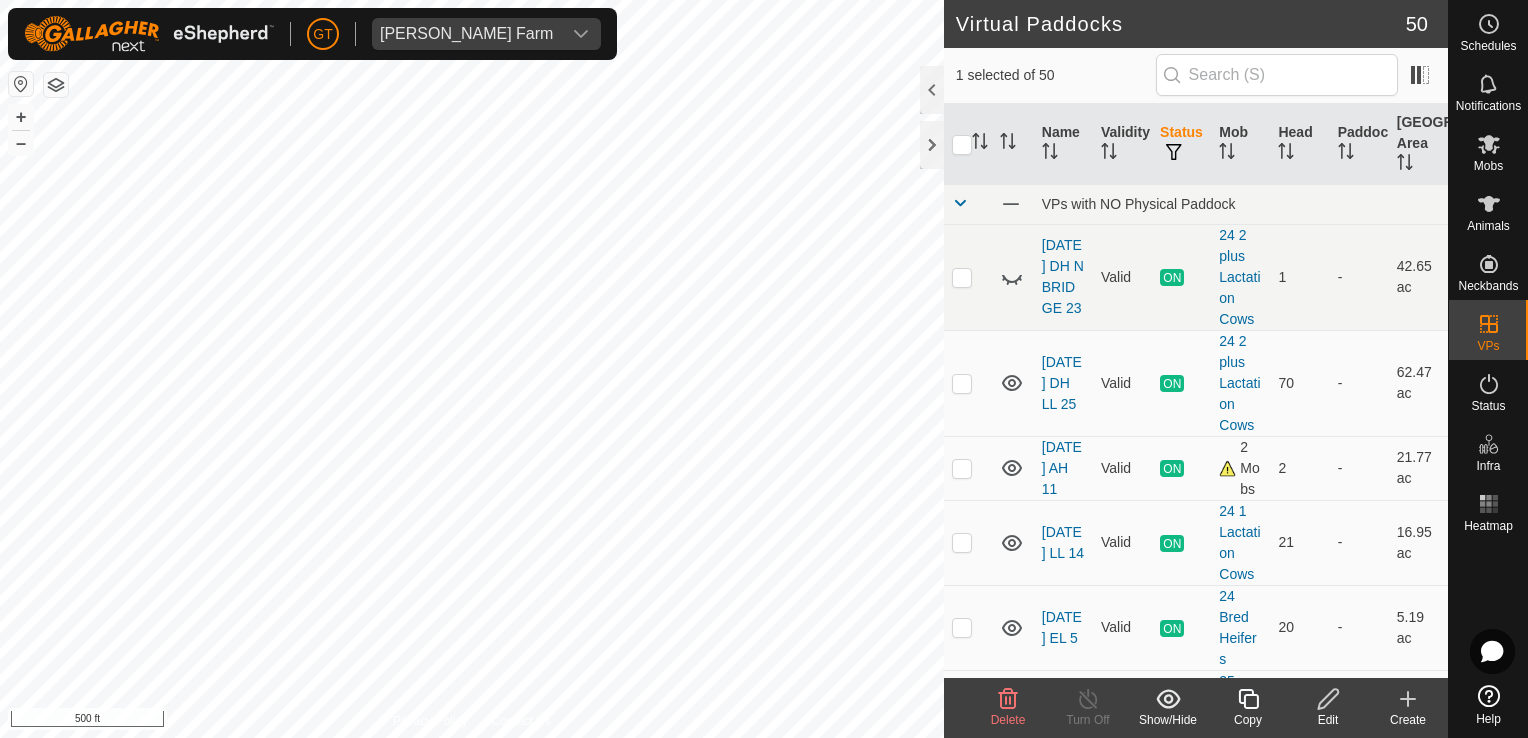 checkbox on "true" 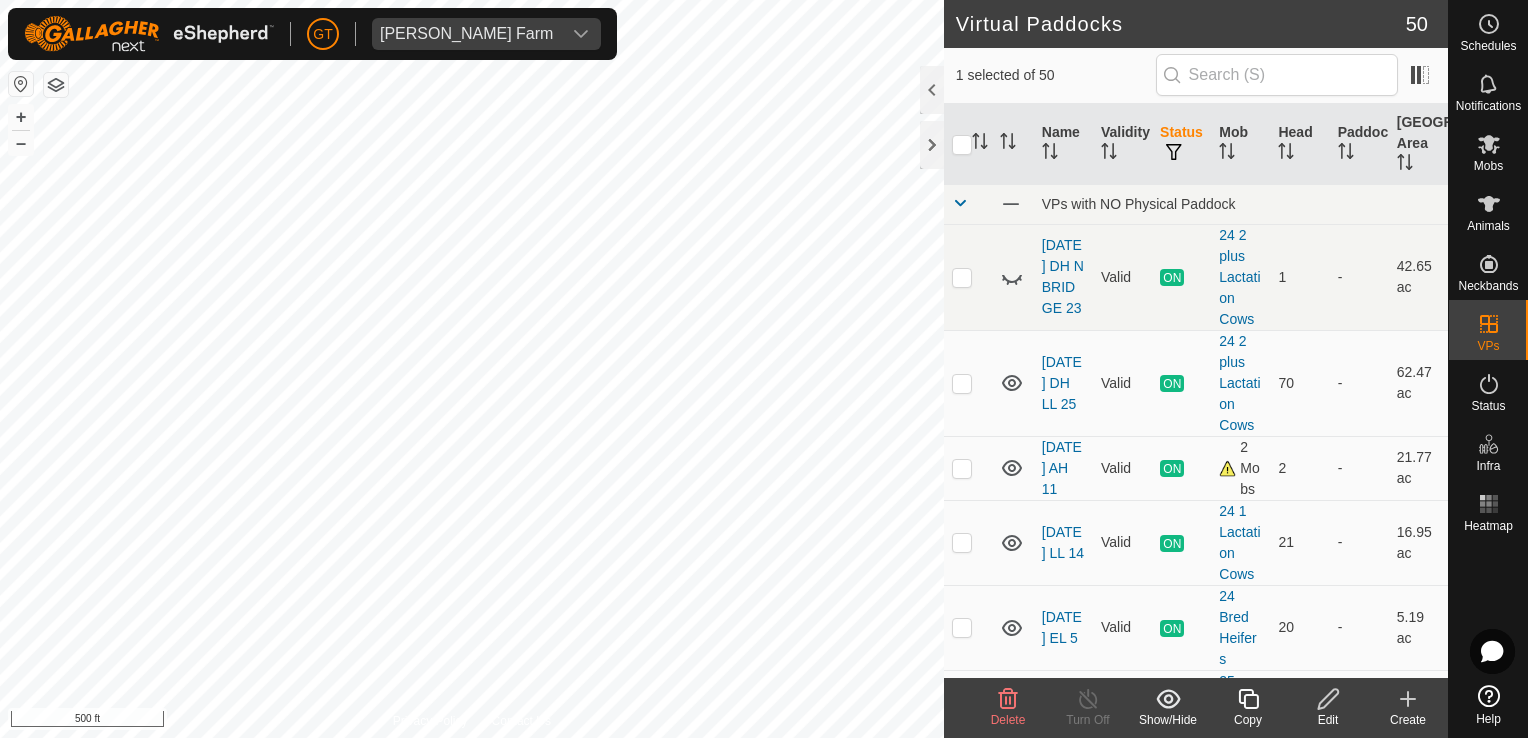 checkbox on "false" 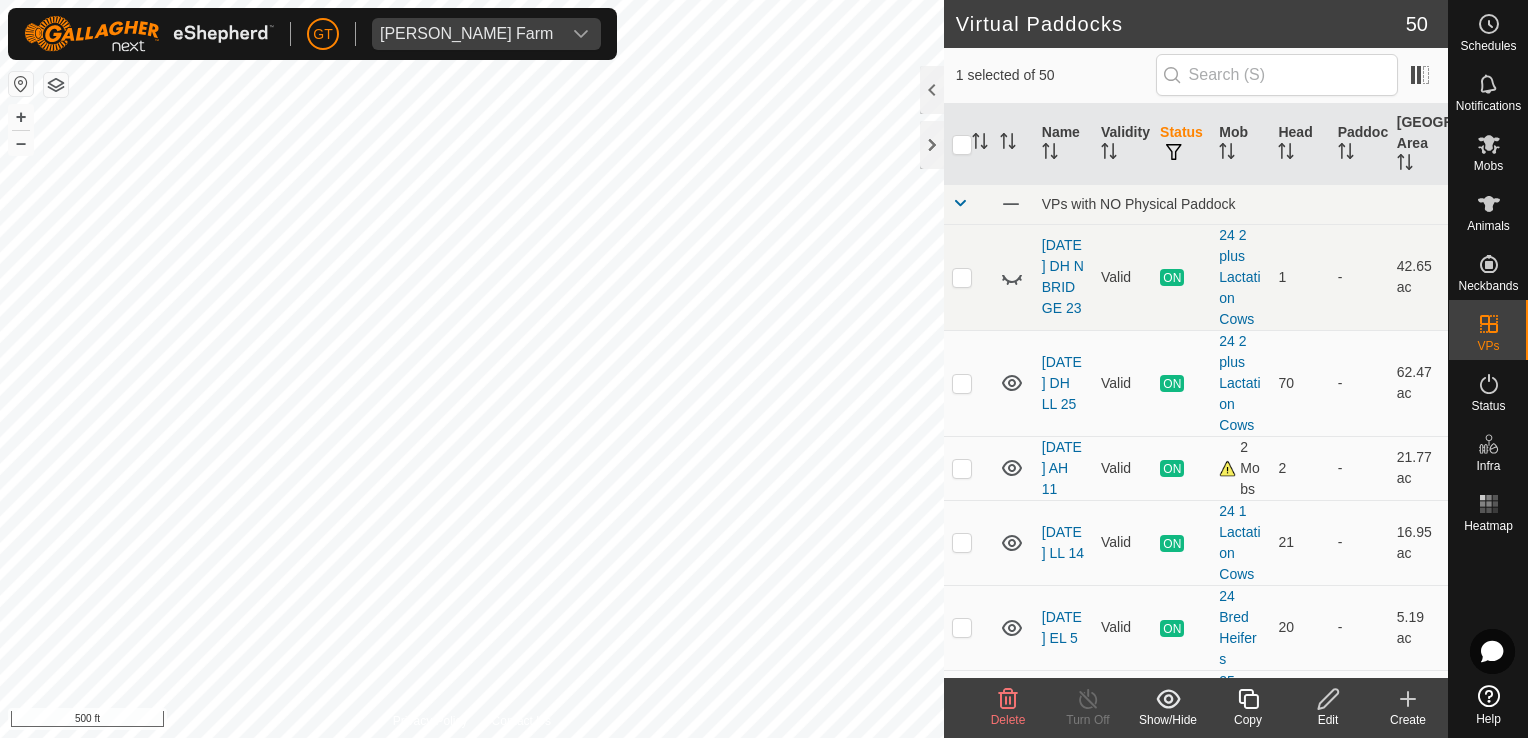 checkbox on "true" 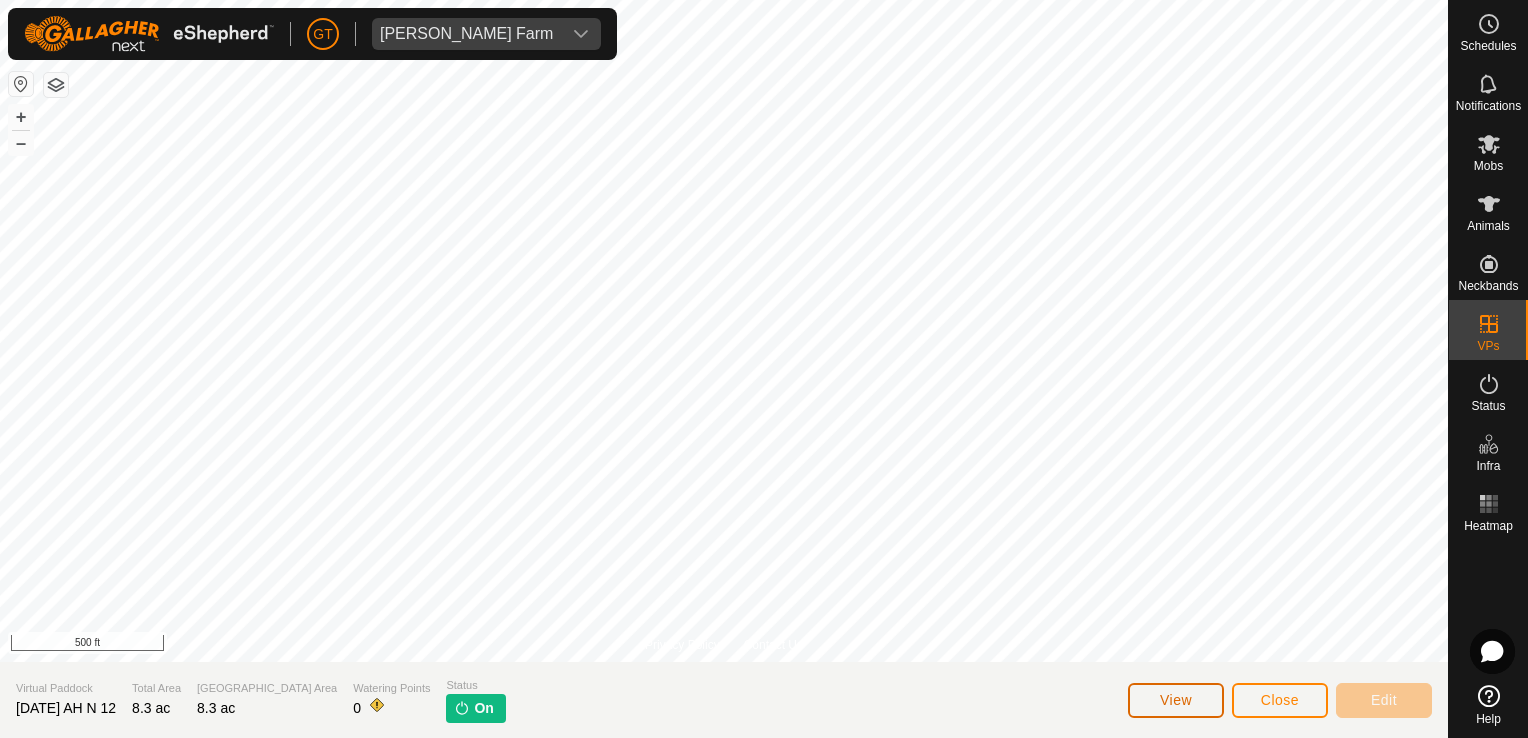 click on "View" 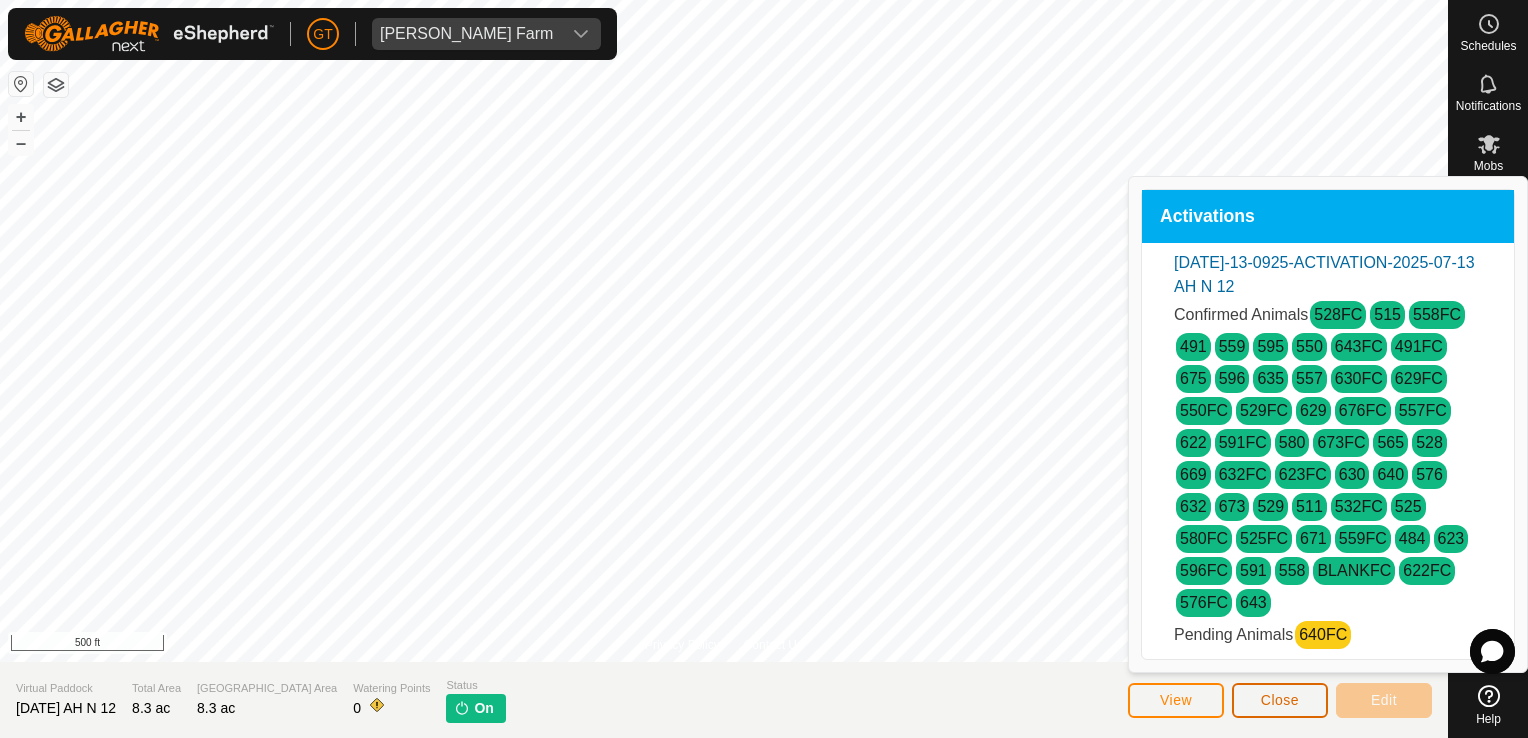 click on "Close" 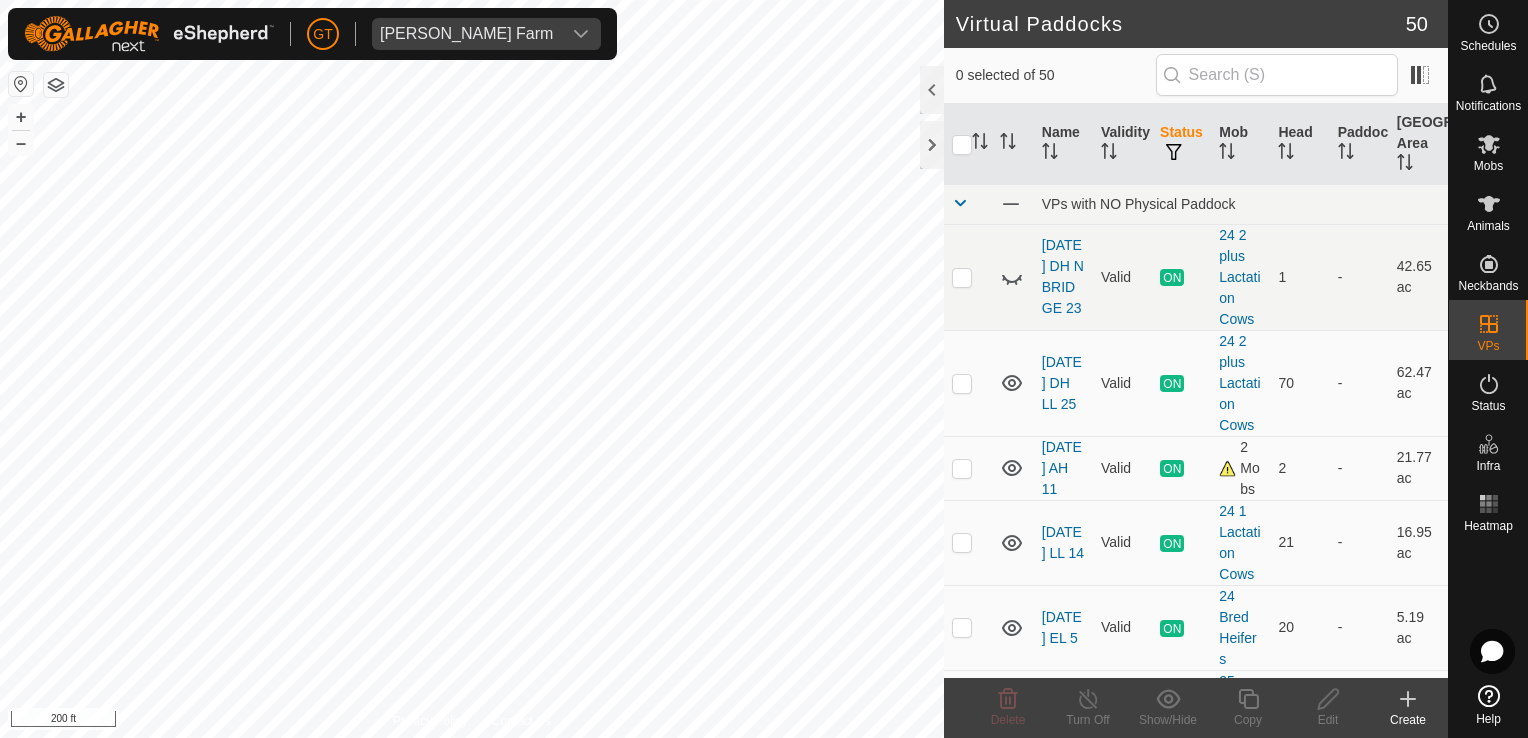 checkbox on "true" 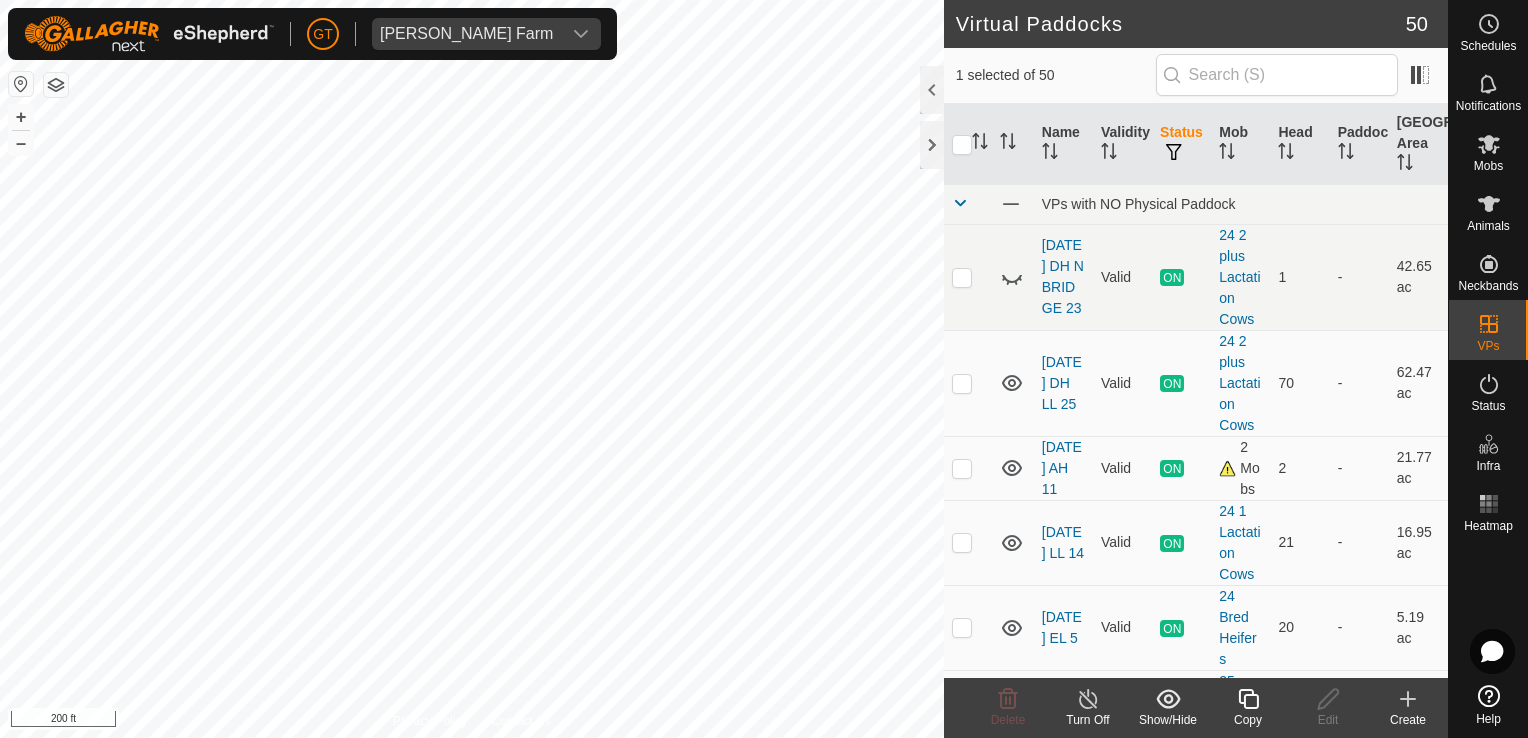 click 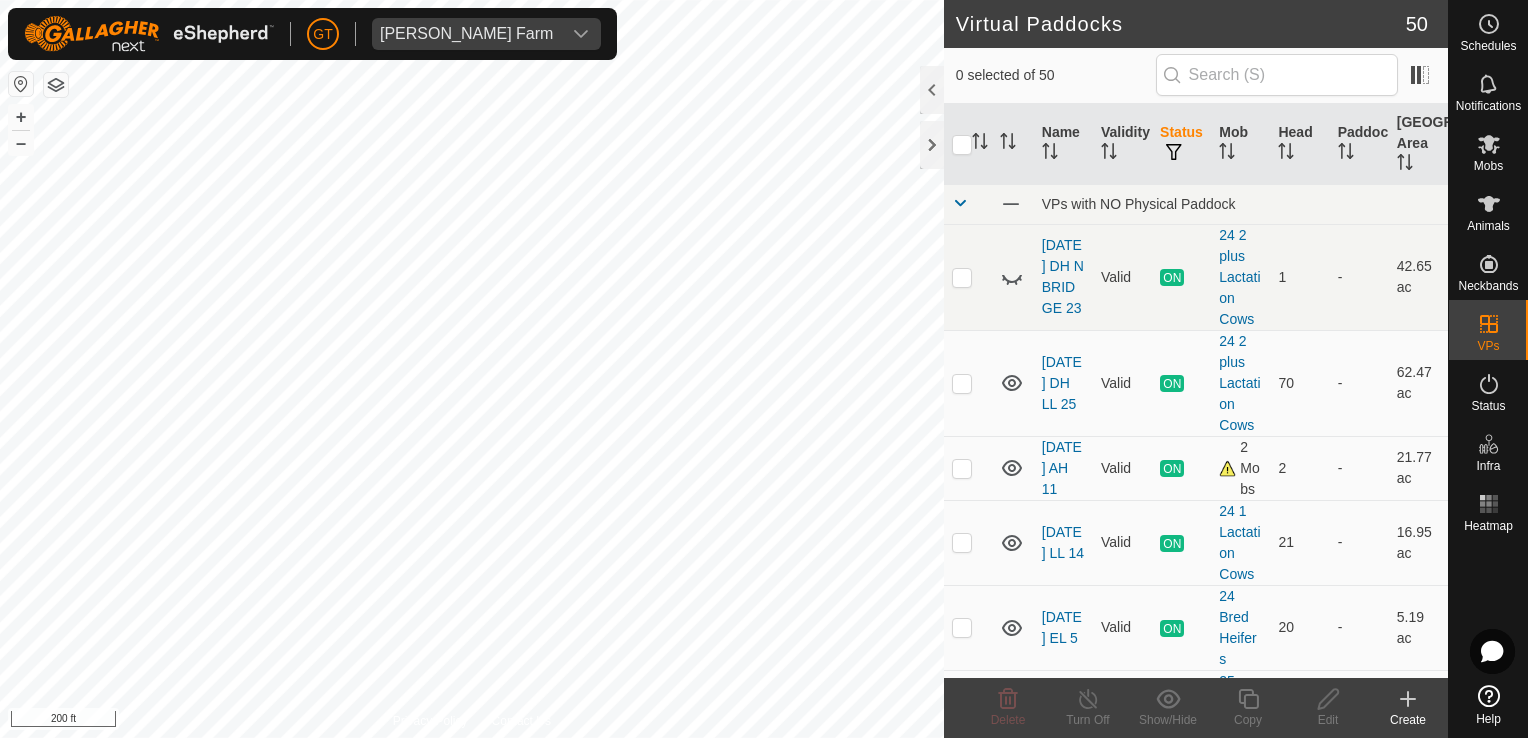 scroll, scrollTop: 0, scrollLeft: 0, axis: both 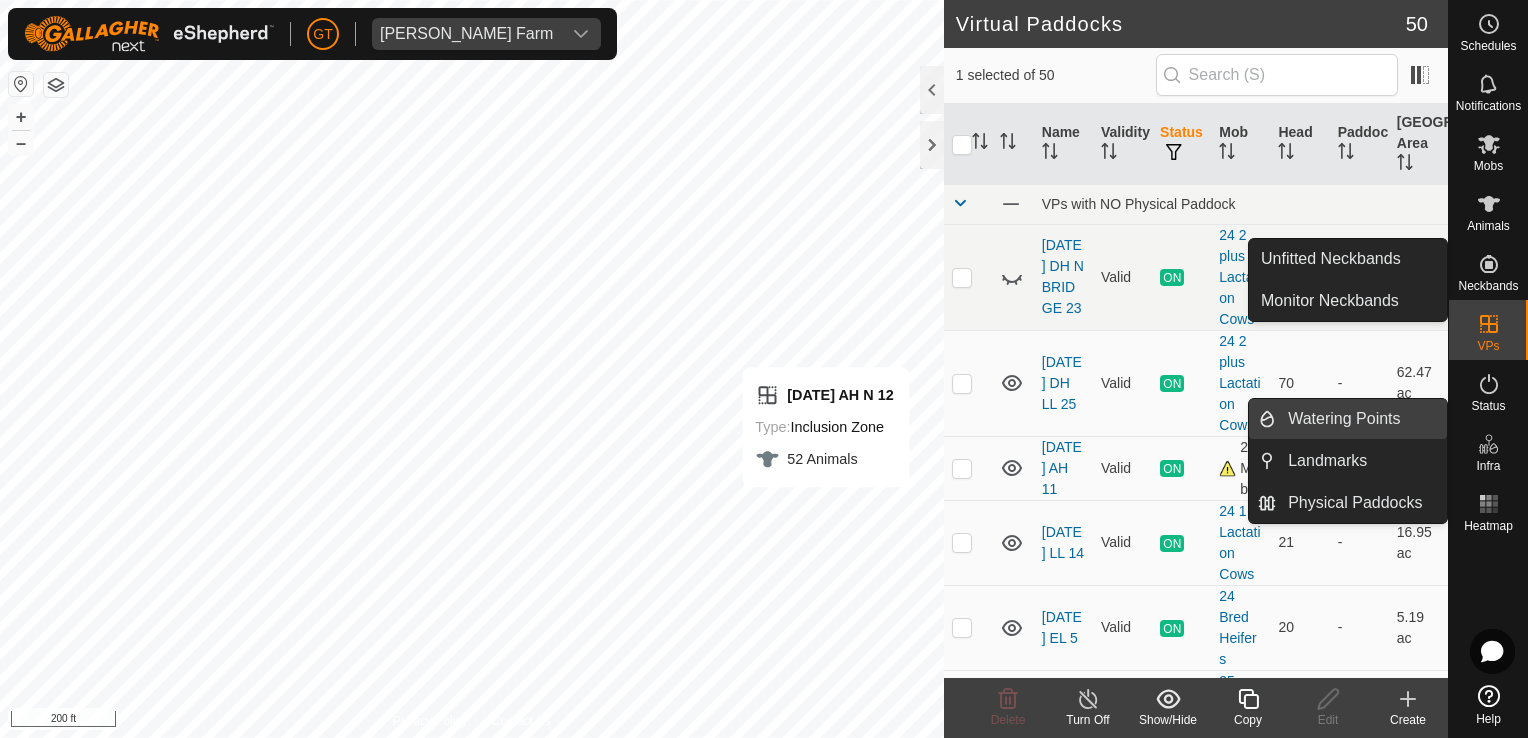 click on "Watering Points" at bounding box center [1361, 419] 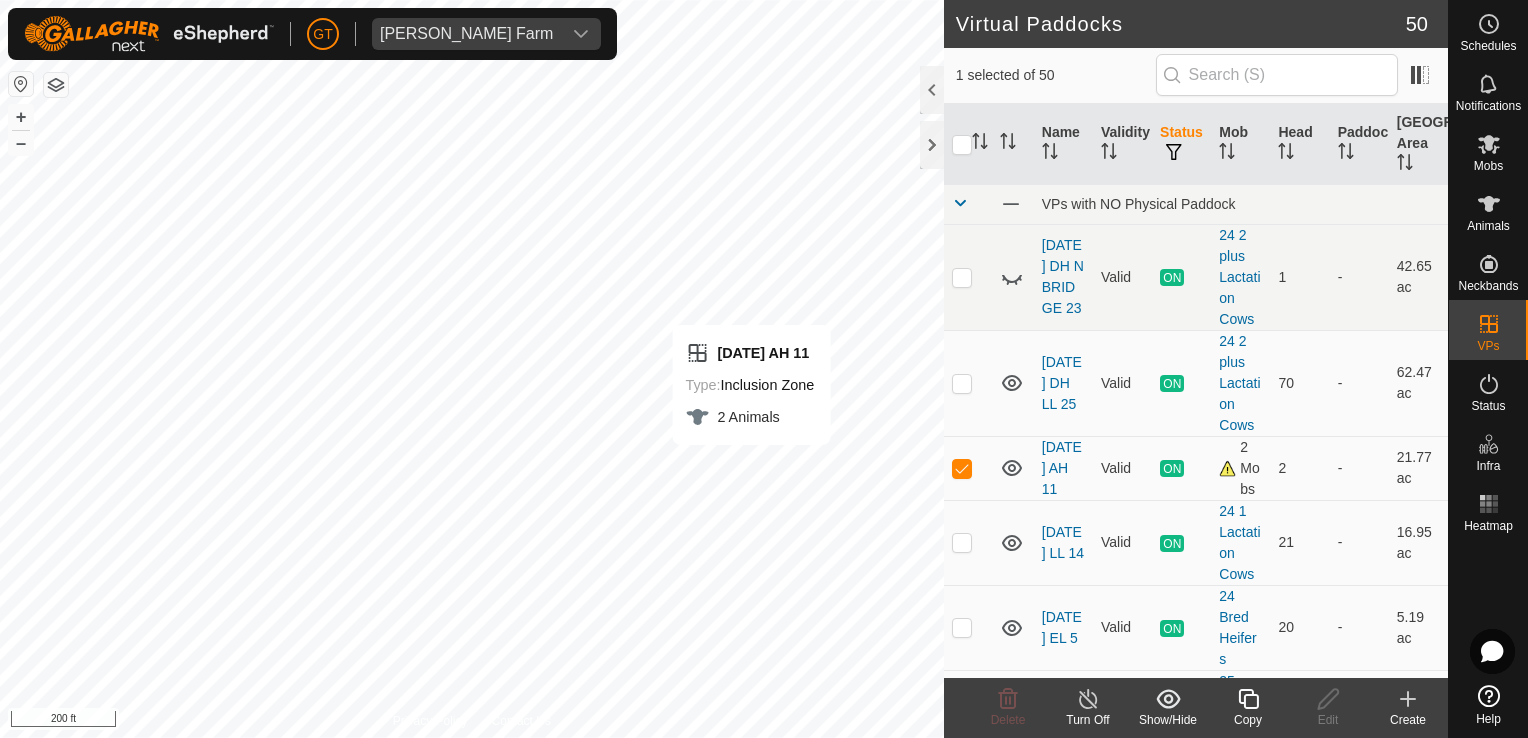checkbox on "false" 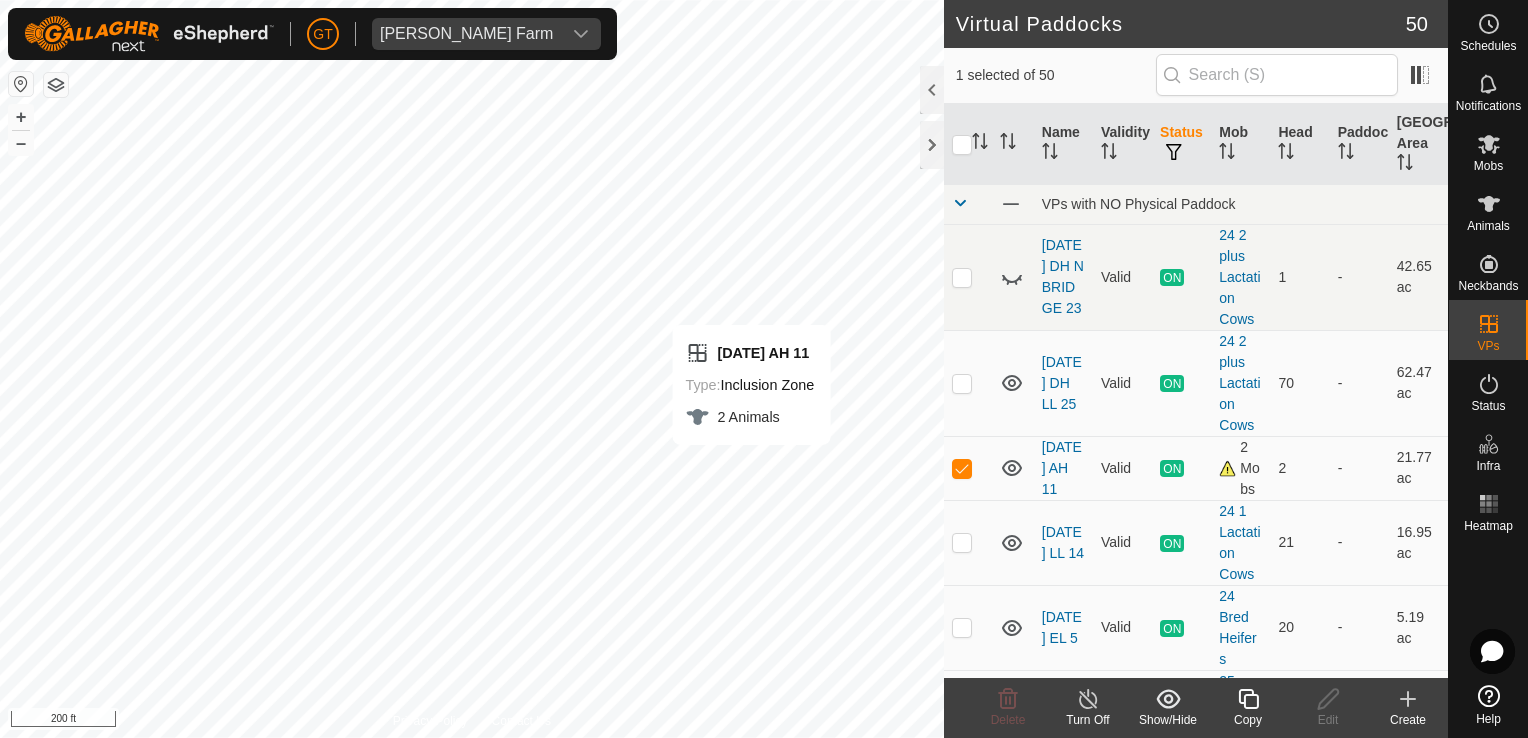 checkbox on "true" 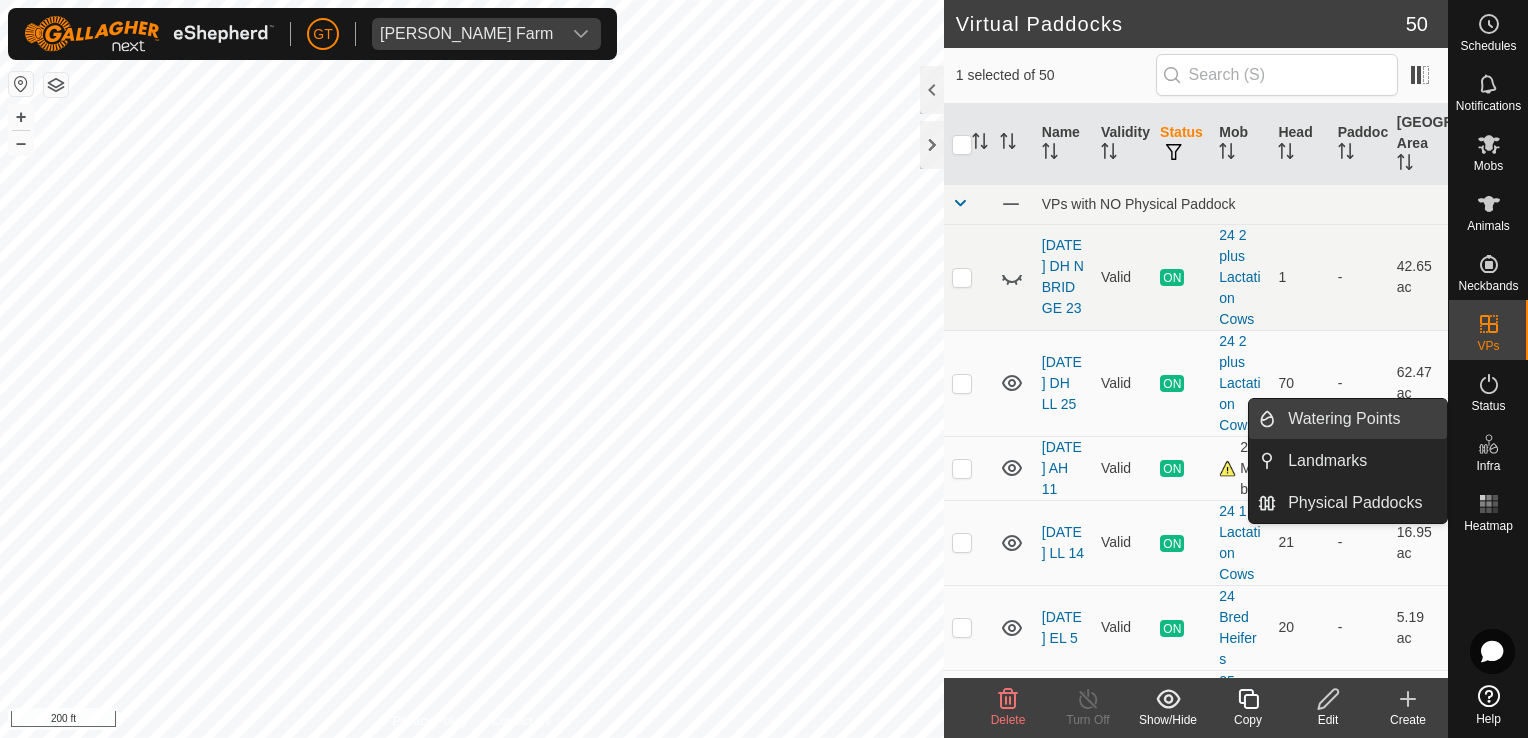 click on "Watering Points" at bounding box center [1361, 419] 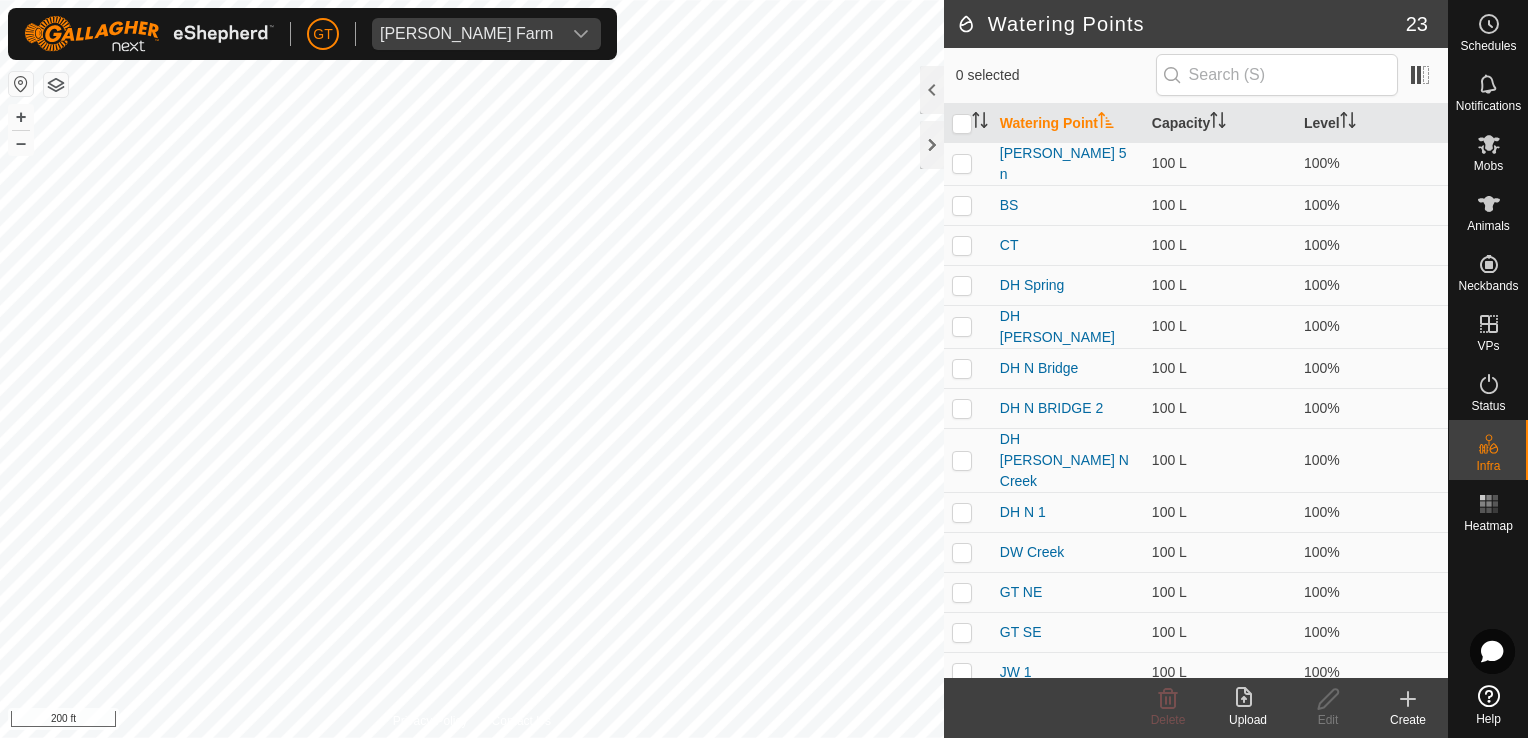click 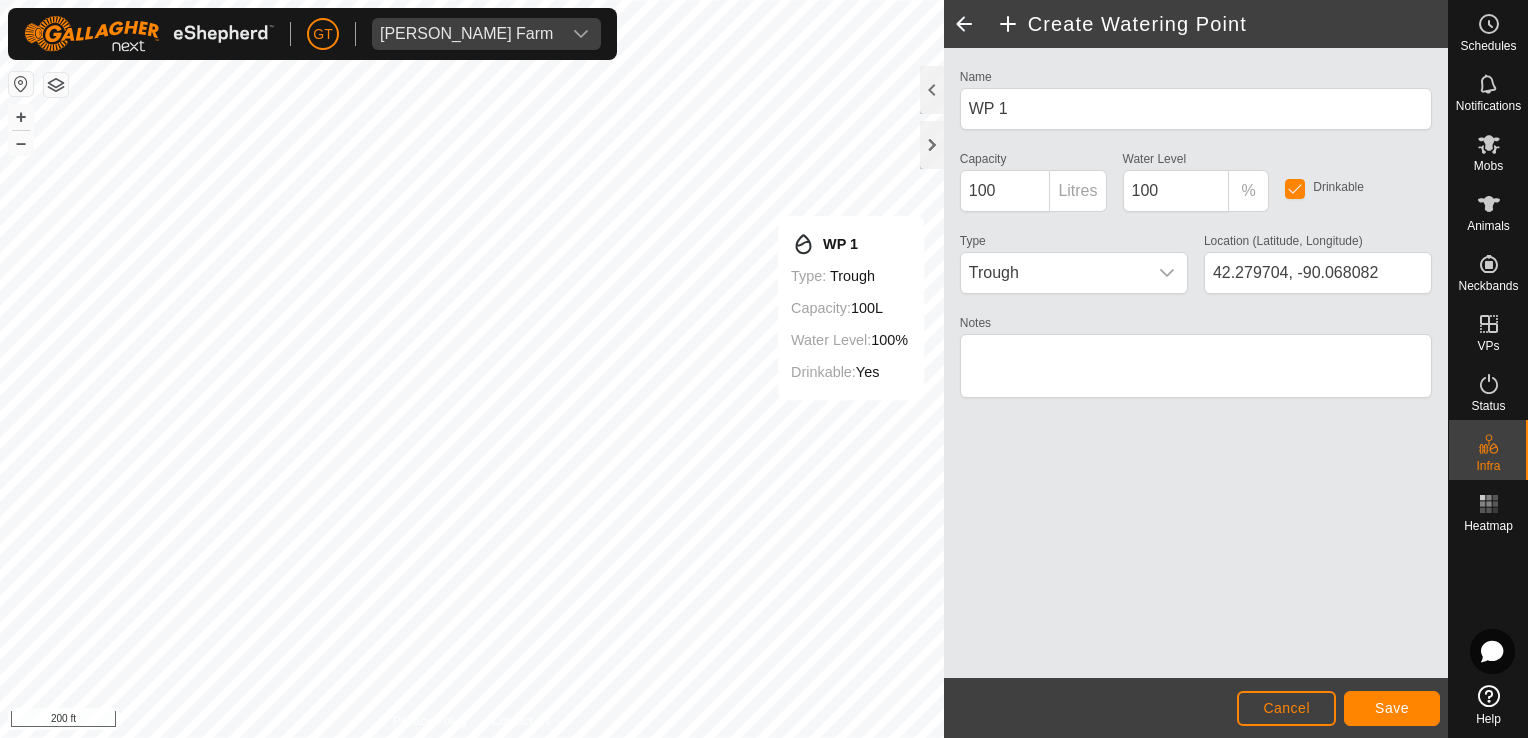 type on "42.279771, -90.067462" 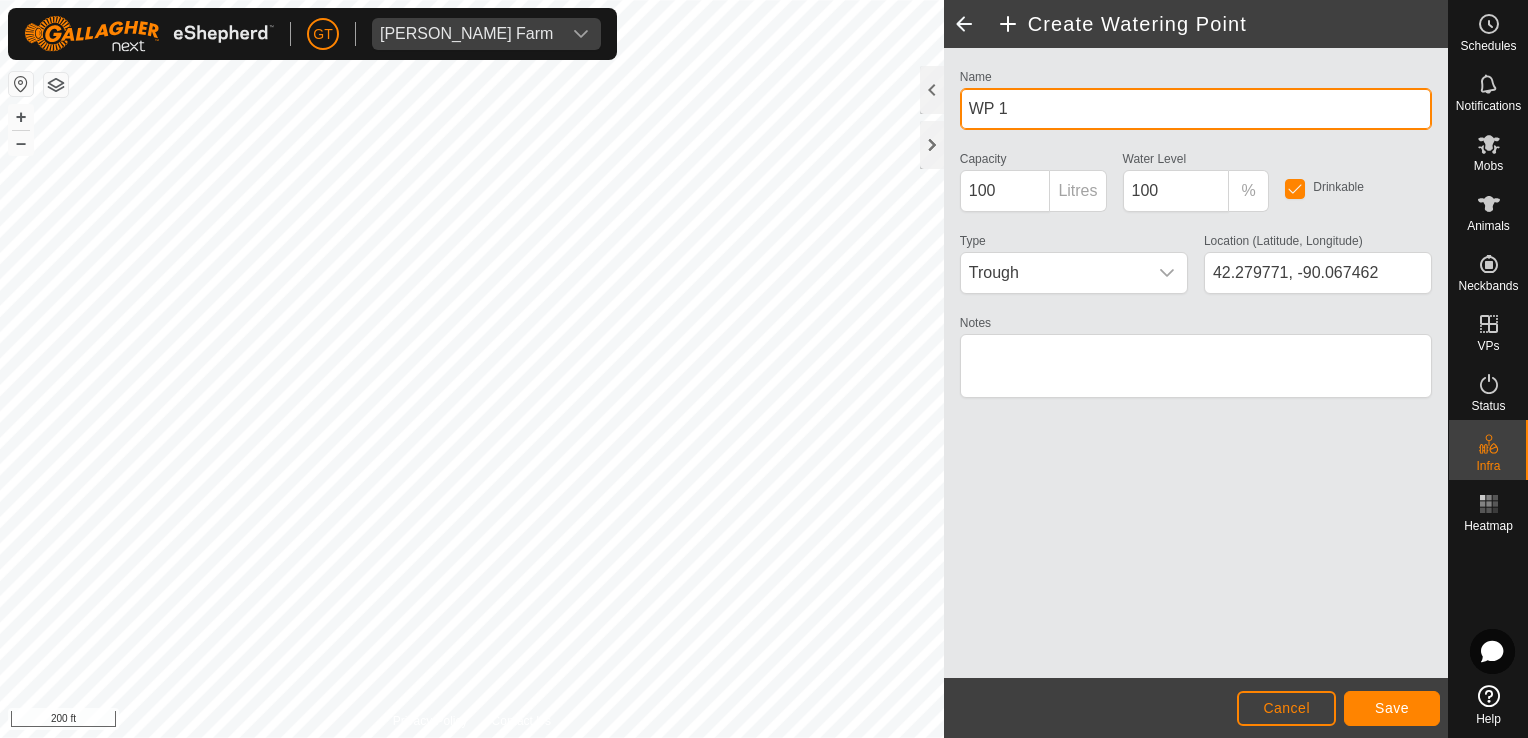 click on "WP 1" at bounding box center (1196, 109) 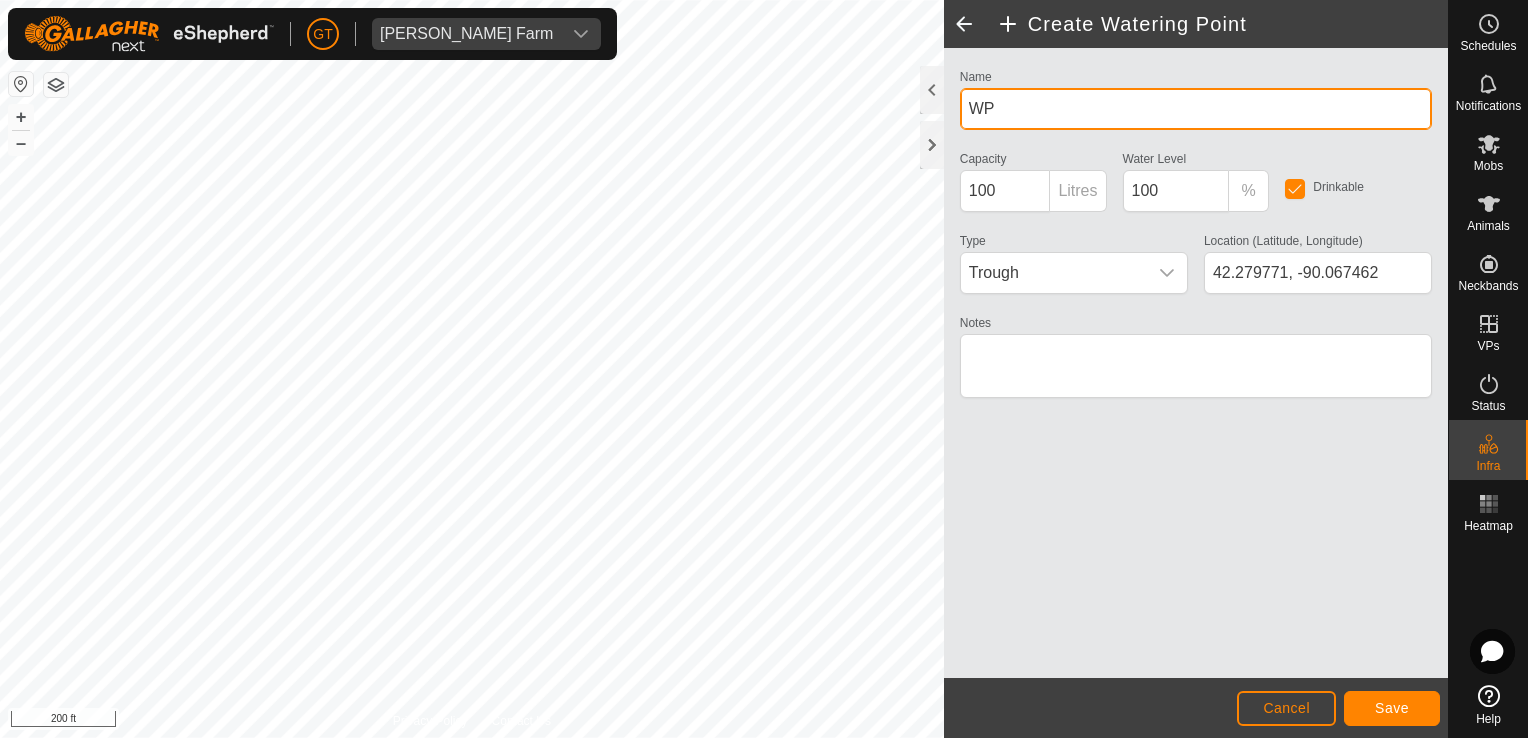 type on "W" 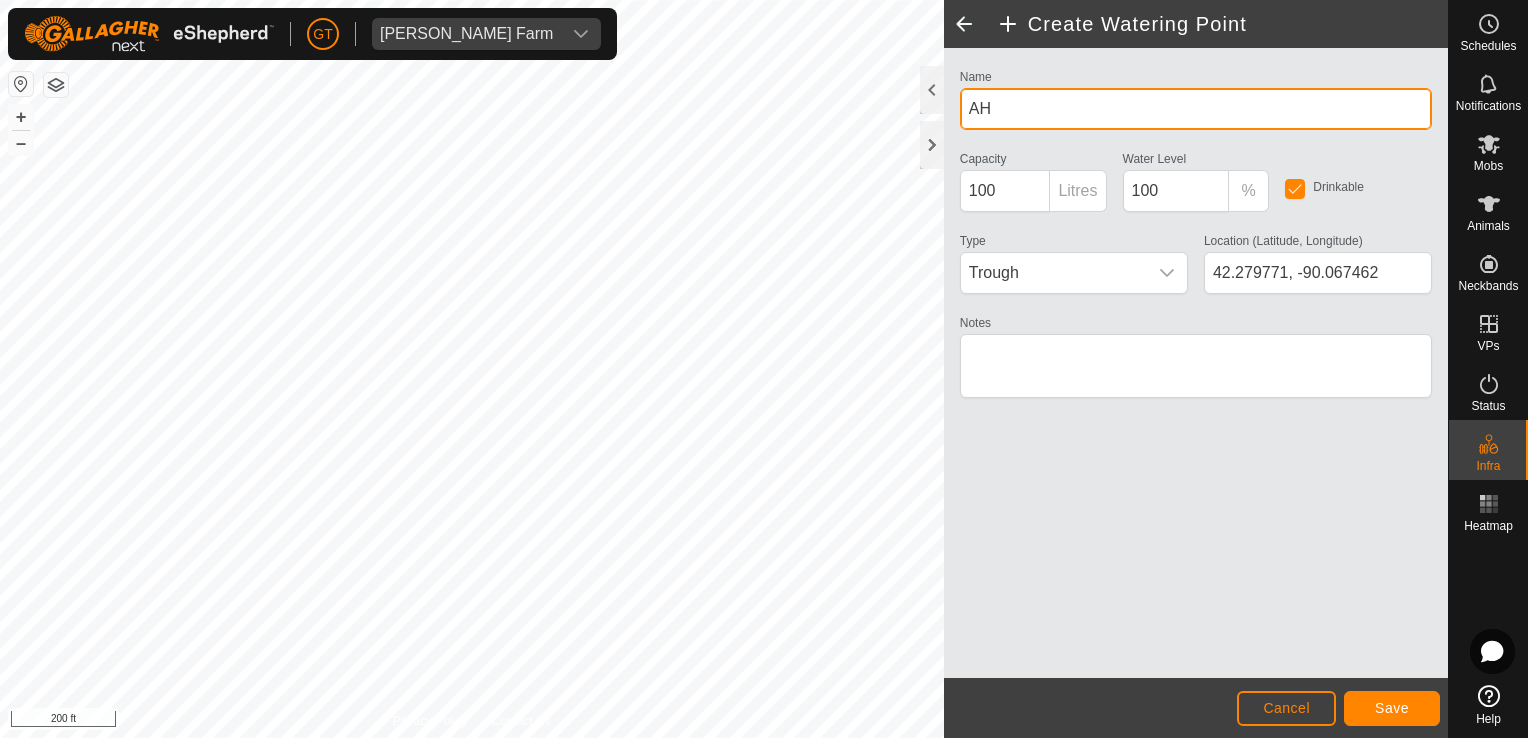 type on "AH N" 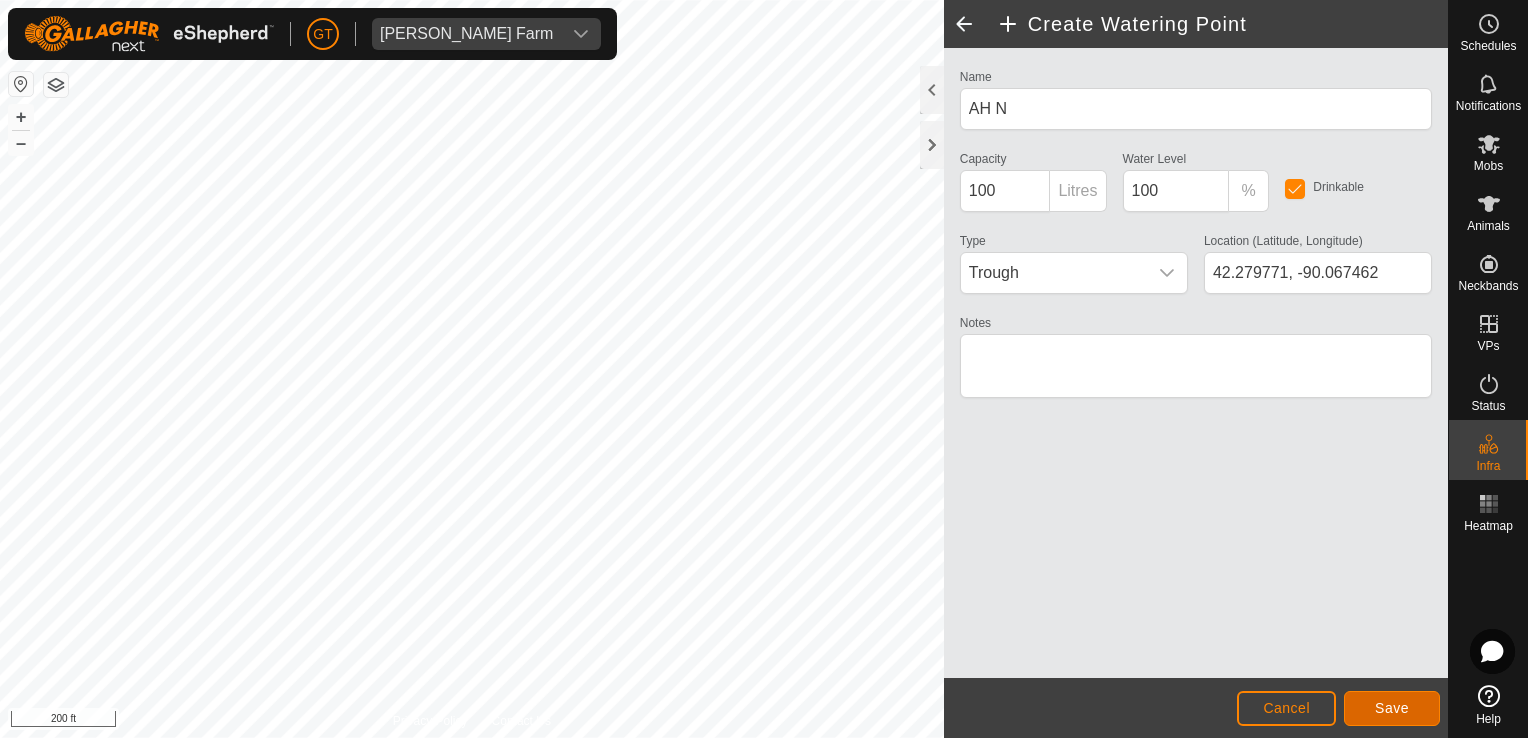 click on "Save" 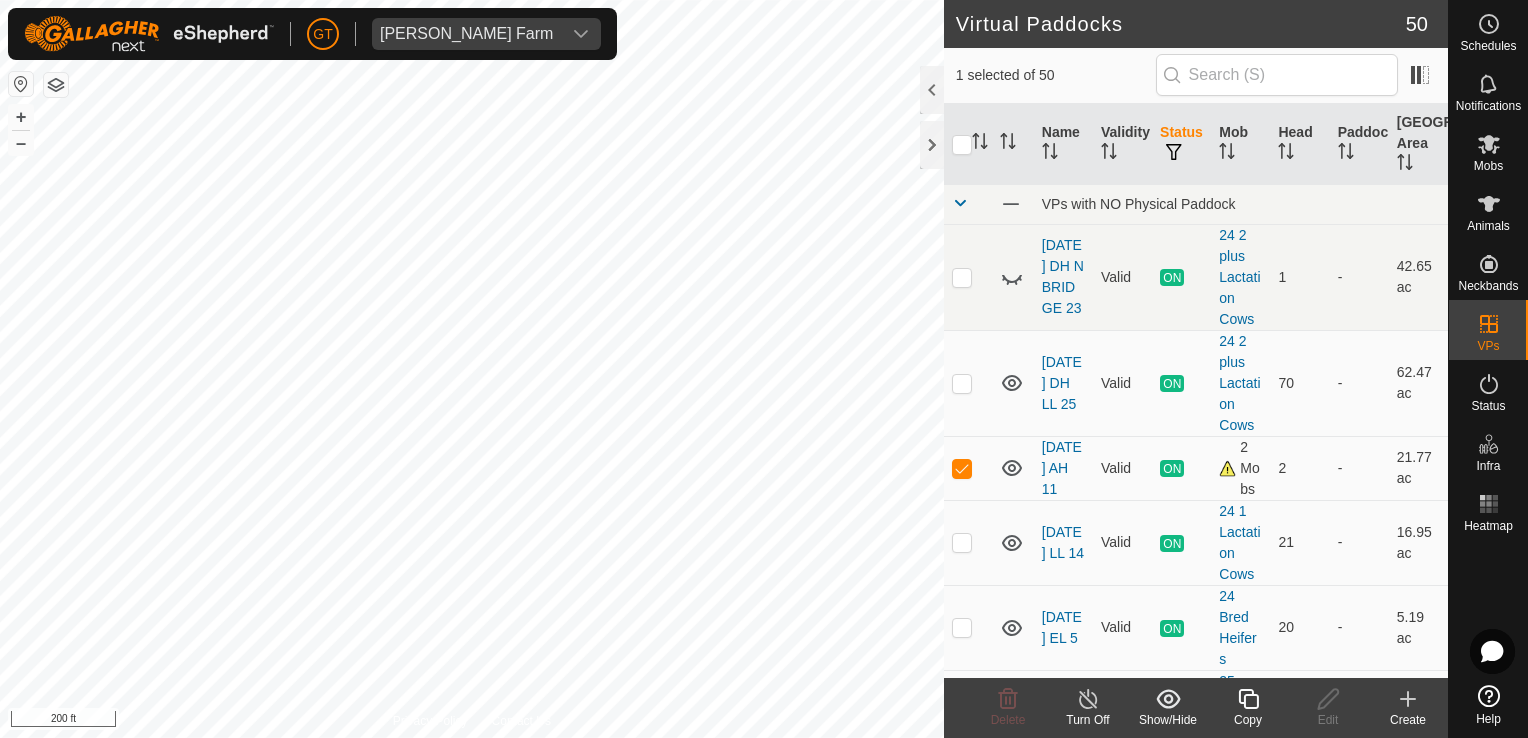checkbox on "false" 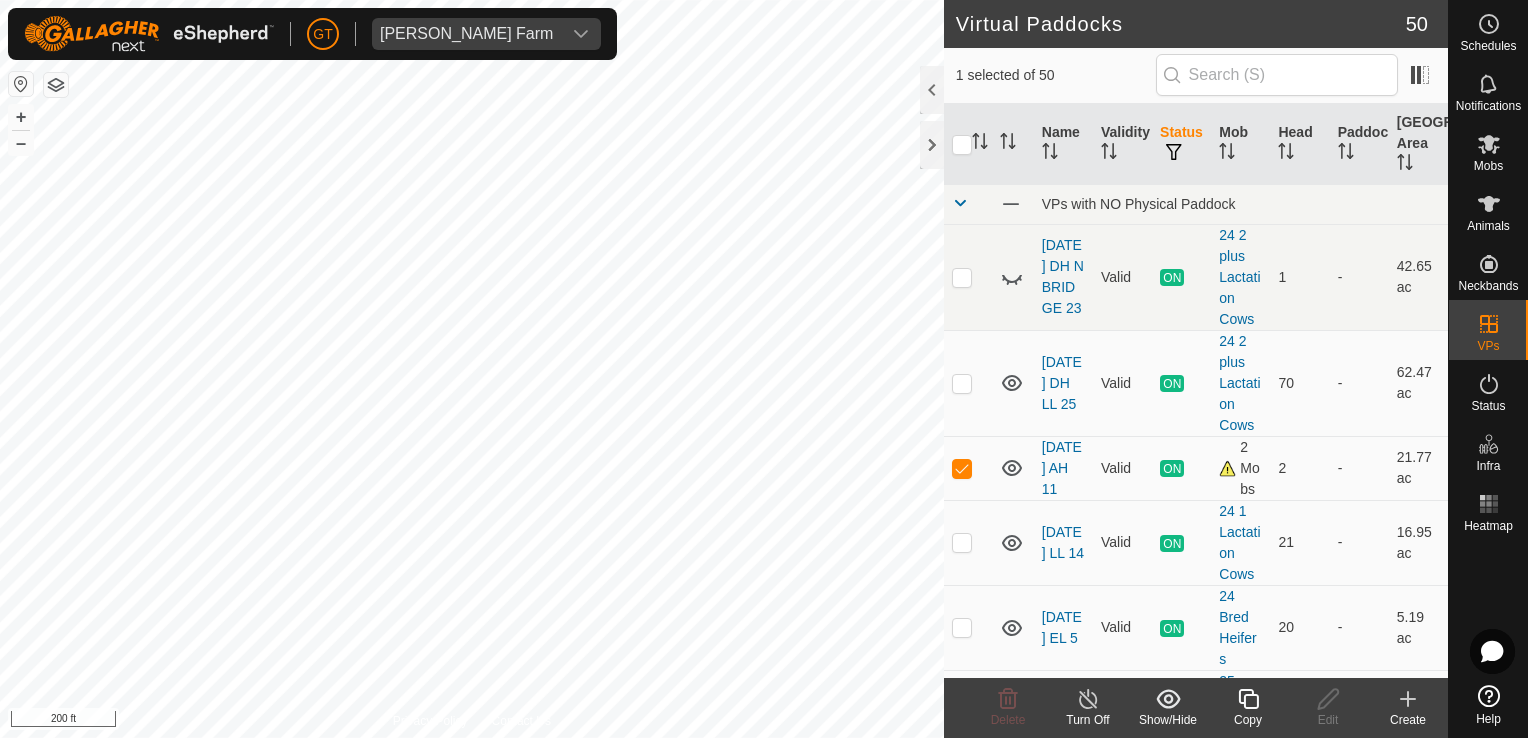checkbox on "true" 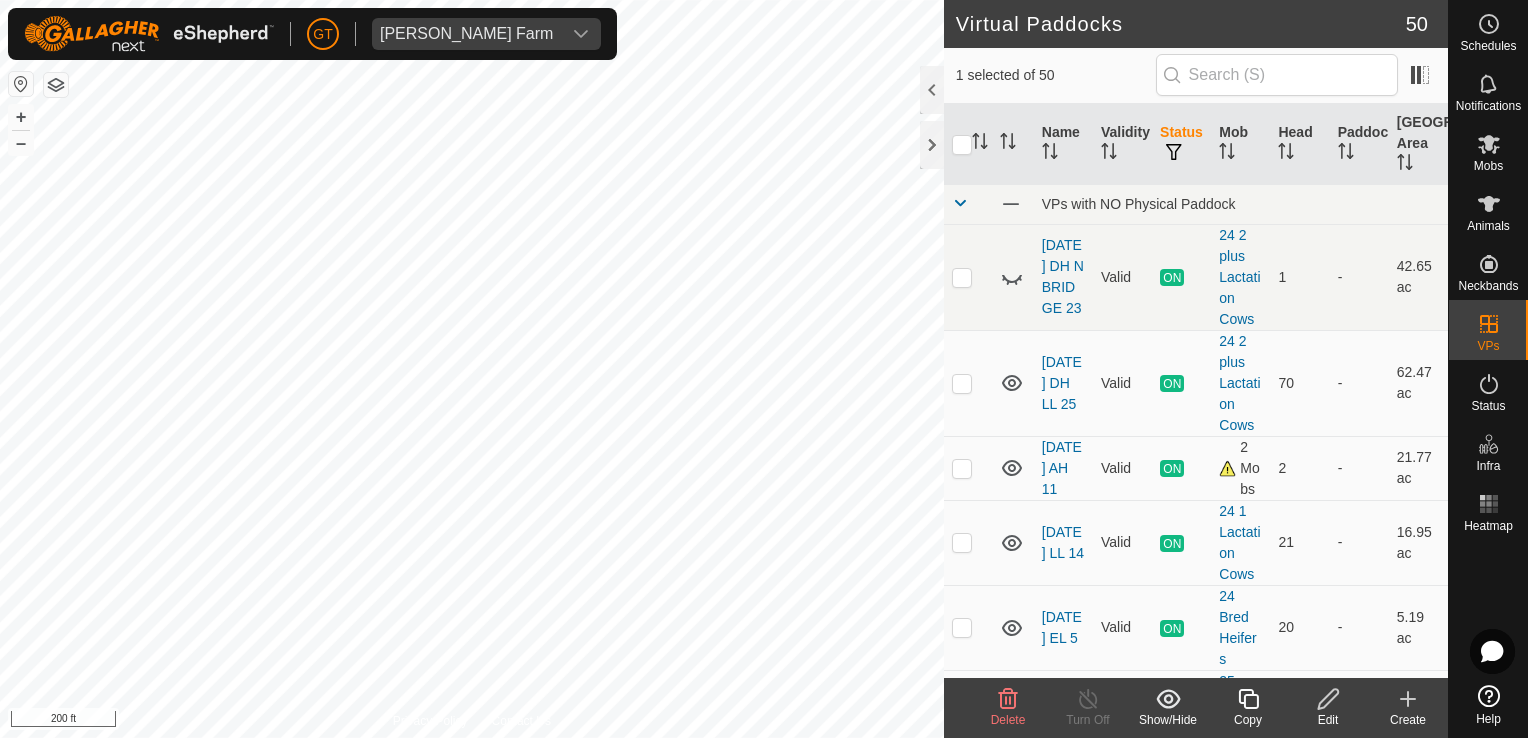 checkbox on "true" 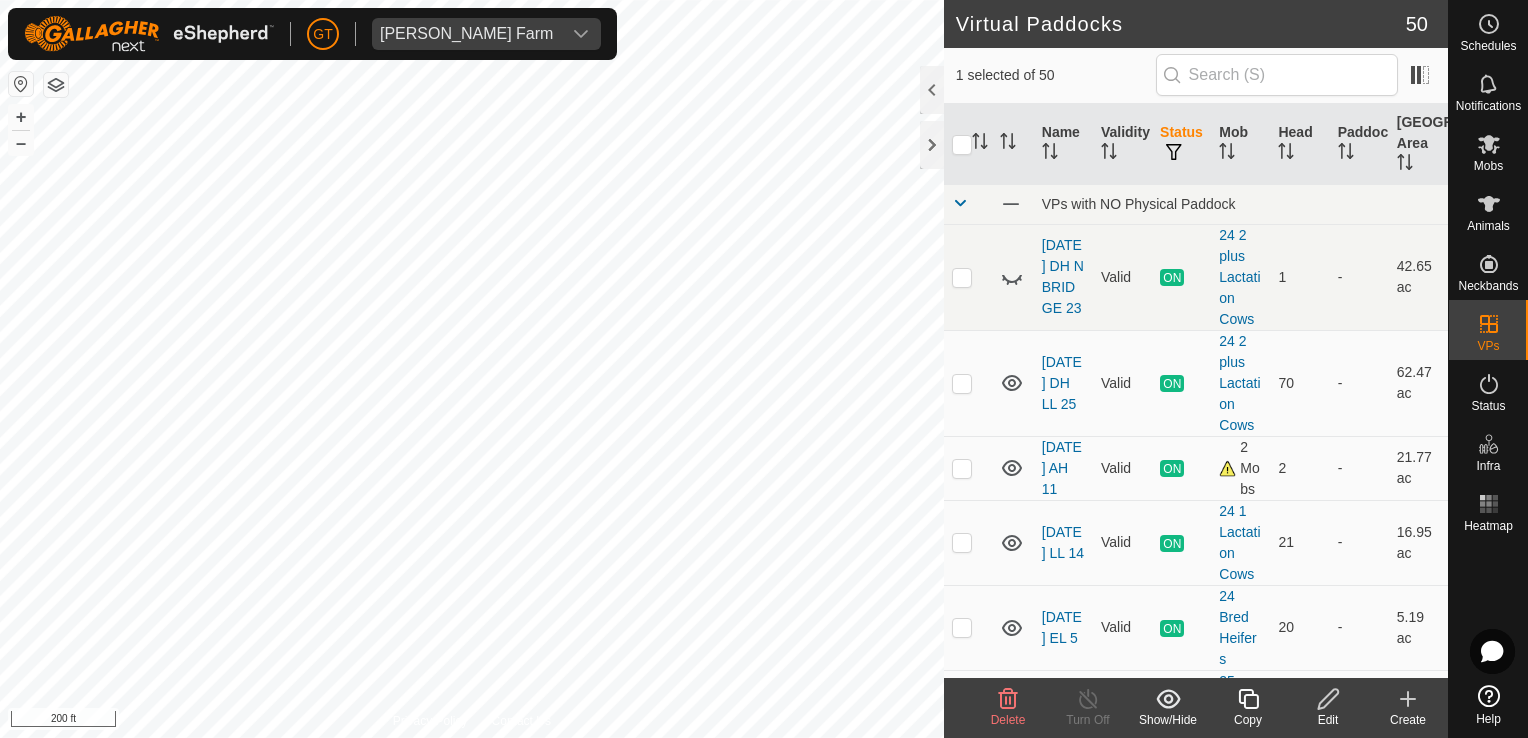 checkbox on "false" 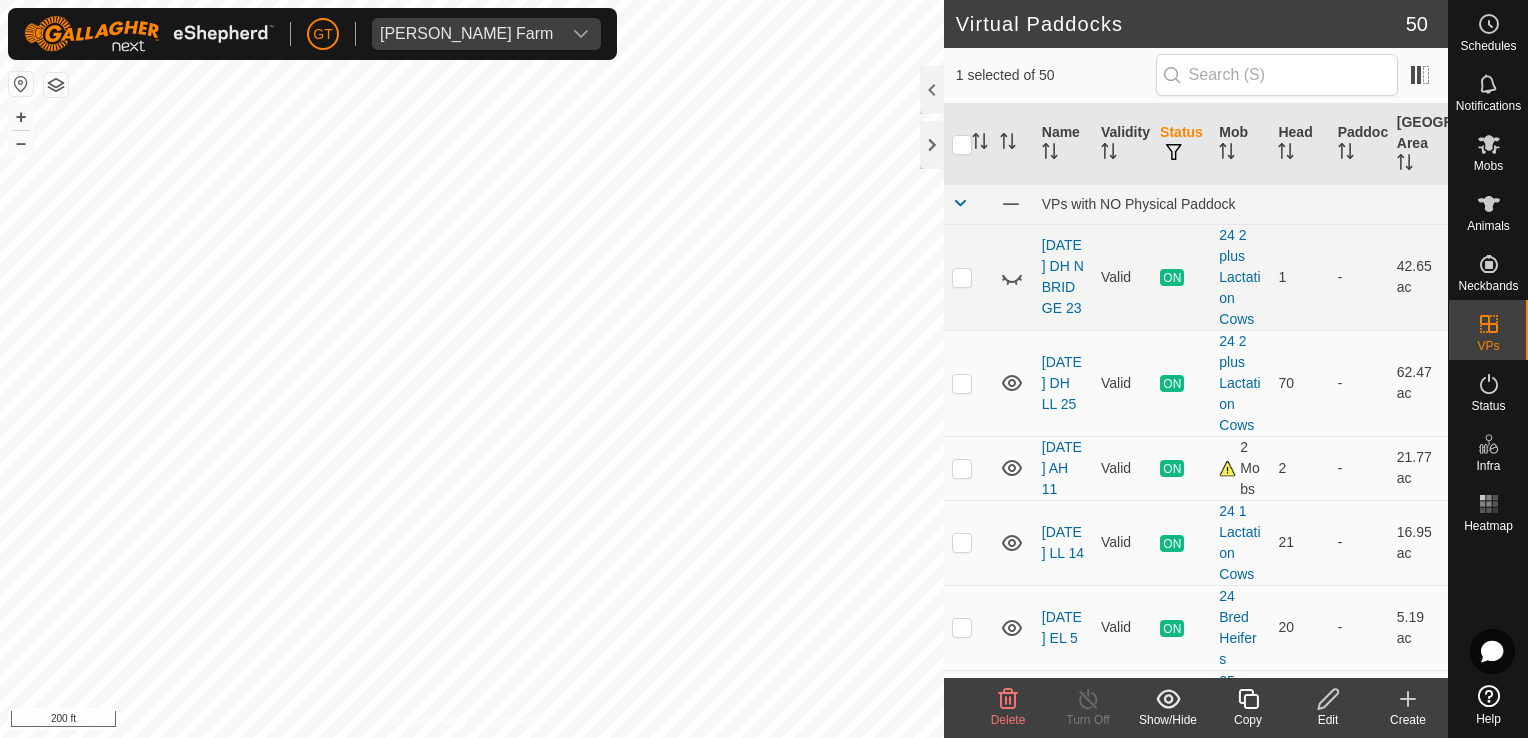 checkbox on "true" 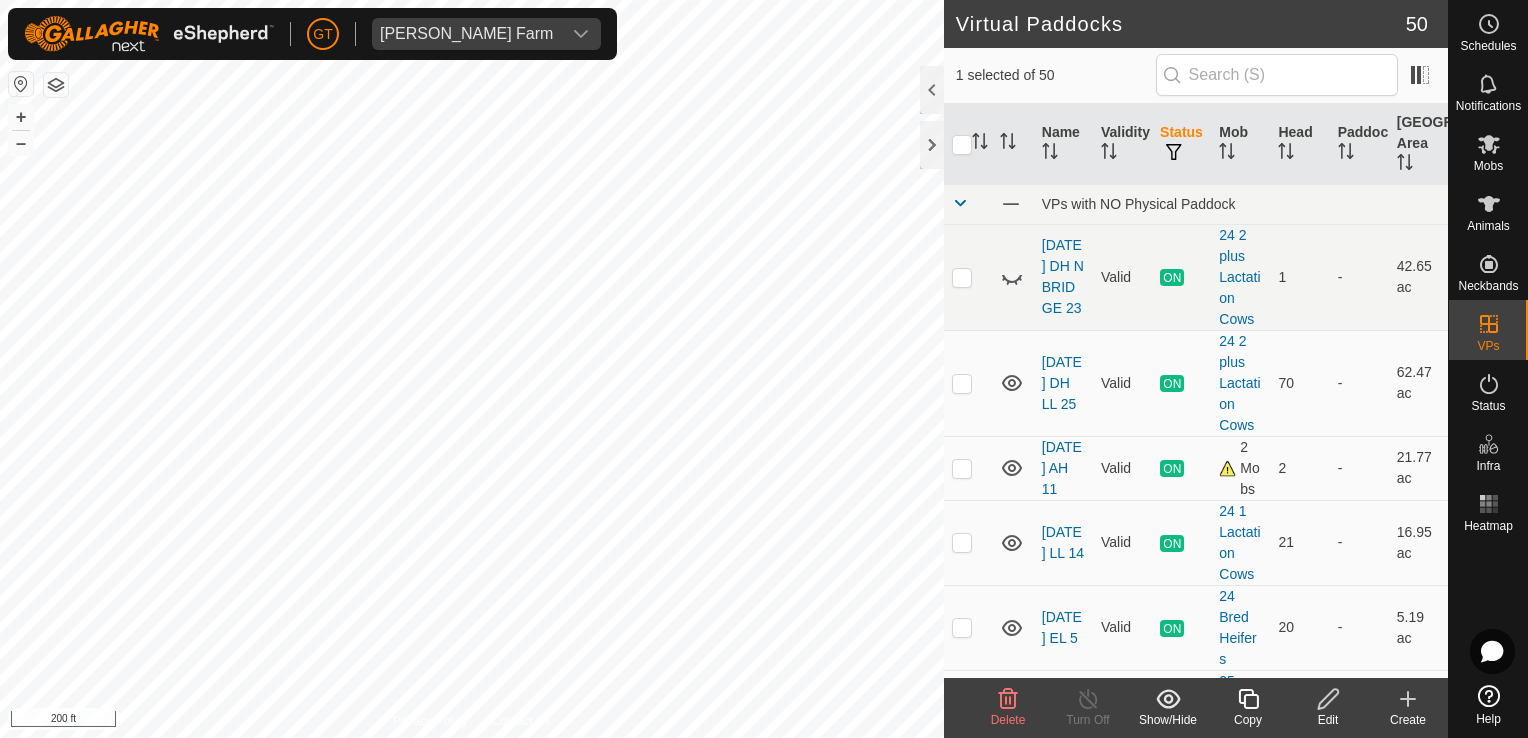 checkbox on "false" 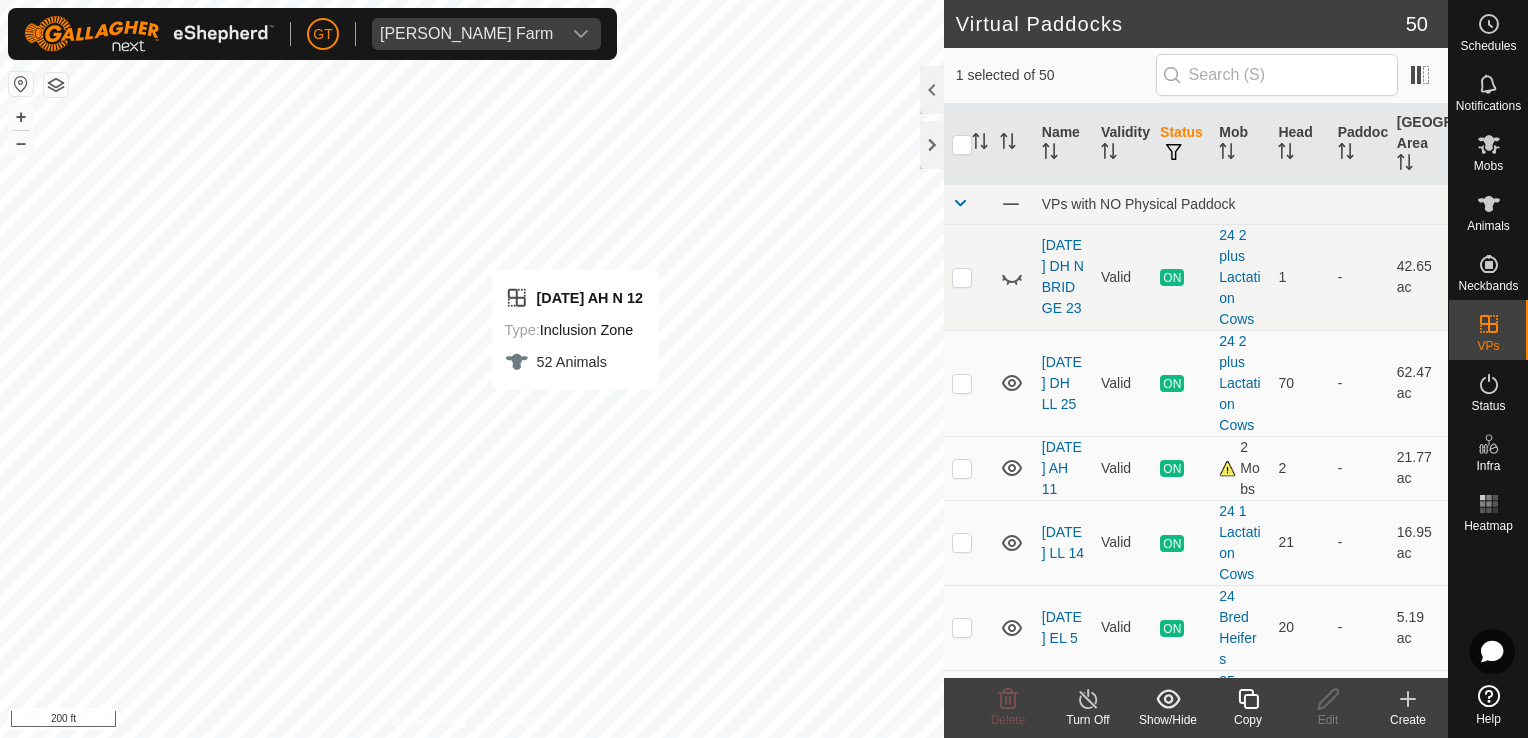 checkbox on "false" 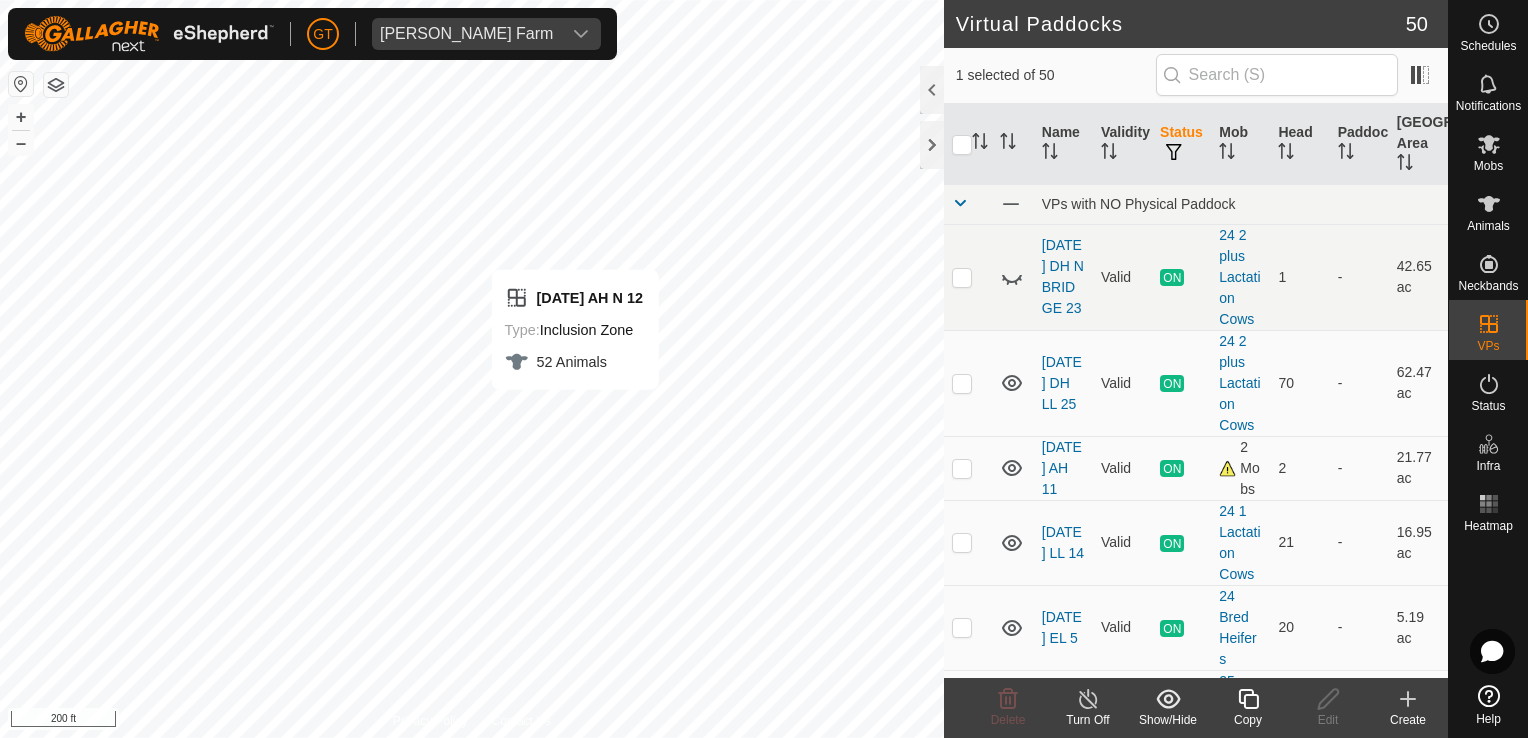 checkbox on "true" 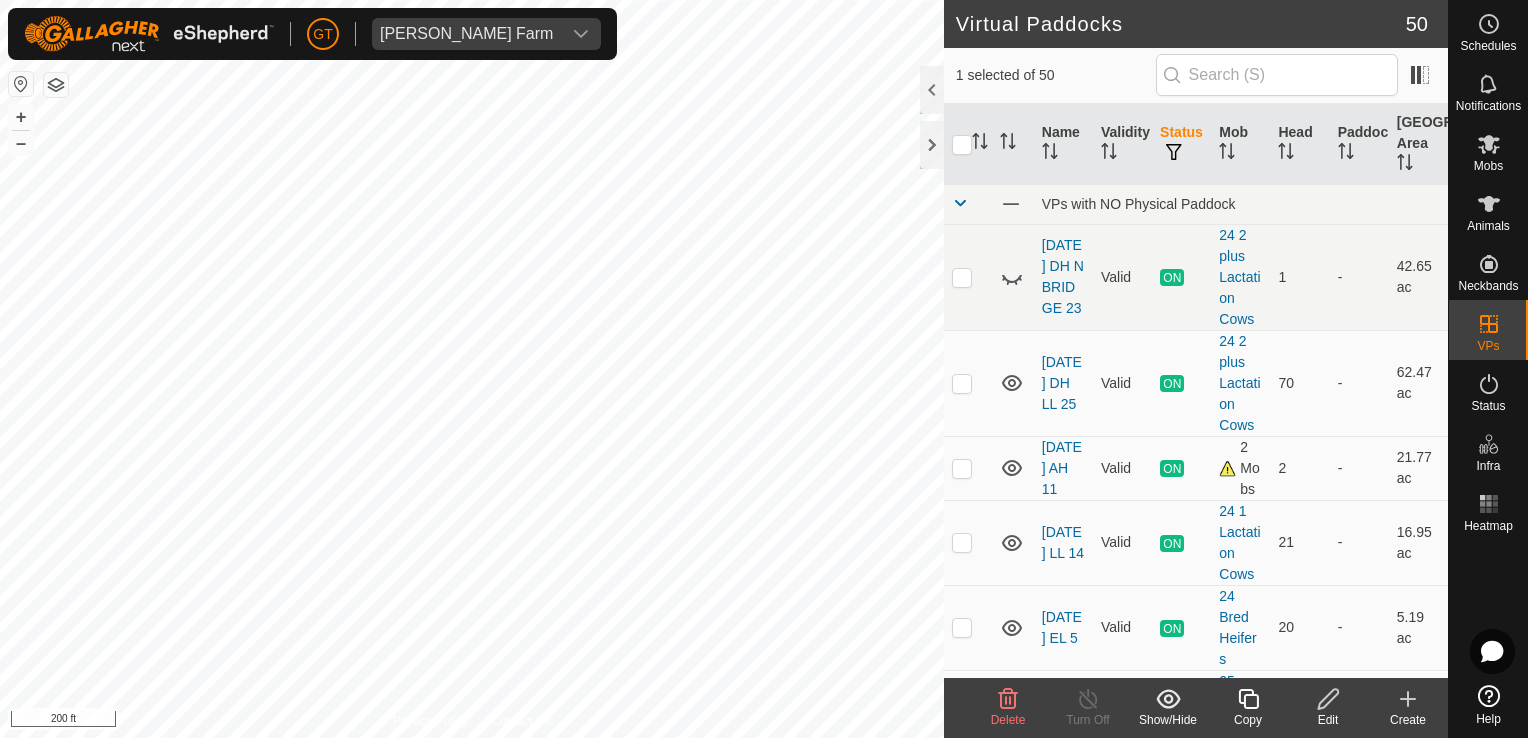 checkbox on "true" 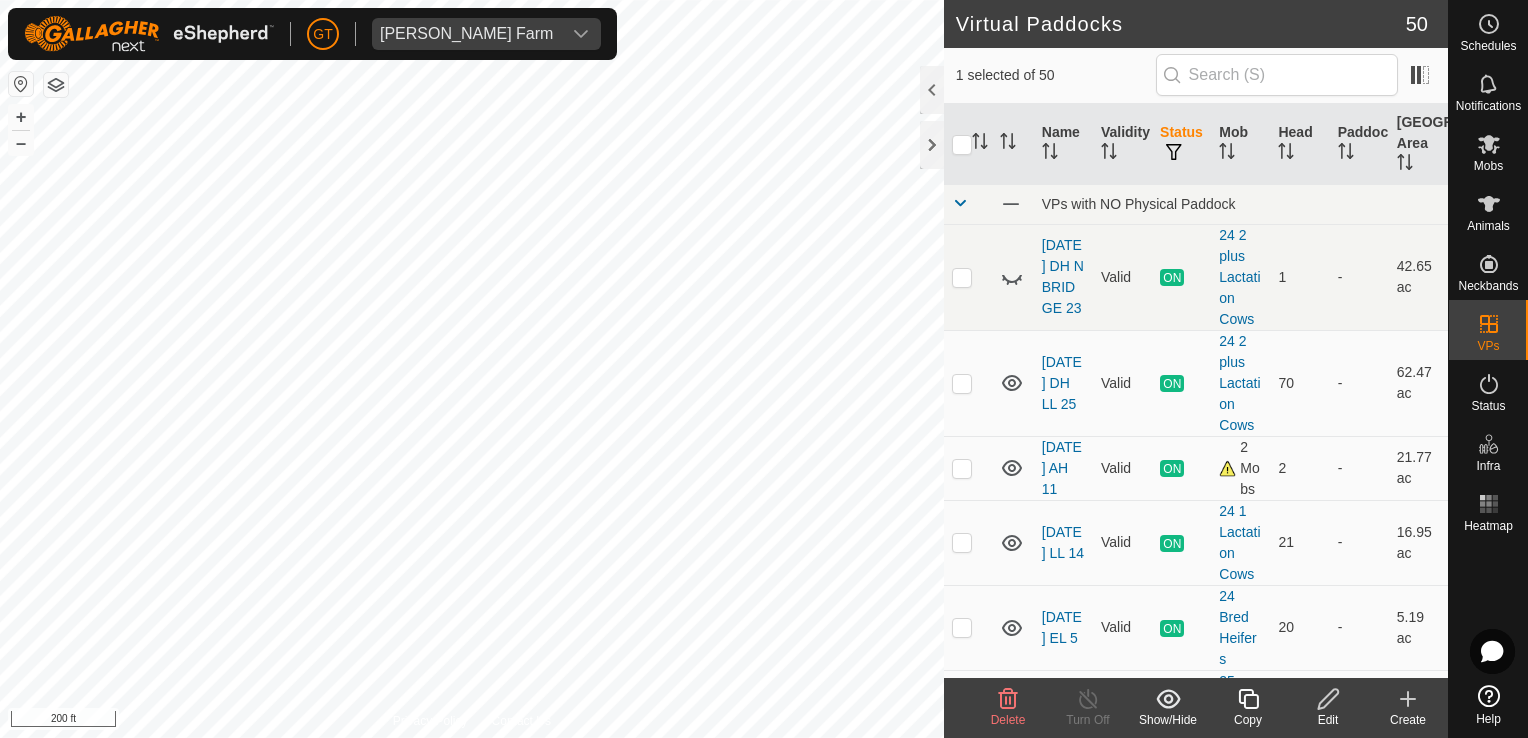 checkbox on "false" 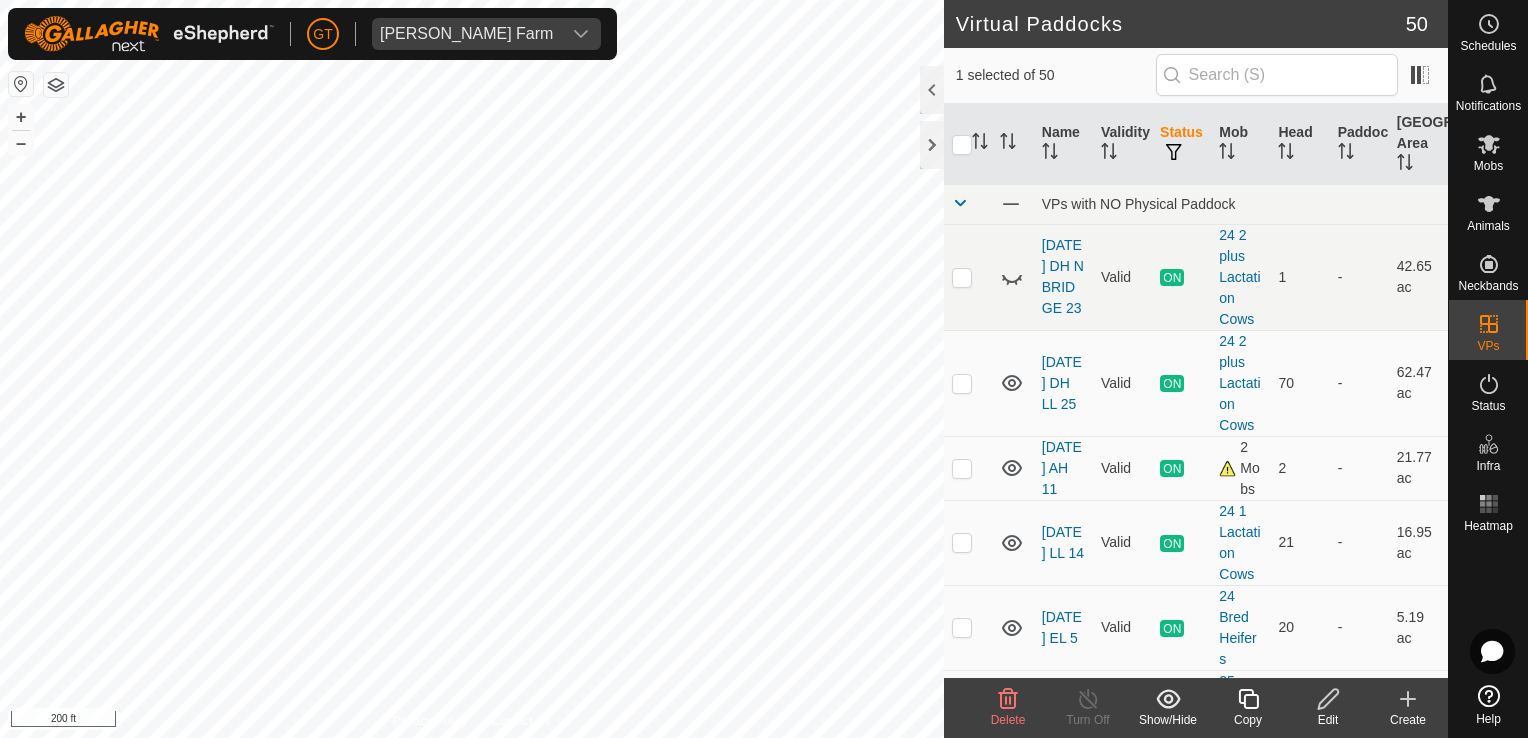checkbox on "true" 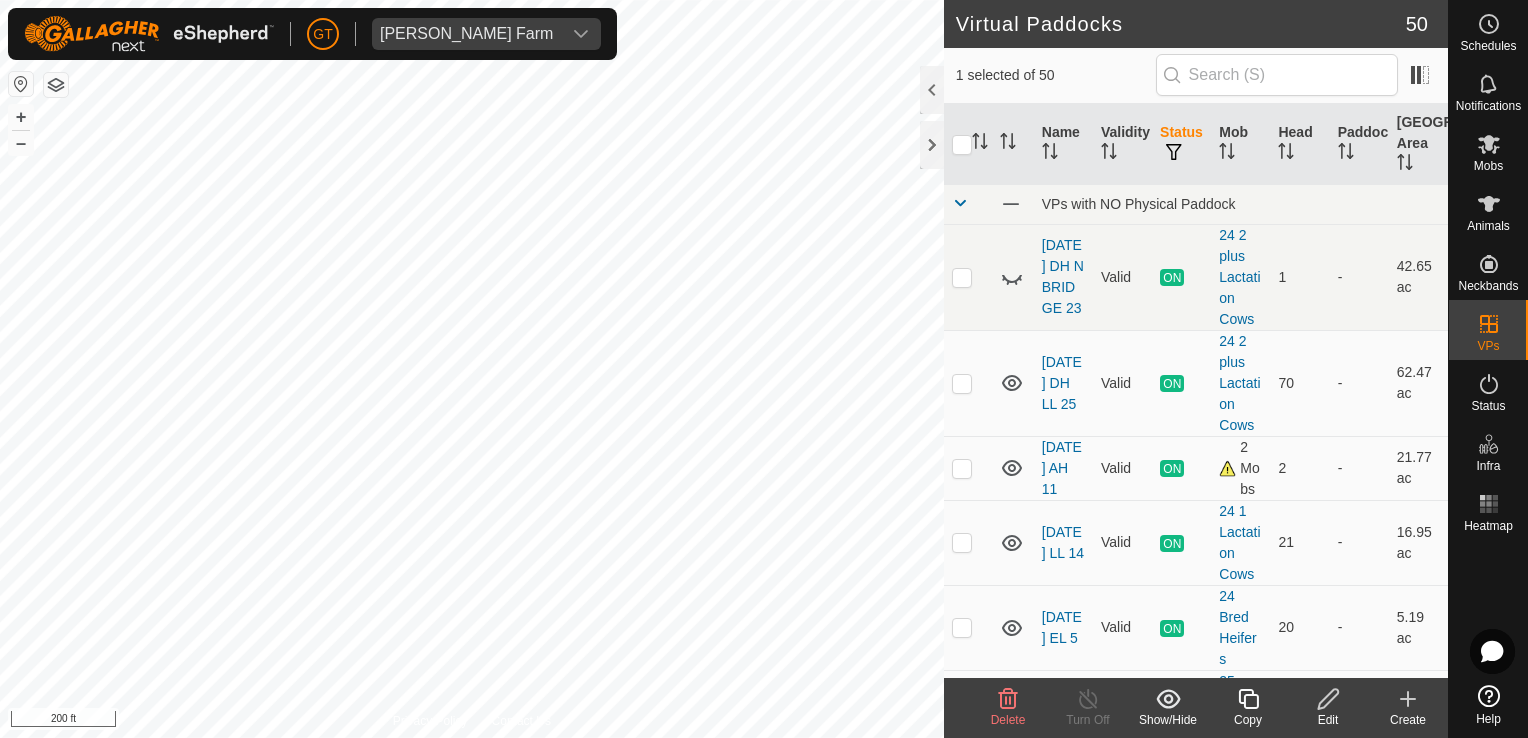 checkbox on "false" 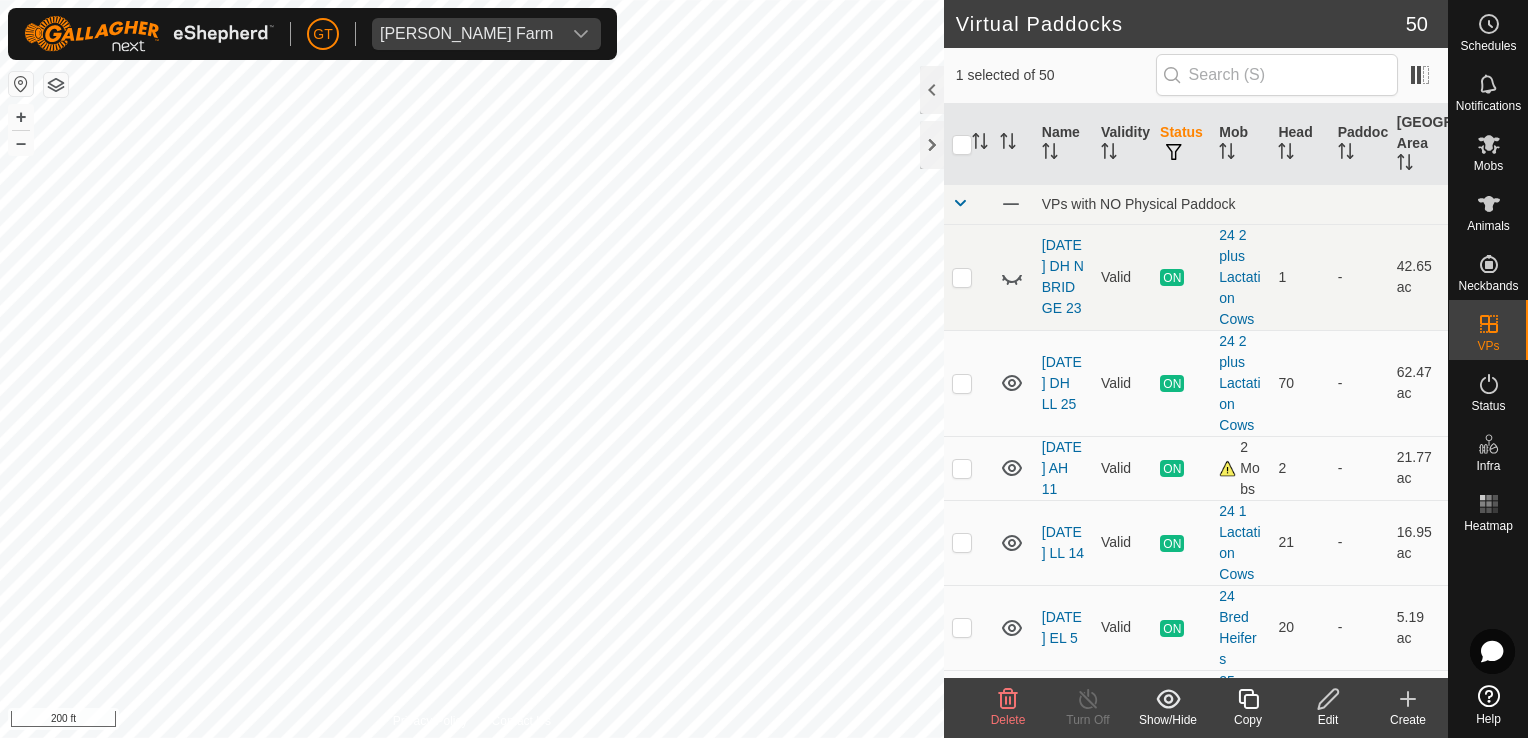 checkbox on "false" 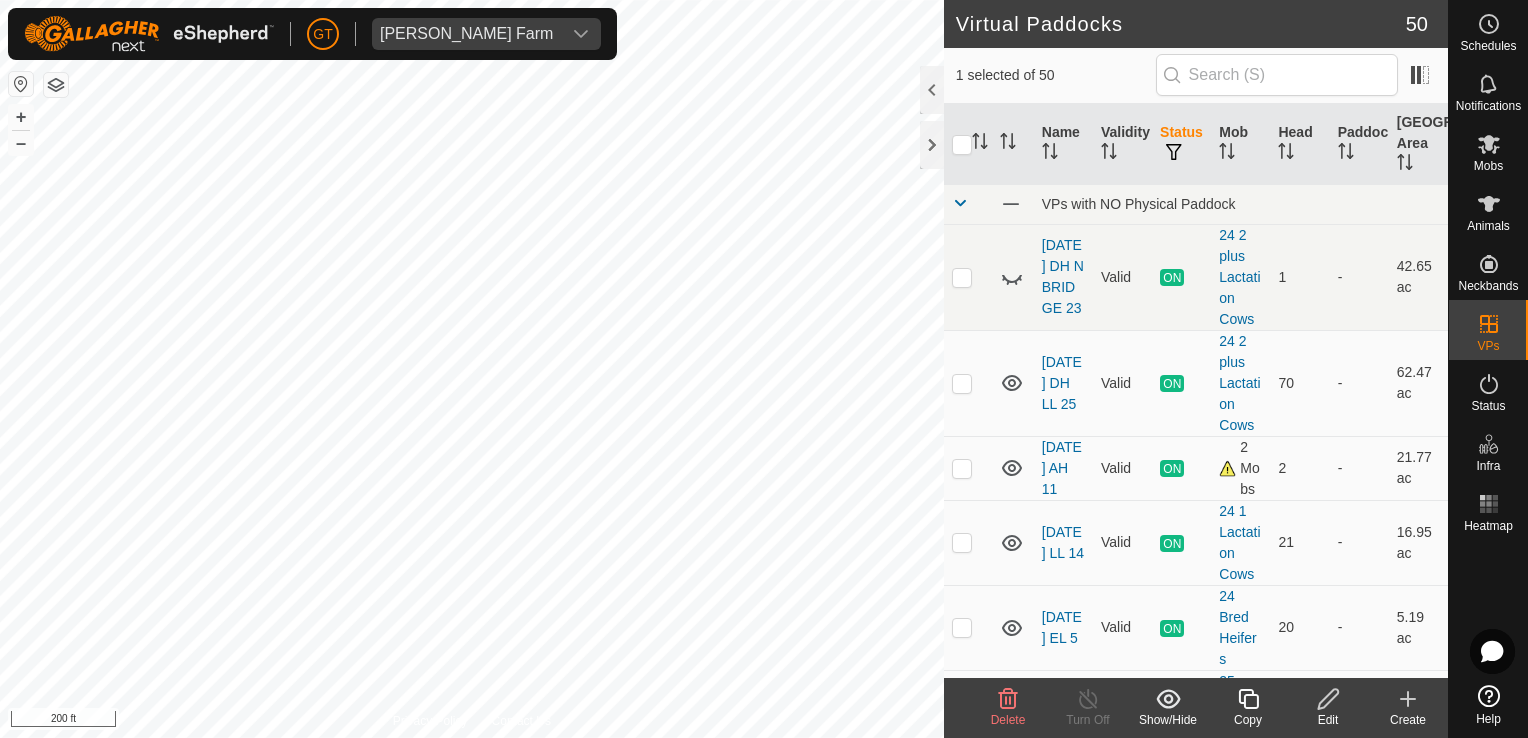 checkbox on "true" 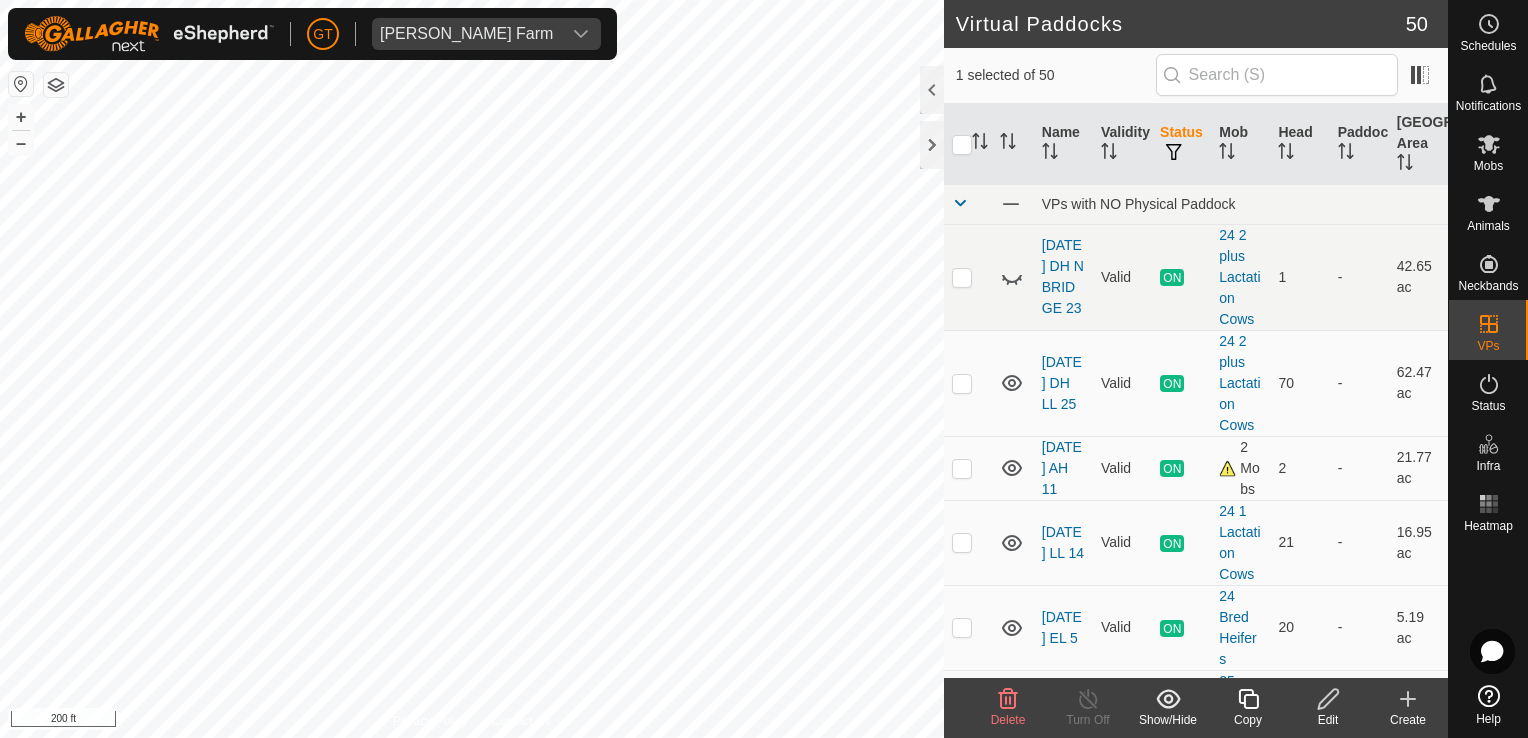 checkbox on "true" 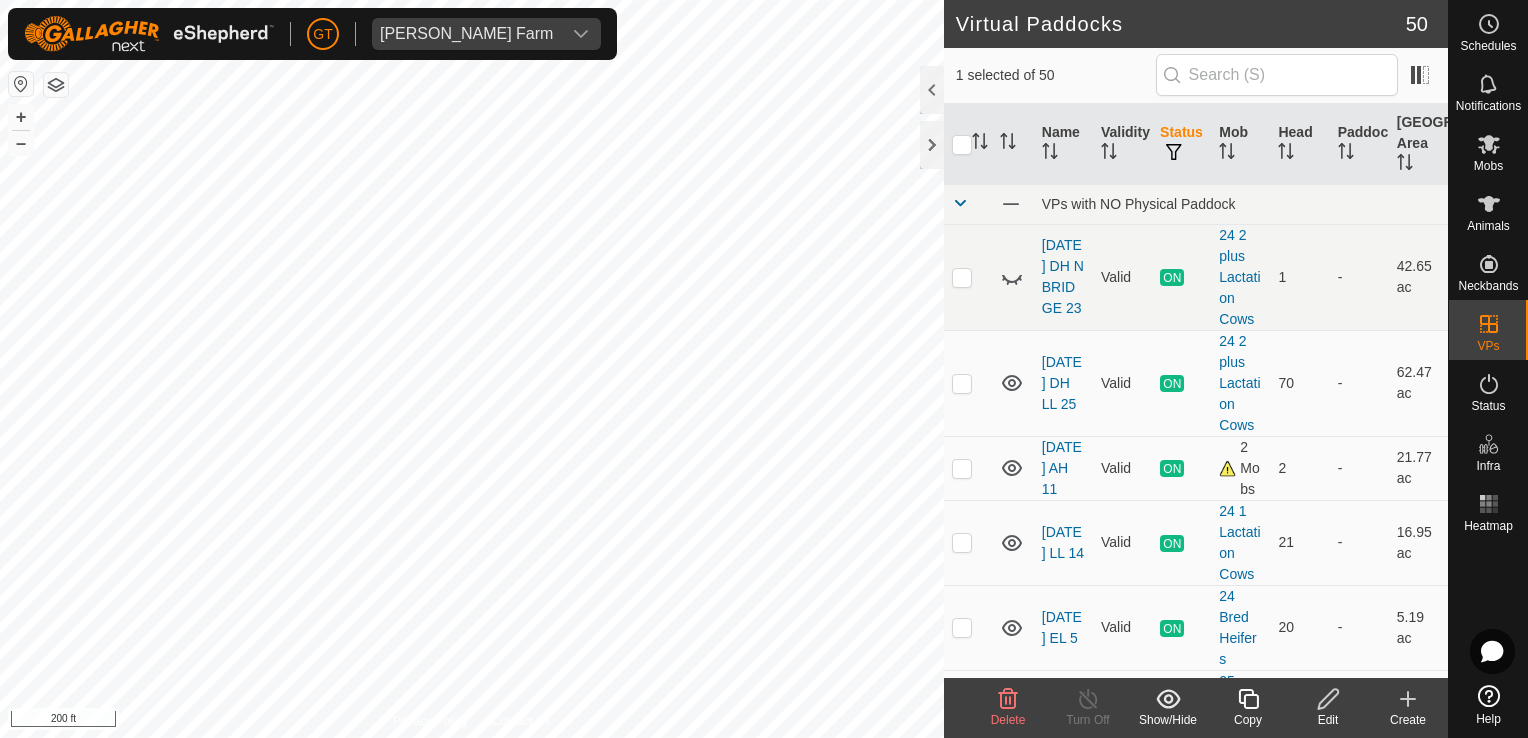 checkbox on "false" 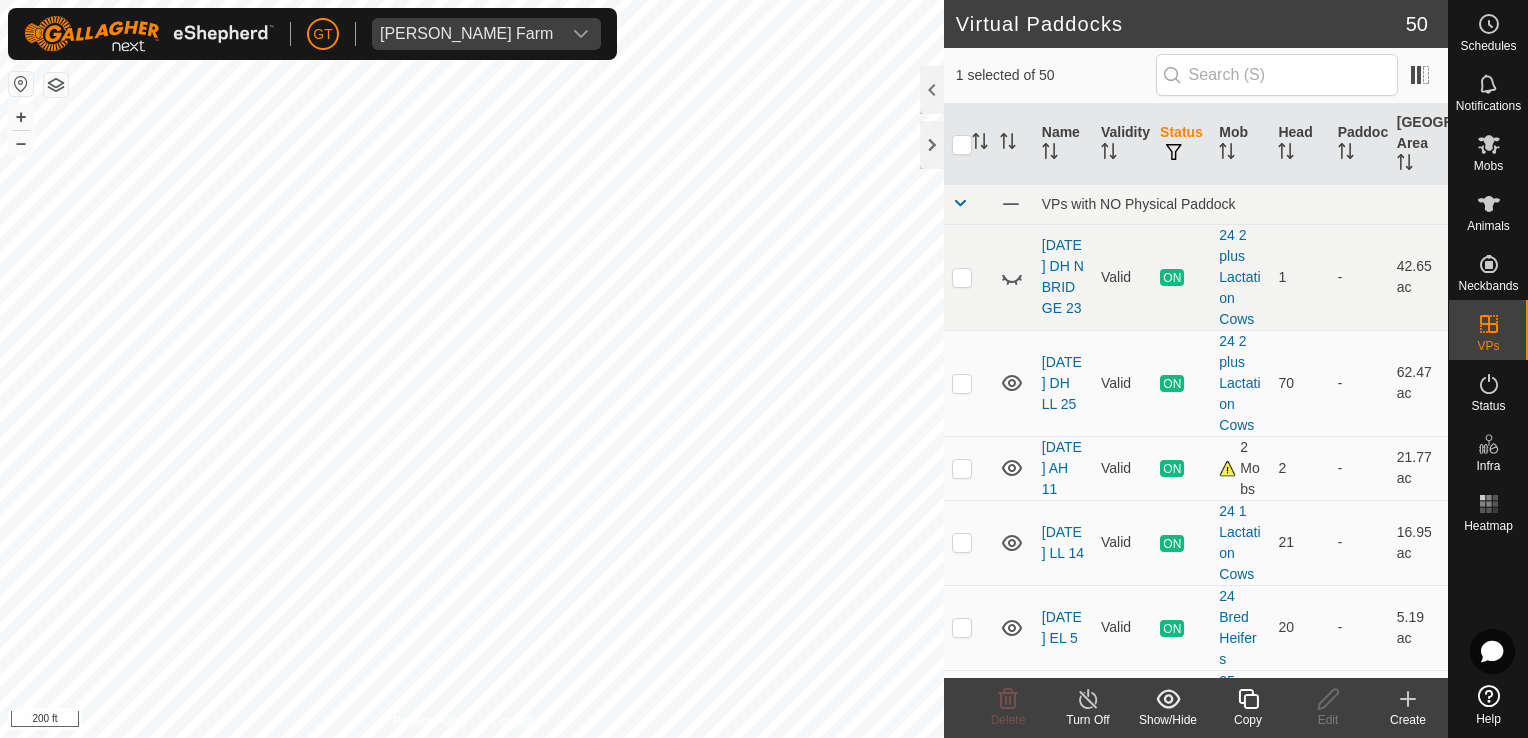 click 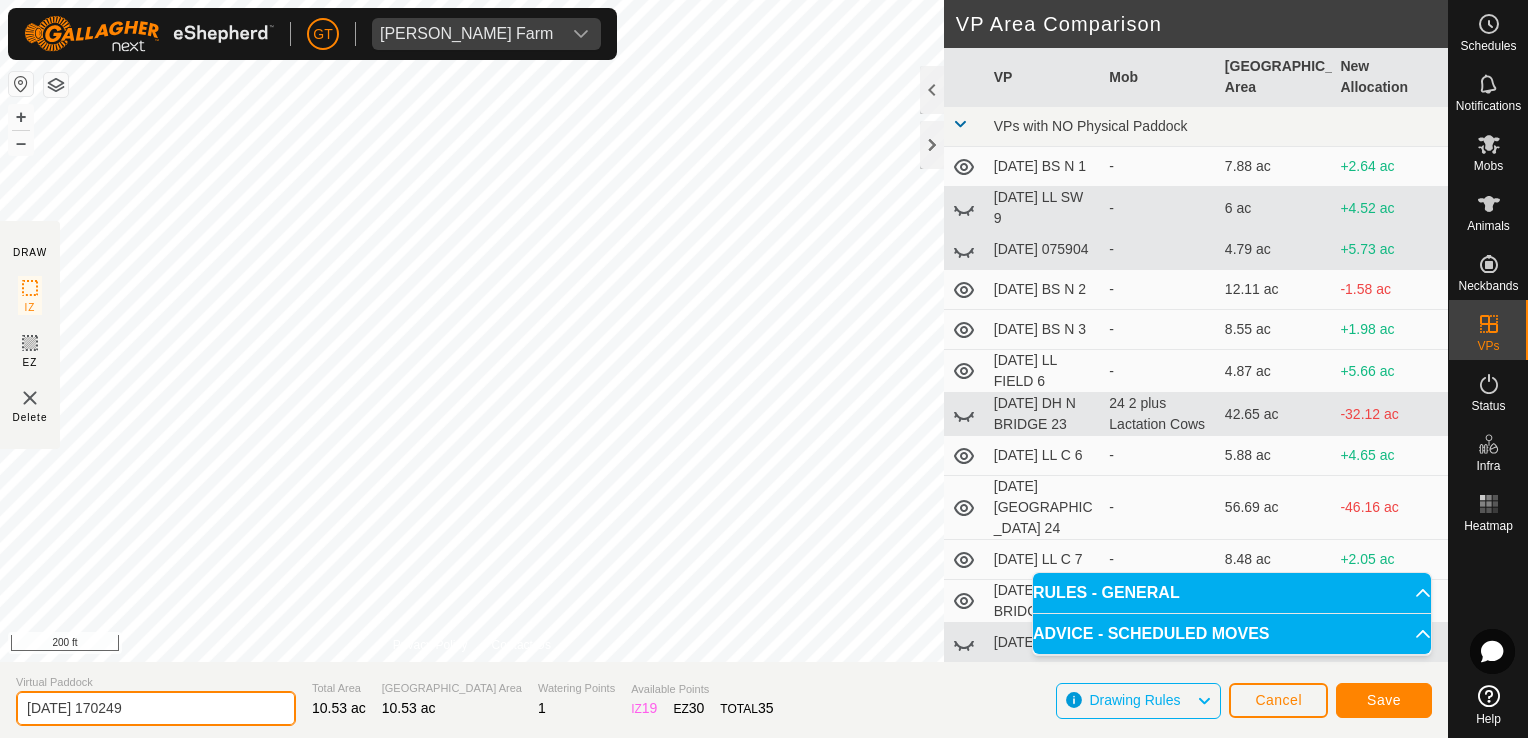 click on "[DATE] 170249" 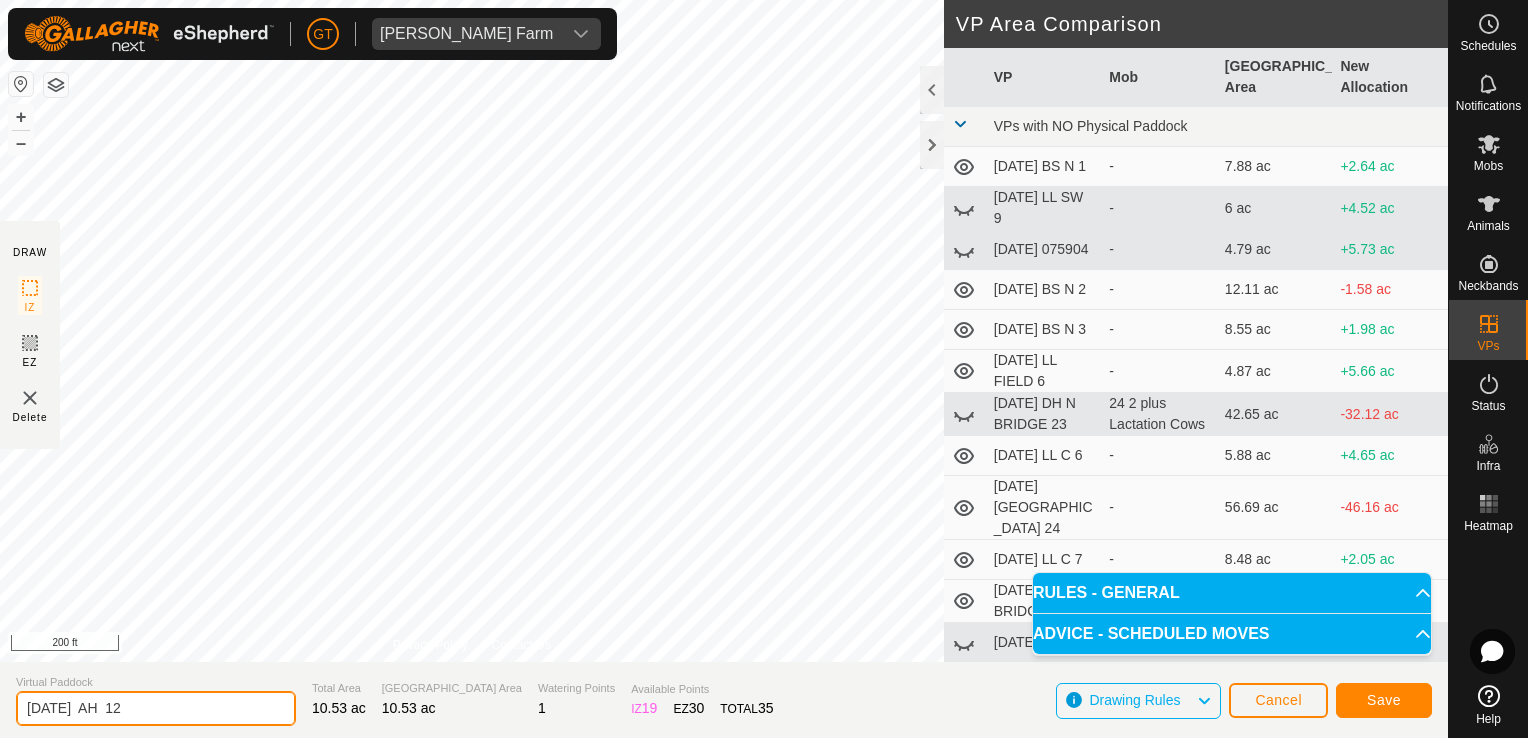 type on "[DATE]  AH  12" 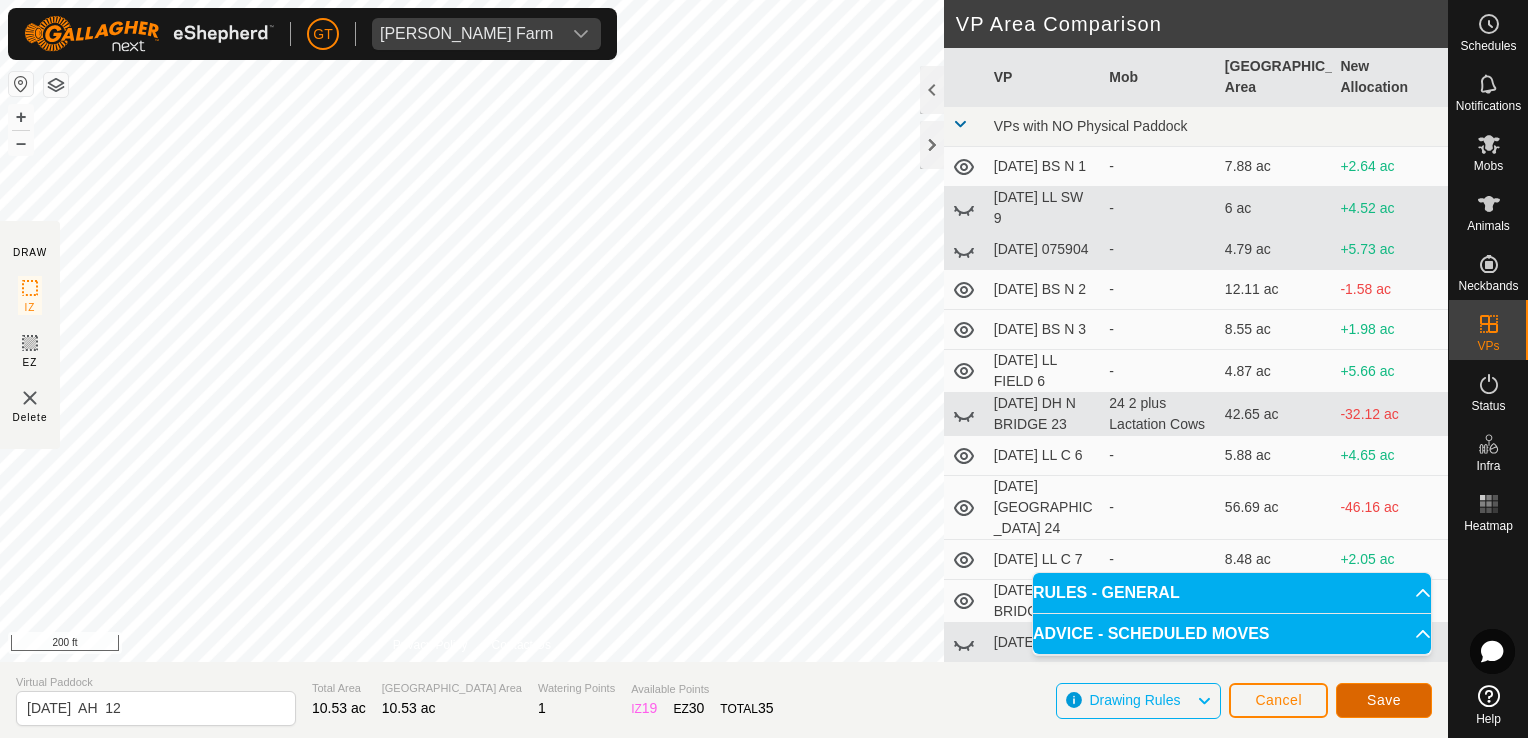 click on "Save" 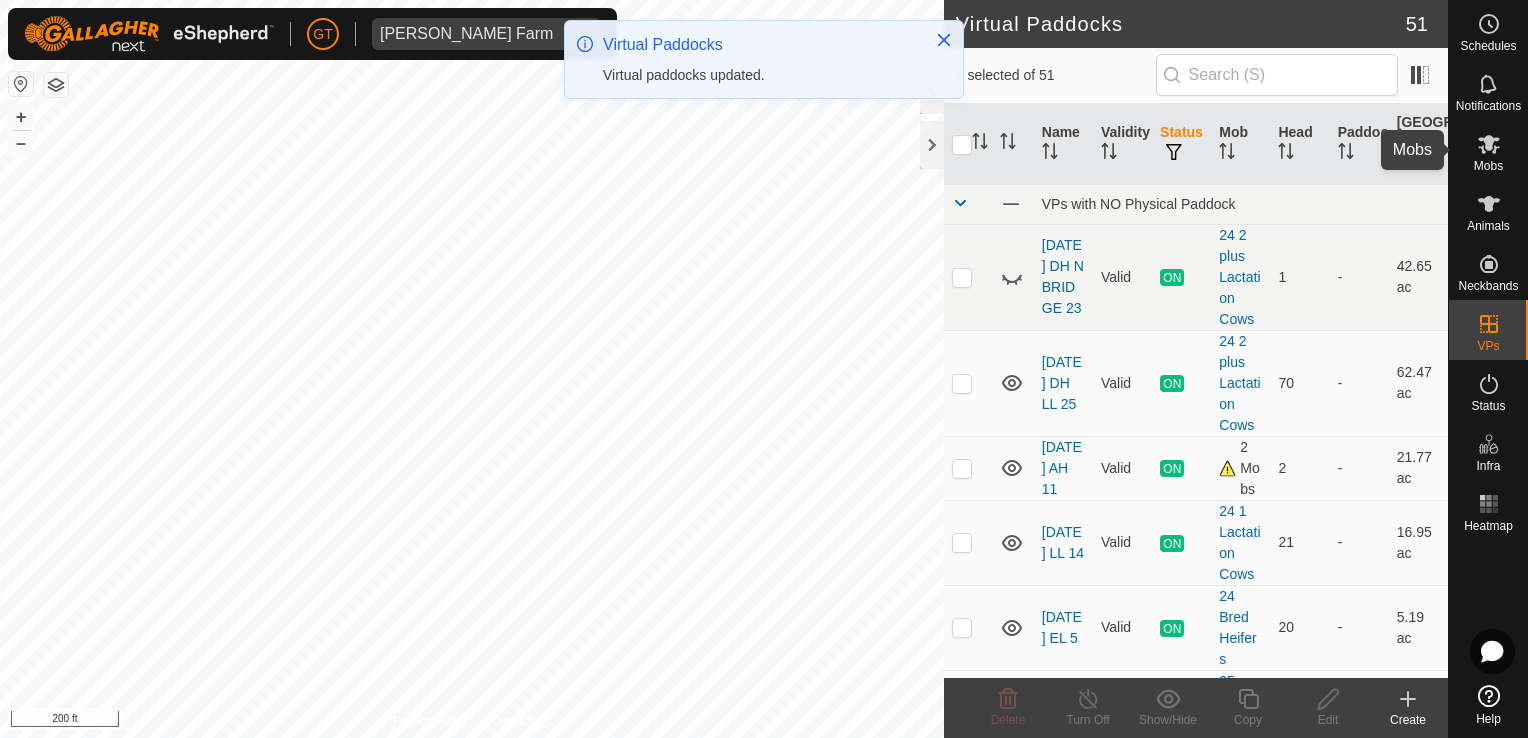 click 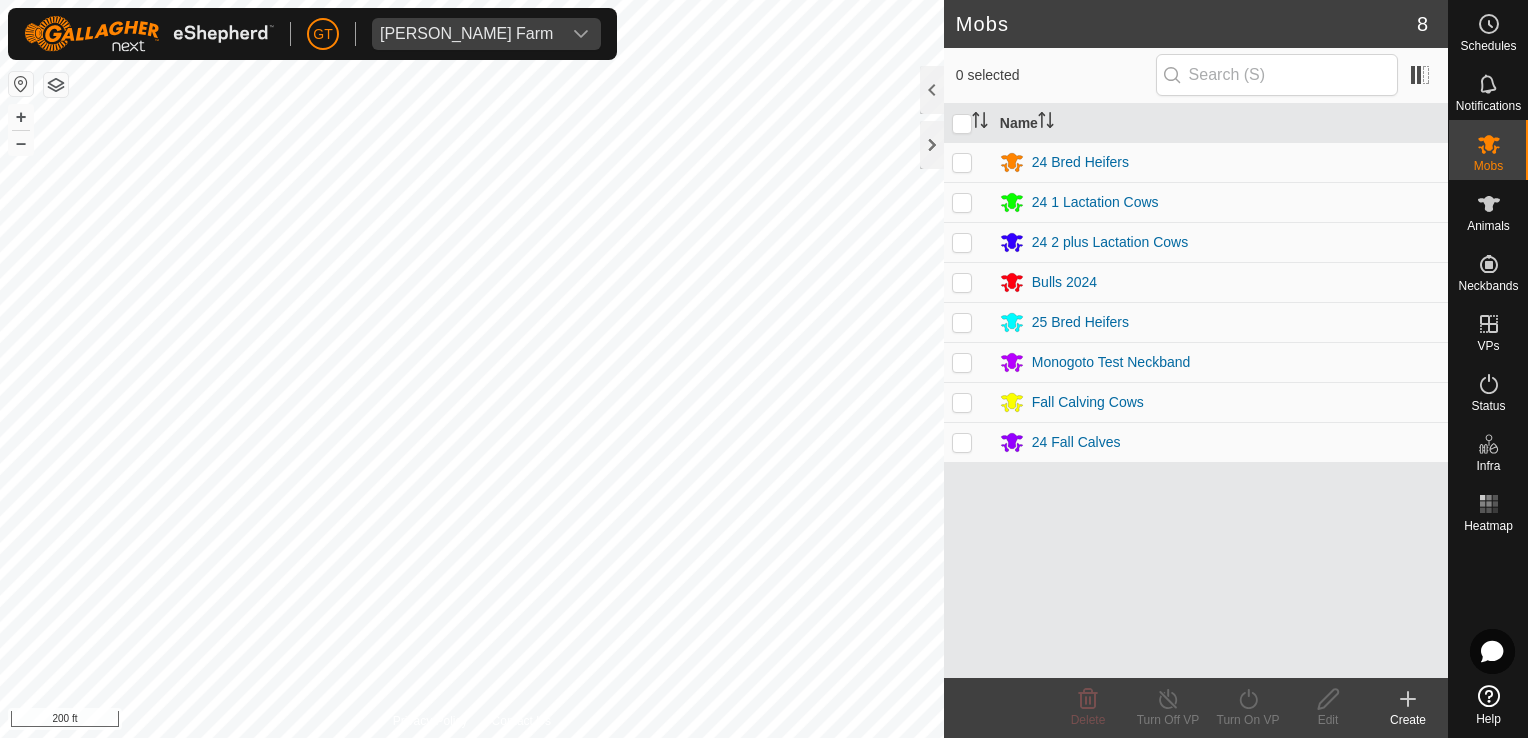 click at bounding box center (962, 402) 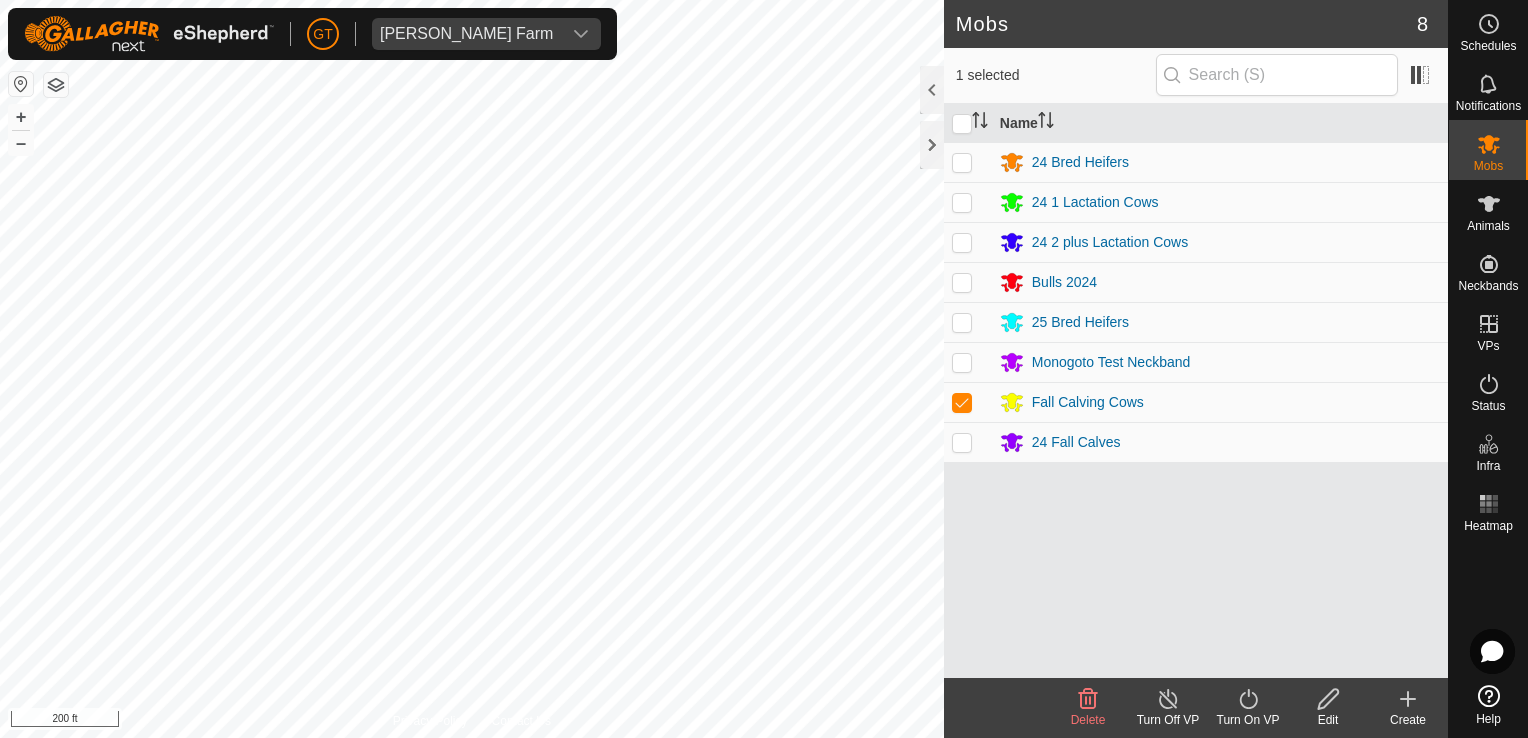 click at bounding box center (962, 442) 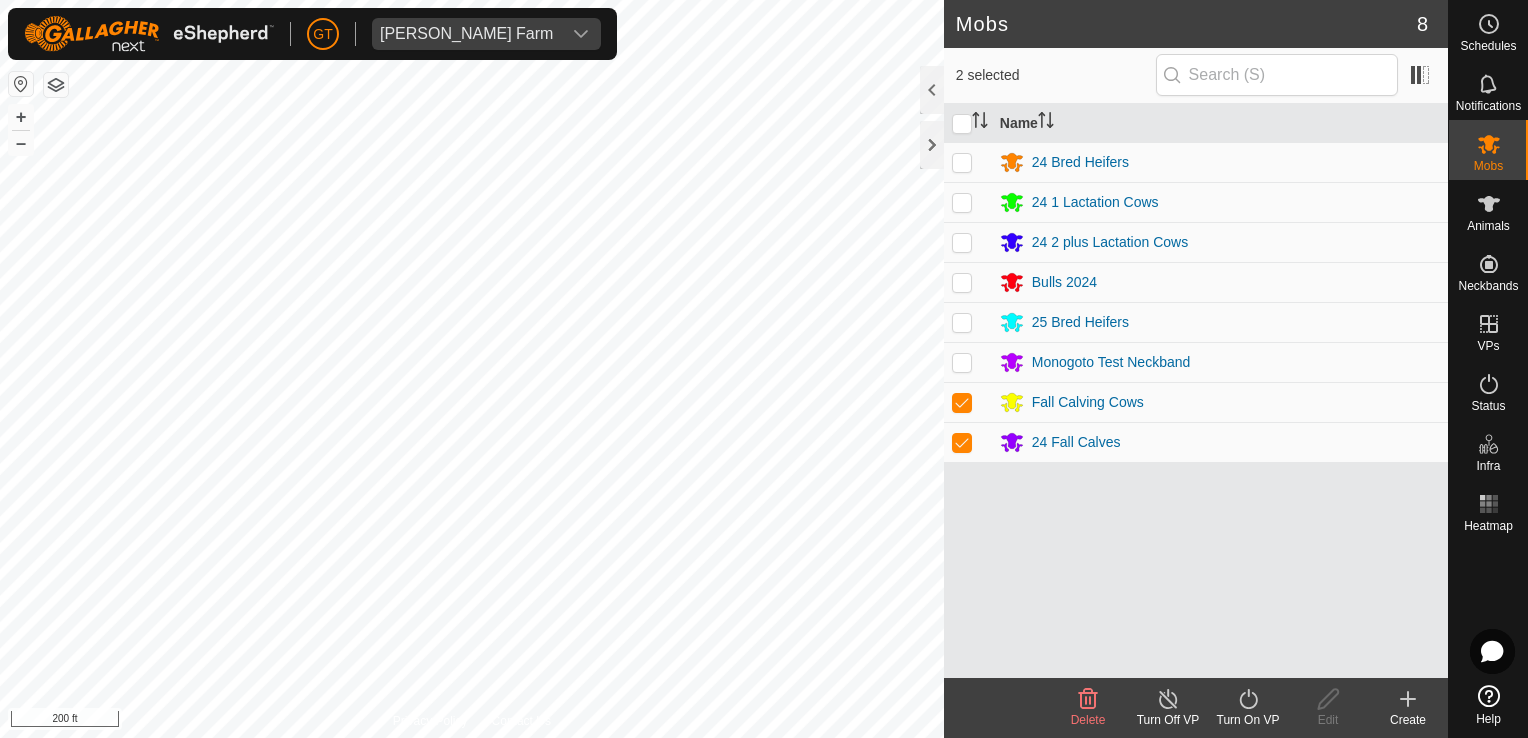 click 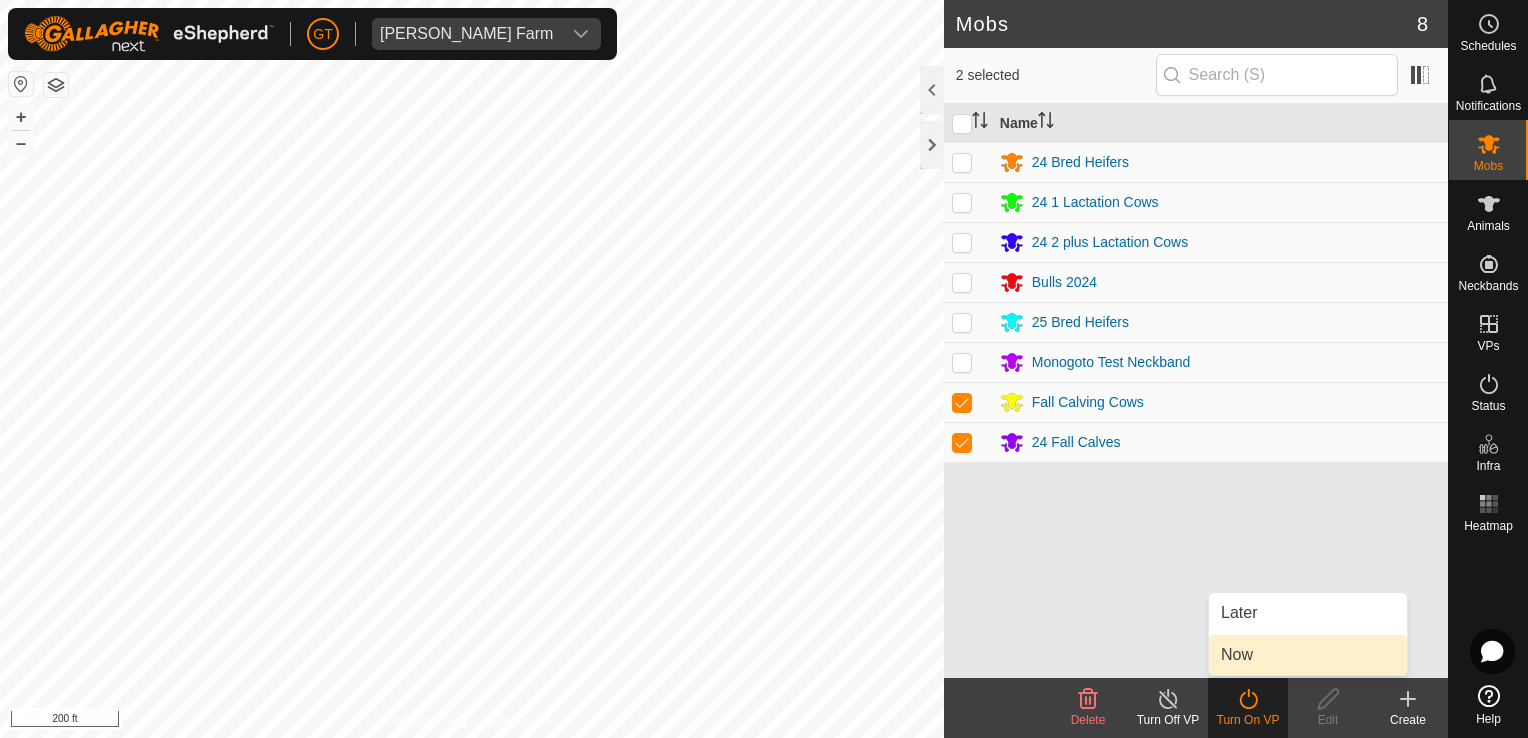 click on "Now" at bounding box center (1308, 655) 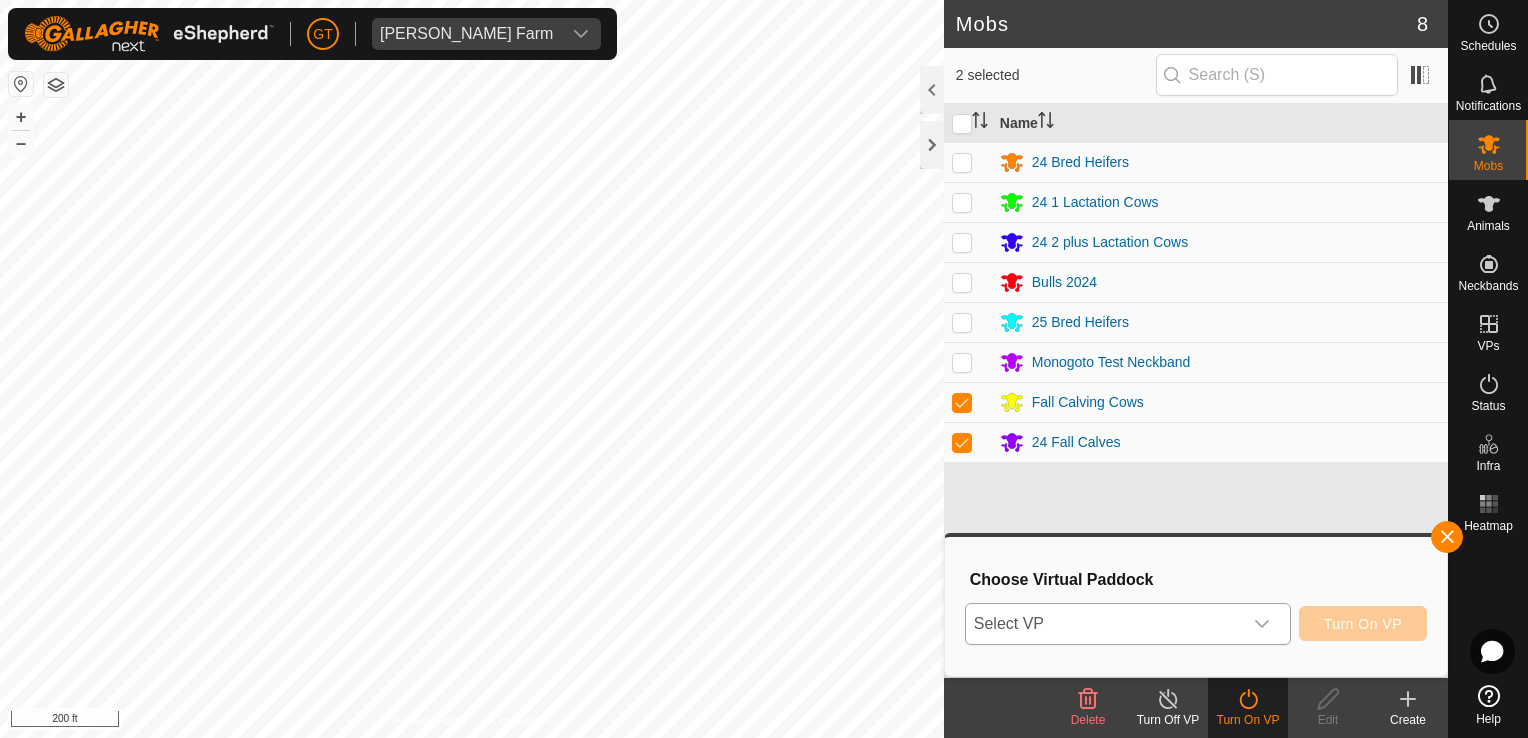 click 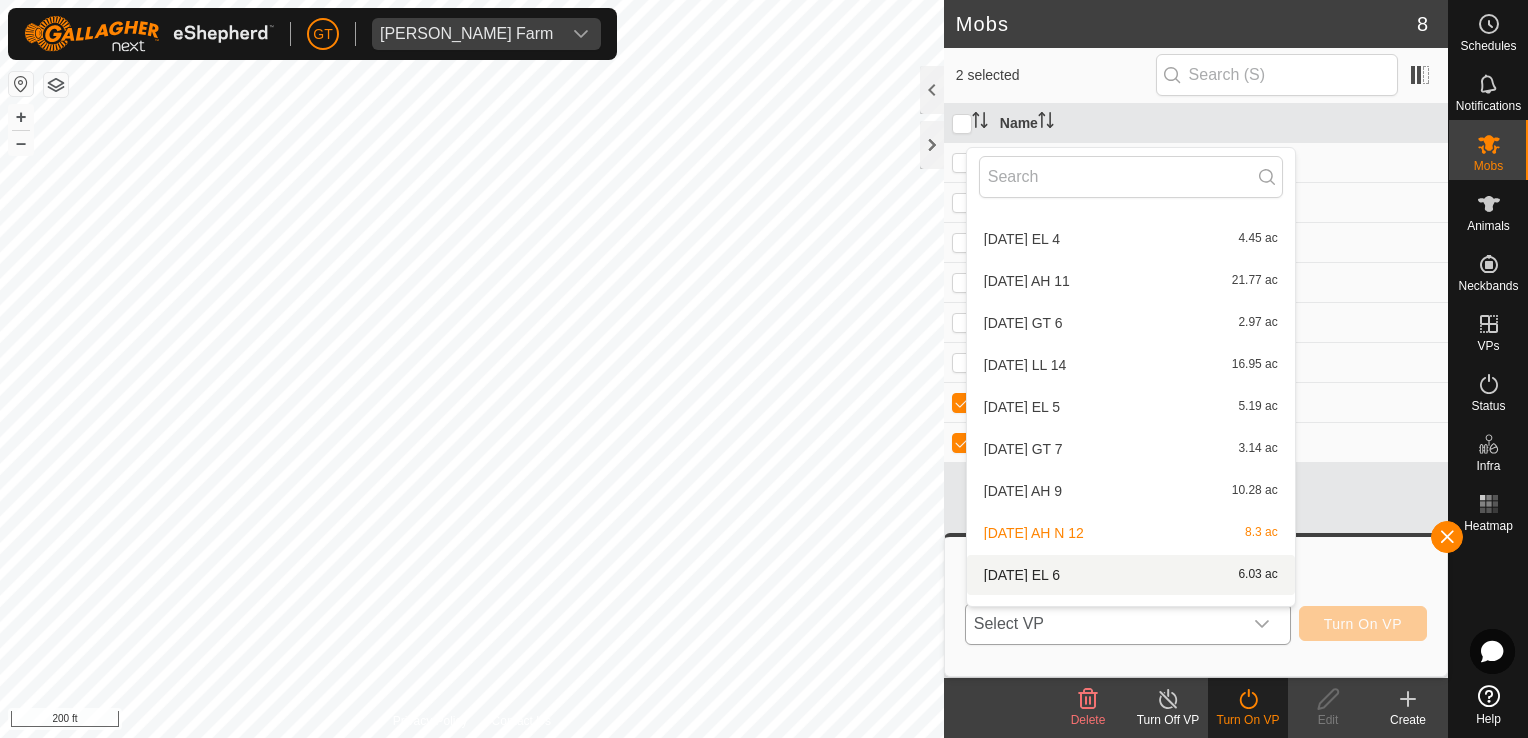 scroll, scrollTop: 1786, scrollLeft: 0, axis: vertical 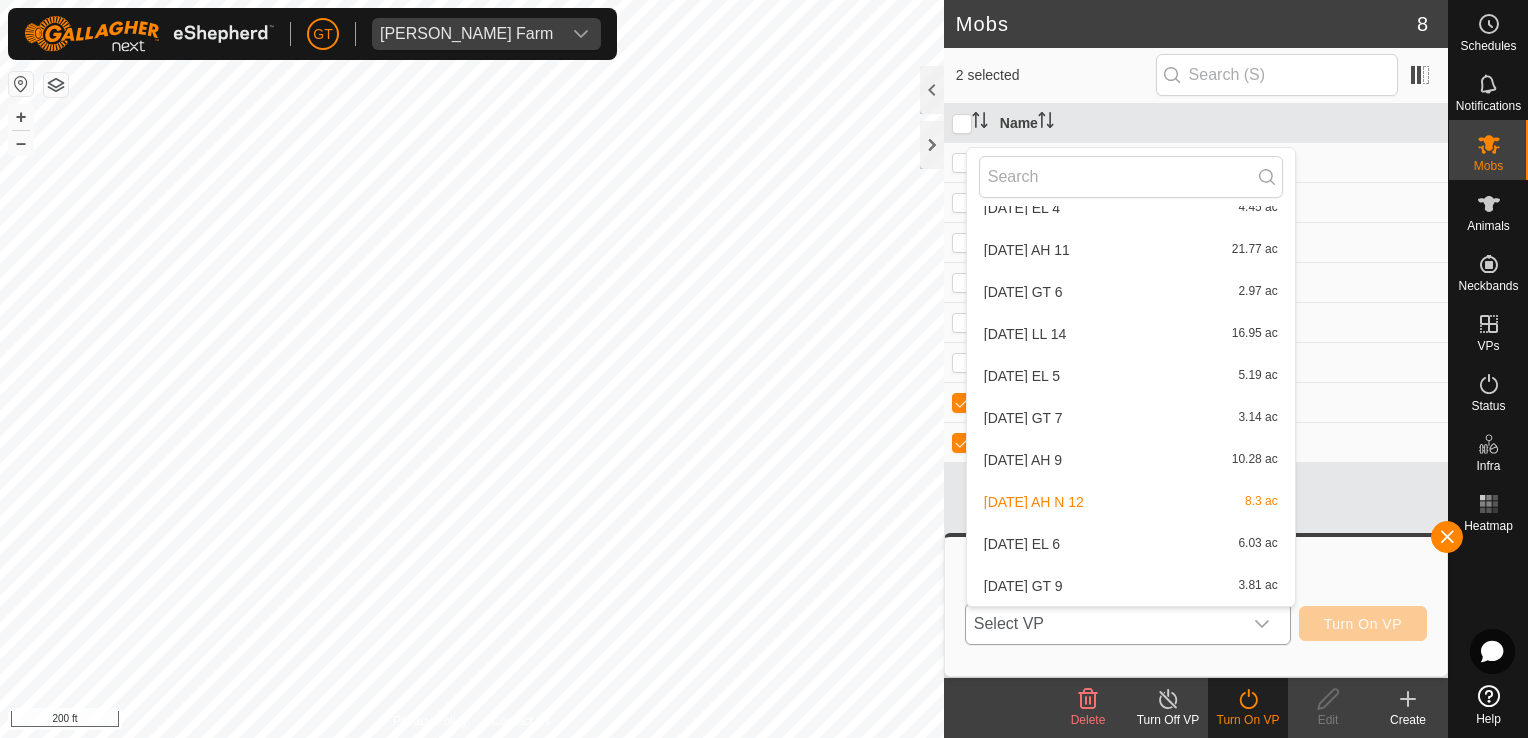 click on "[DATE]   AH  9  10.28 ac" at bounding box center (1131, 460) 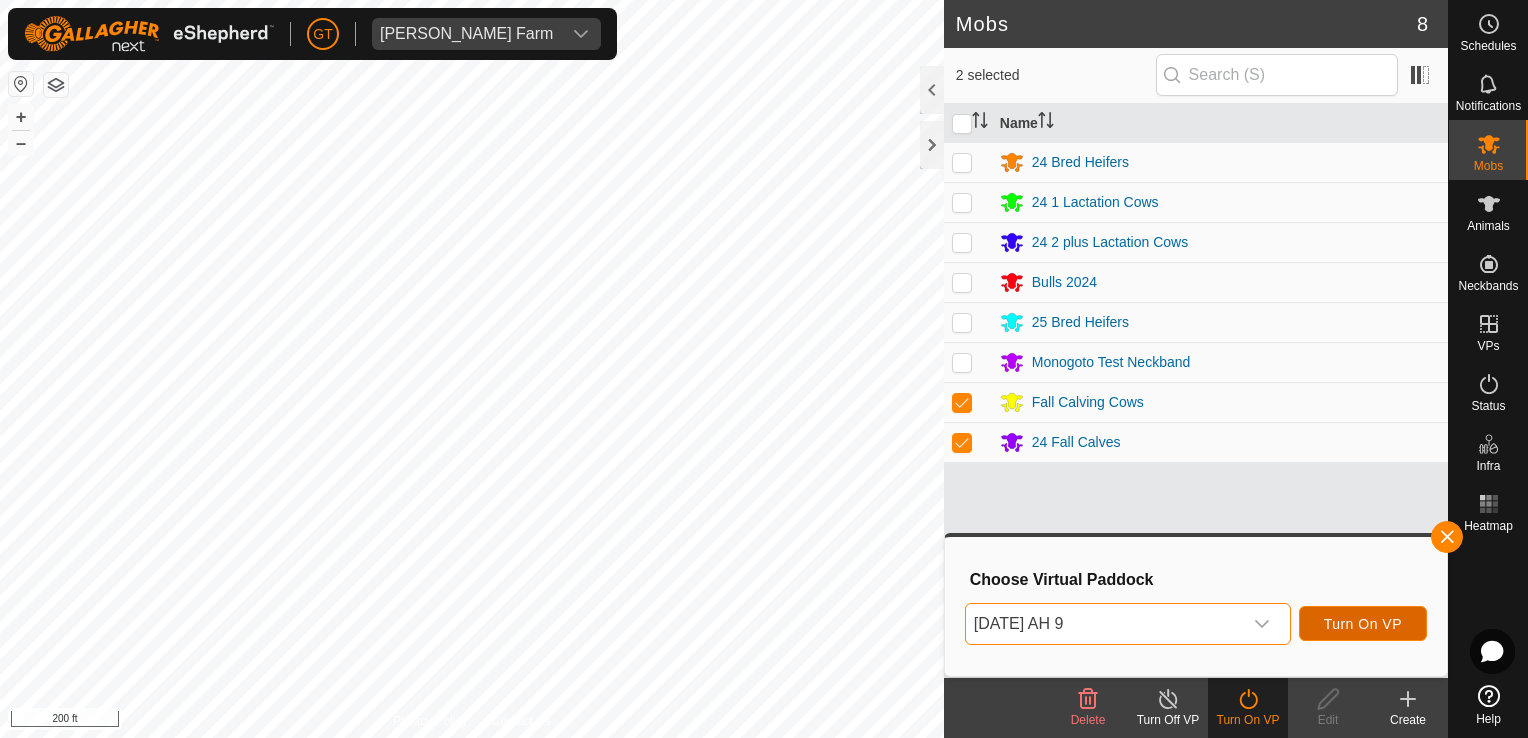 click on "Turn On VP" at bounding box center [1363, 623] 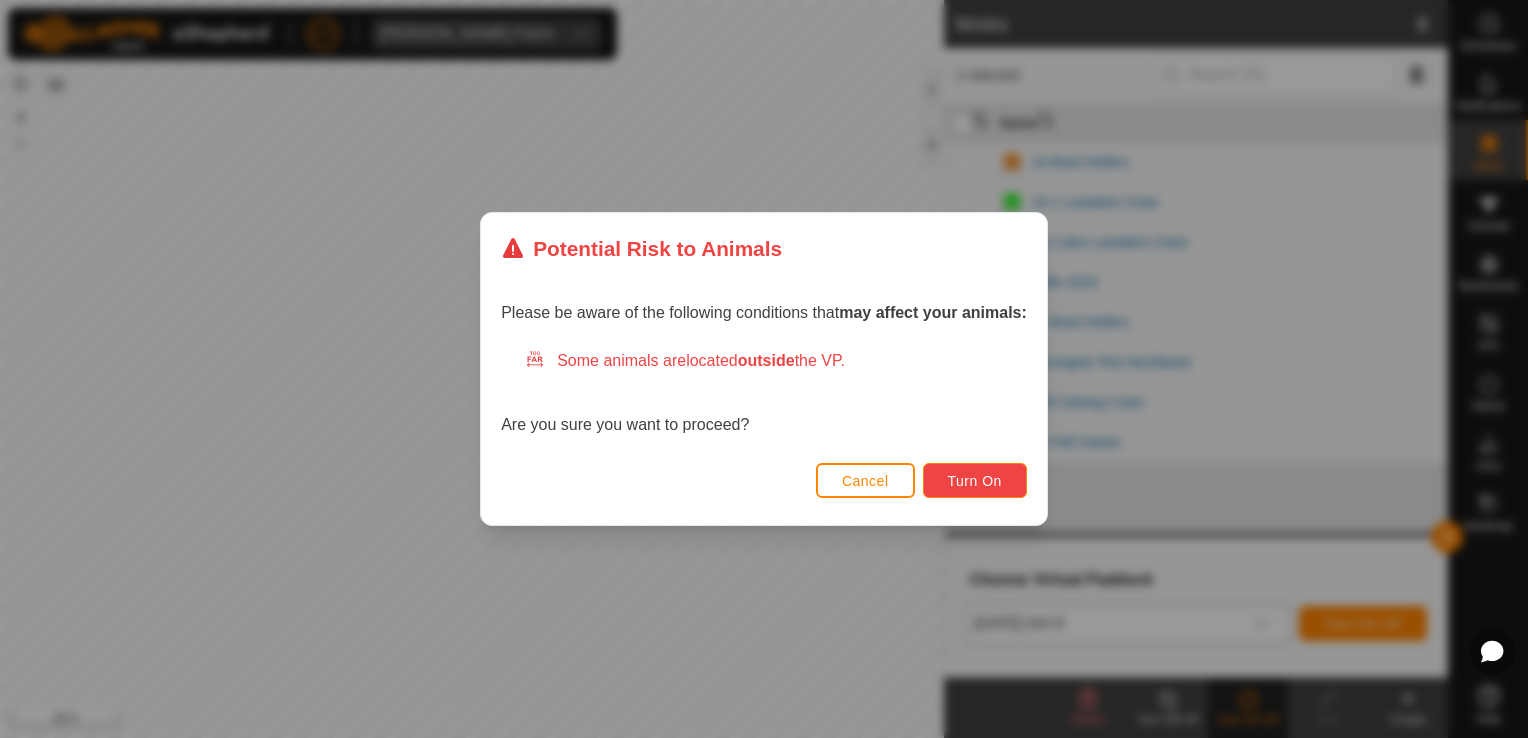 click on "Turn On" at bounding box center (975, 481) 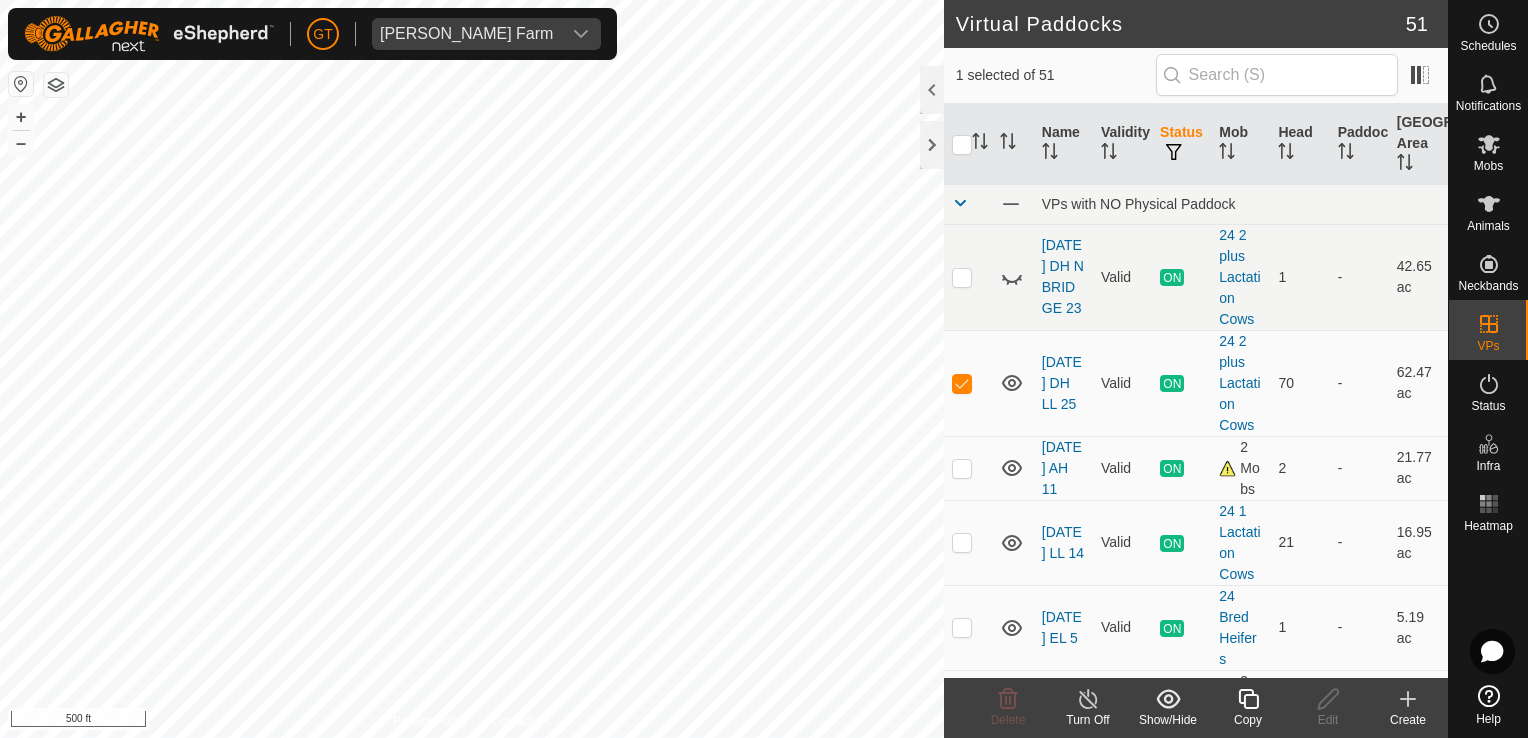 click 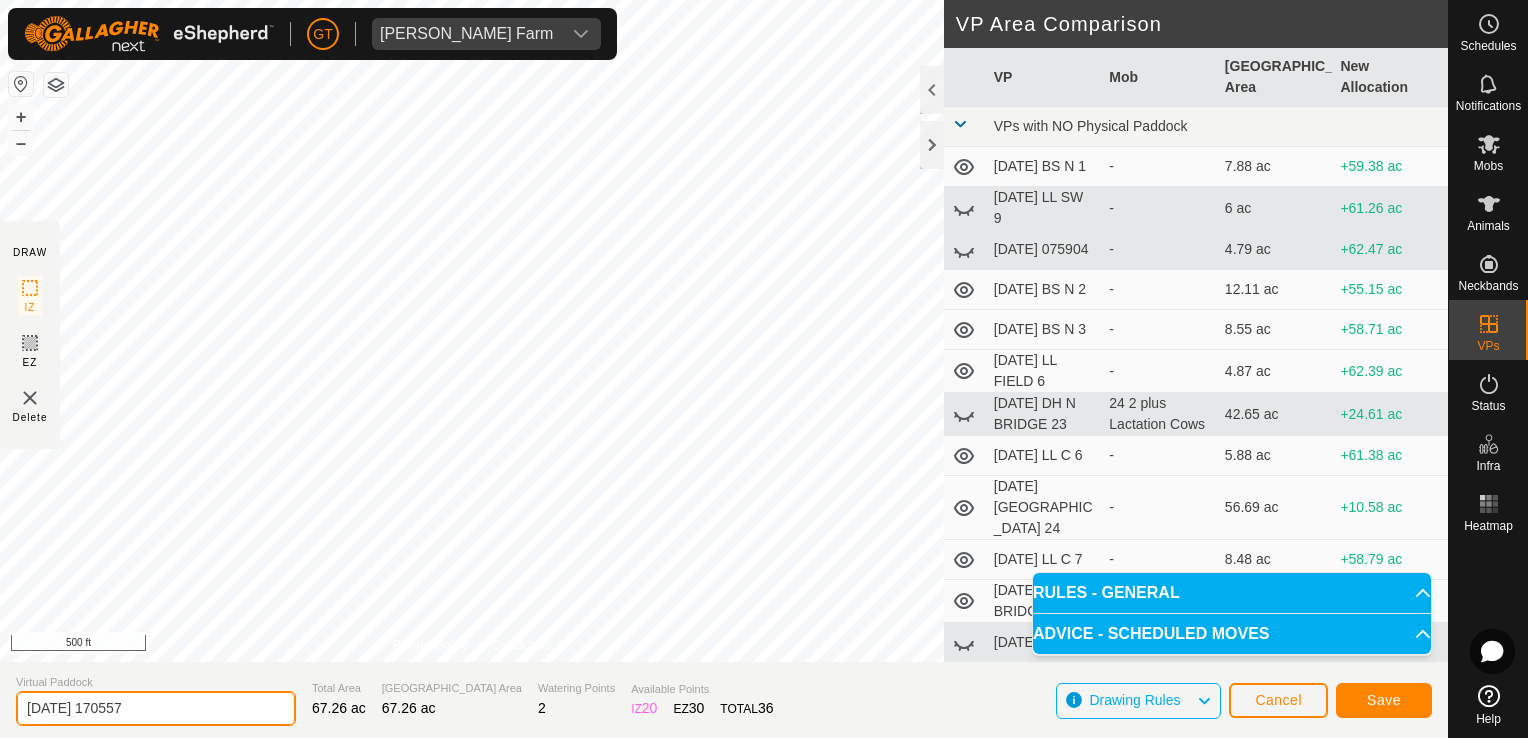 click on "[DATE] 170557" 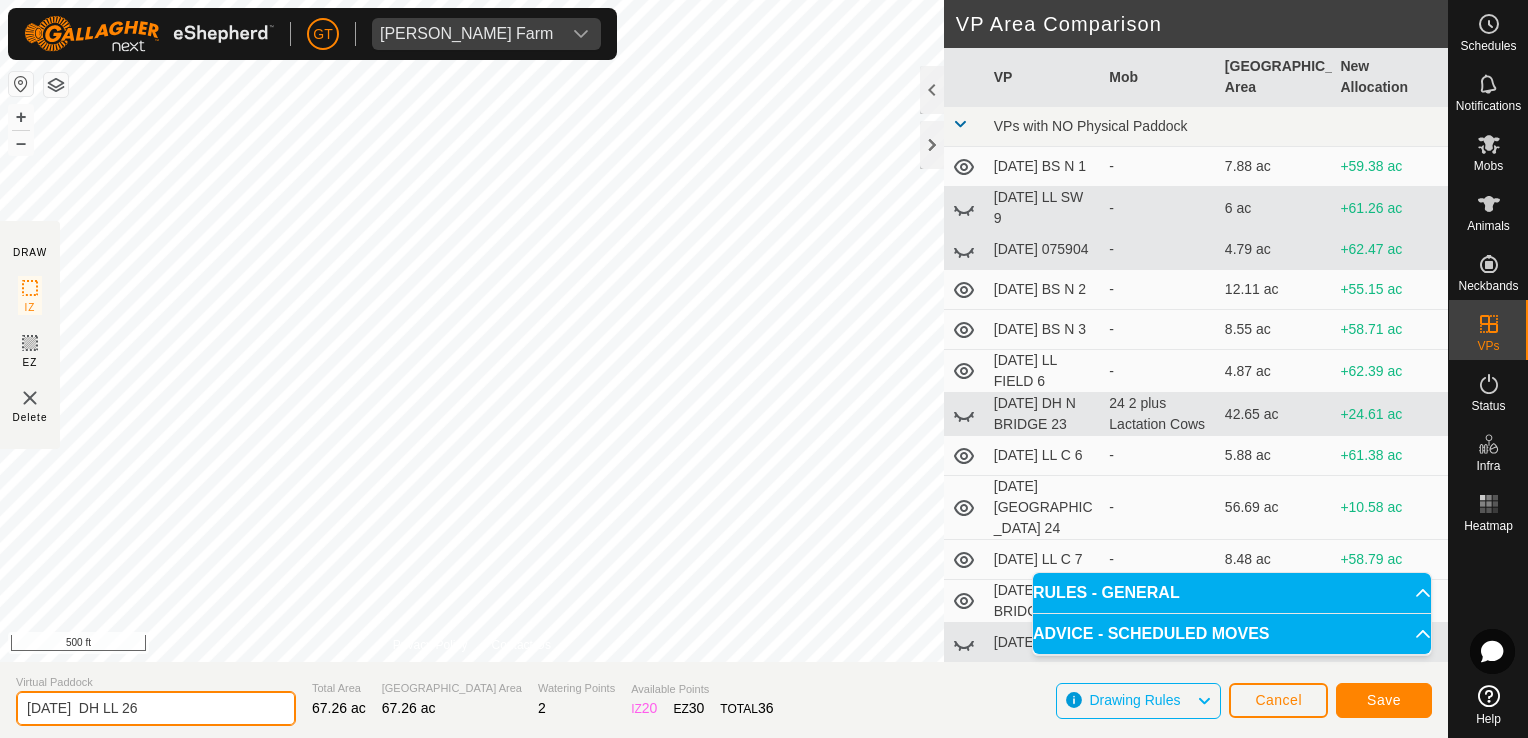 type on "[DATE]  DH LL 26" 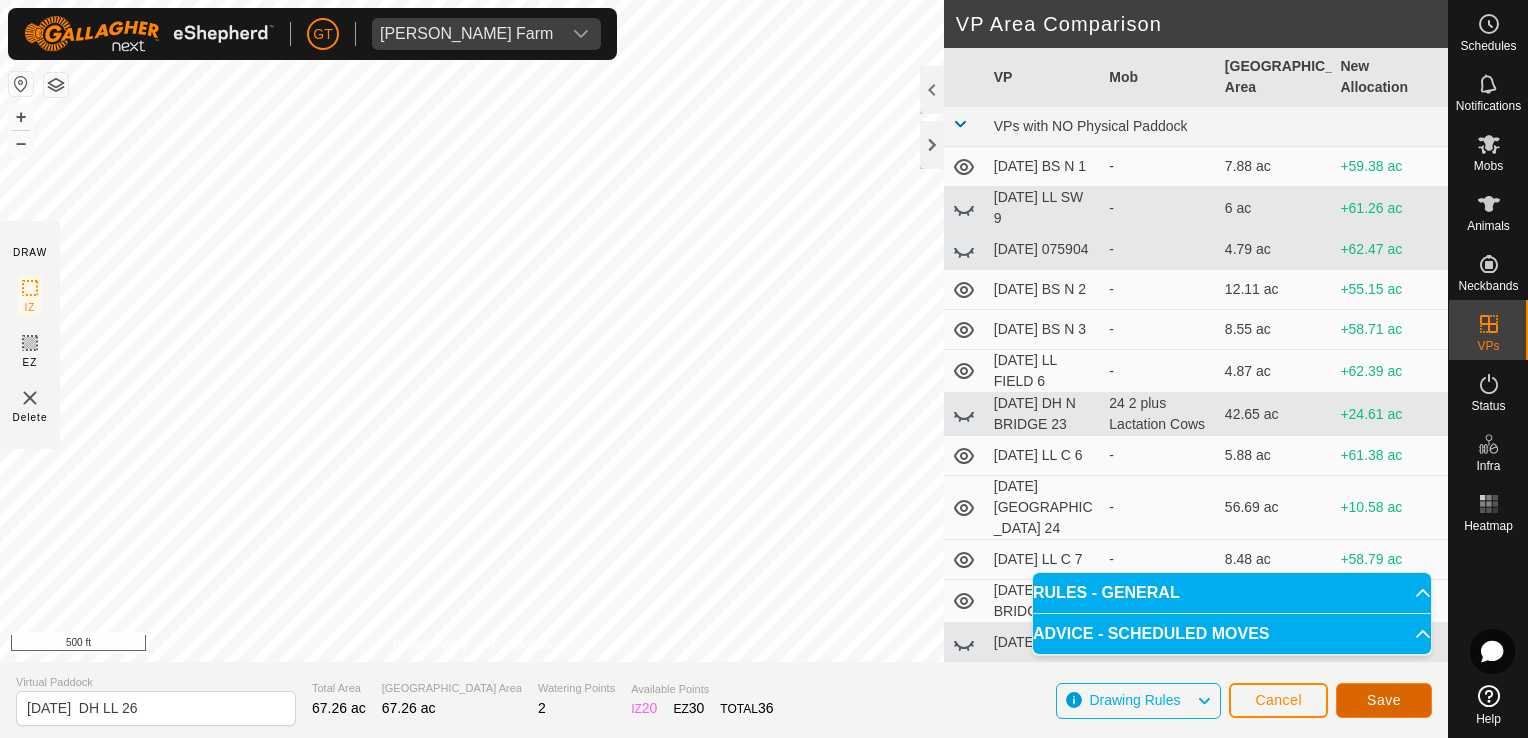 click on "Save" 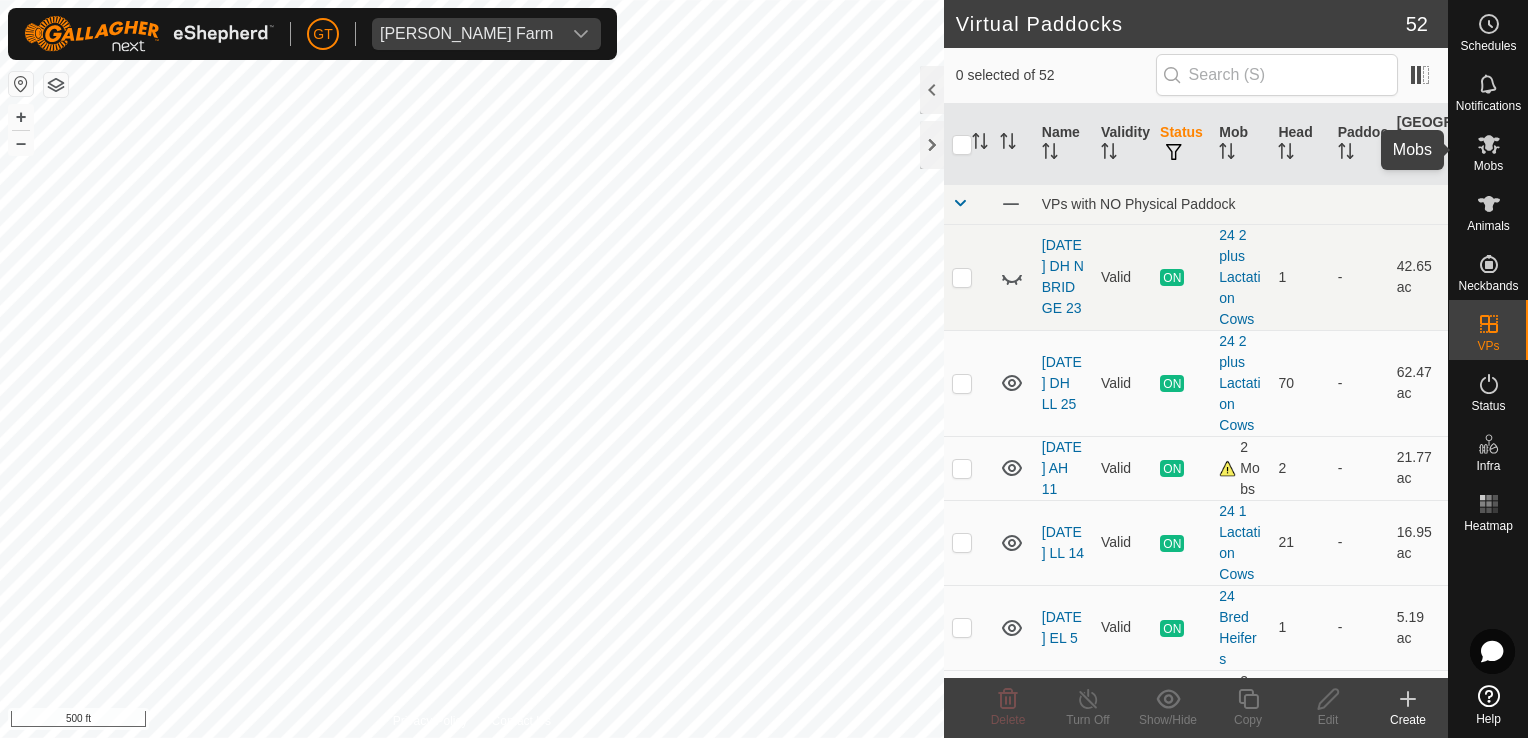 click 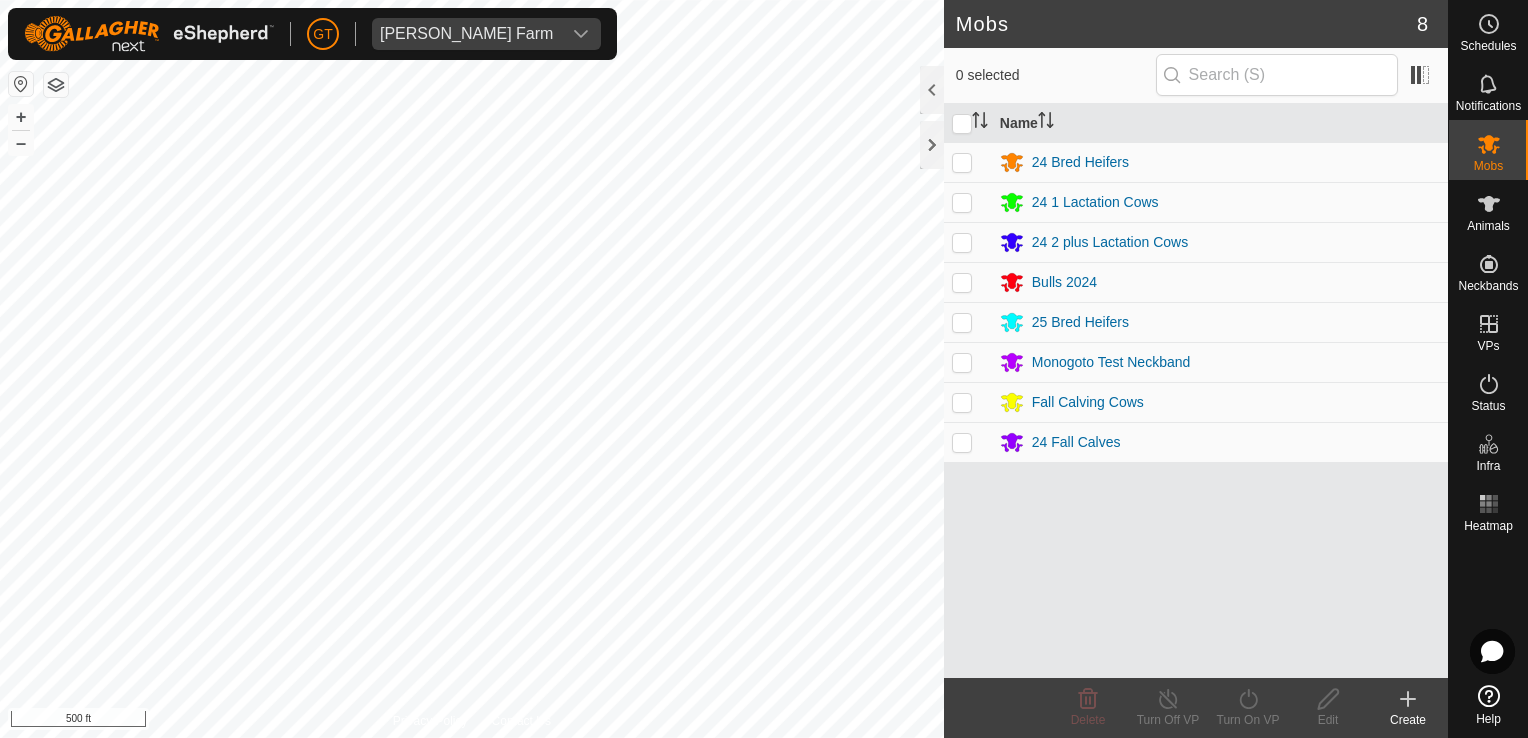 click at bounding box center [962, 242] 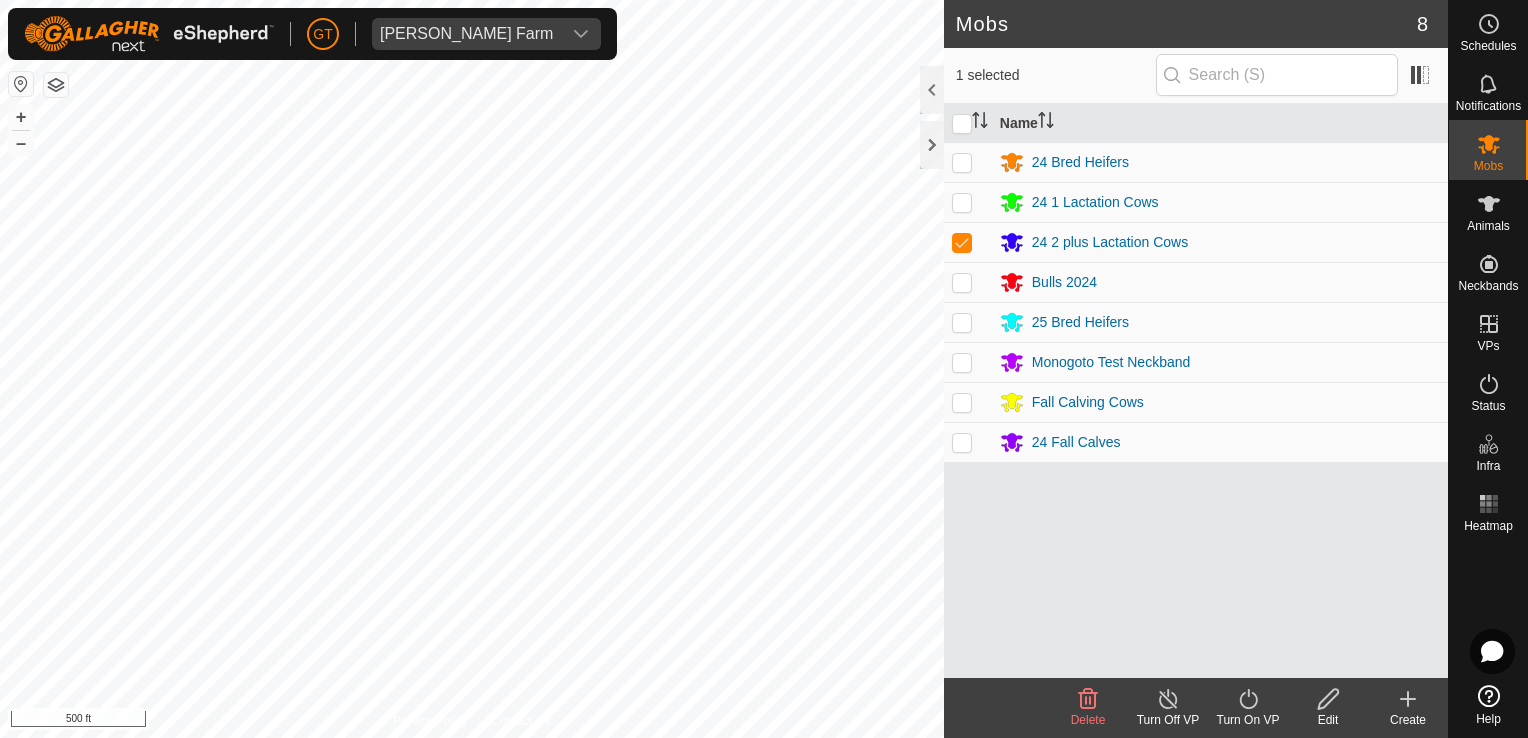 click 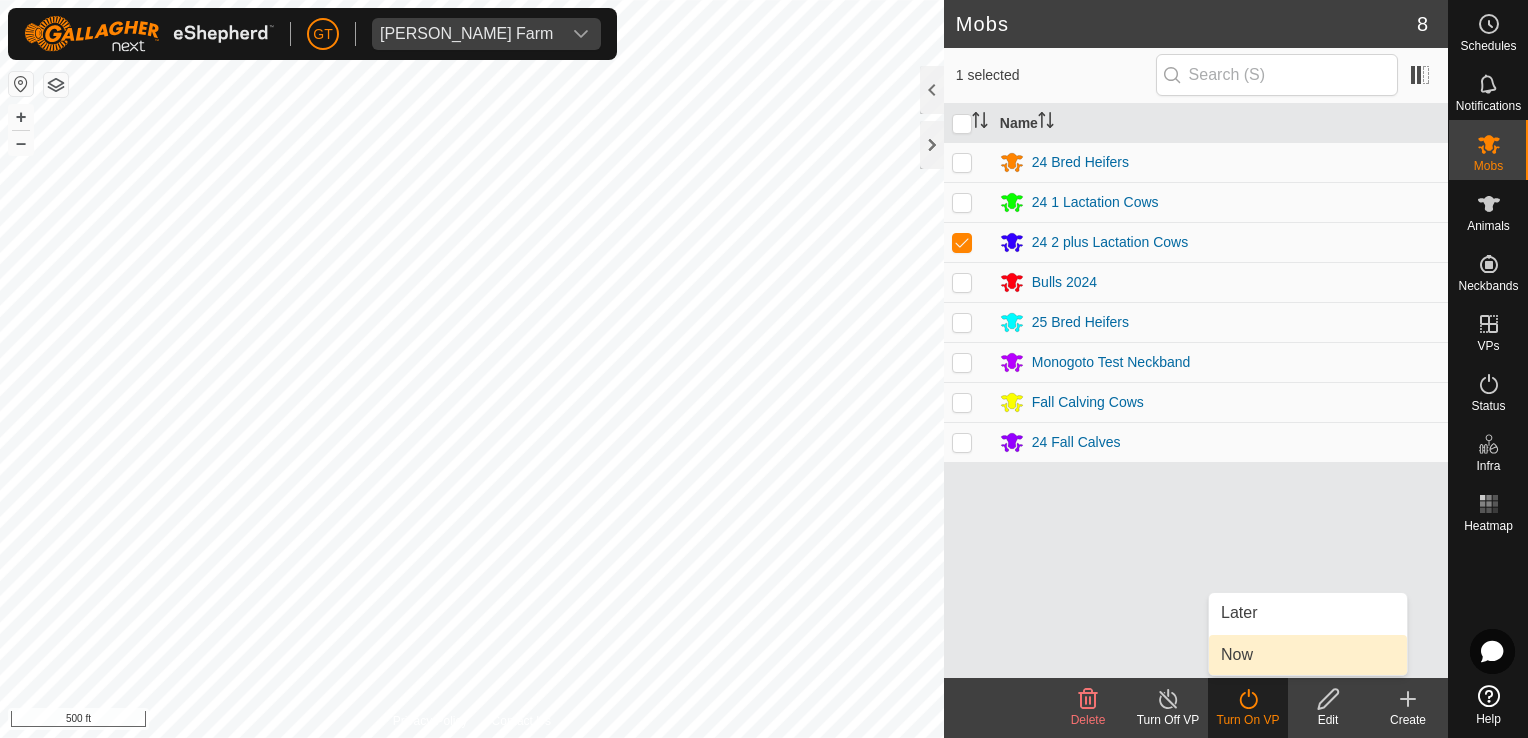 click on "Now" at bounding box center [1308, 655] 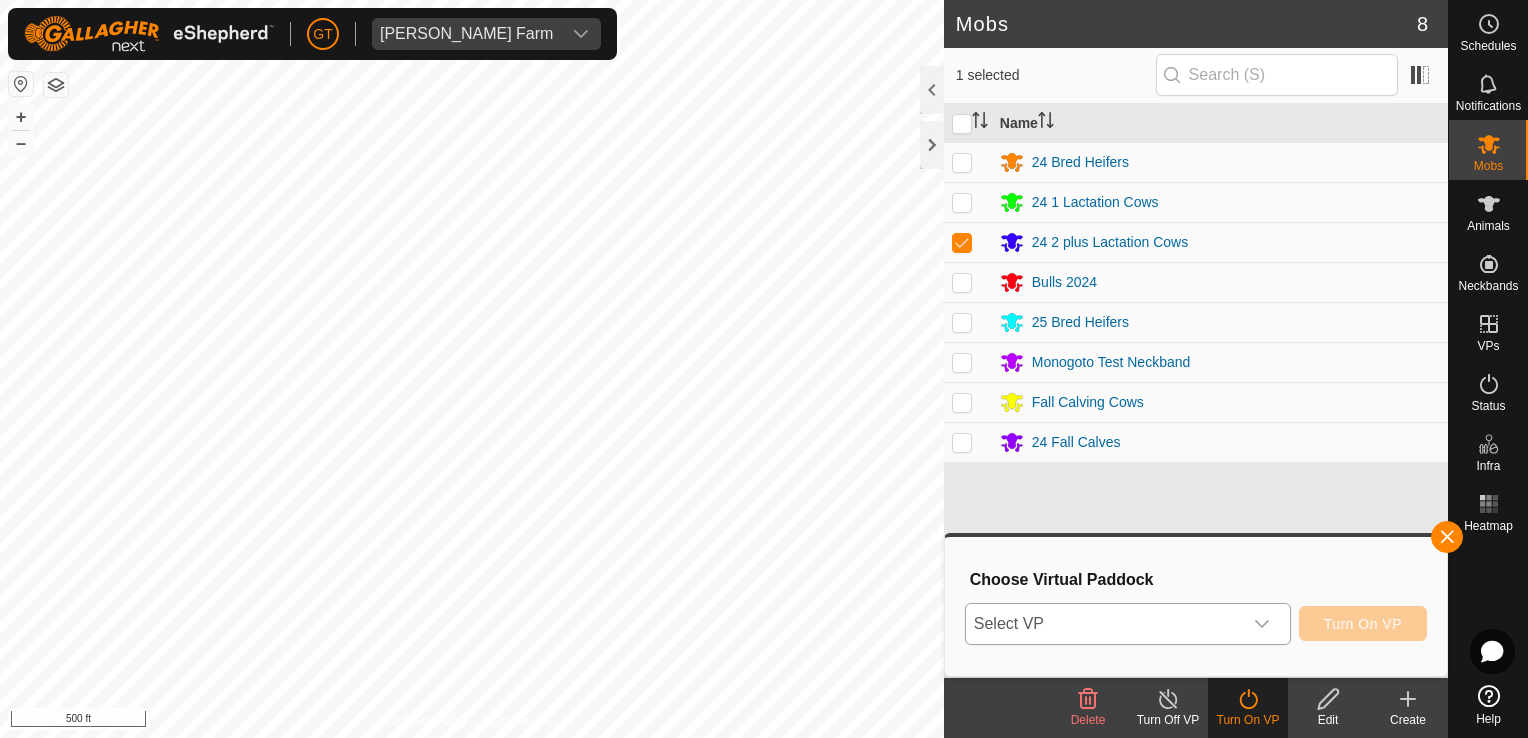 click 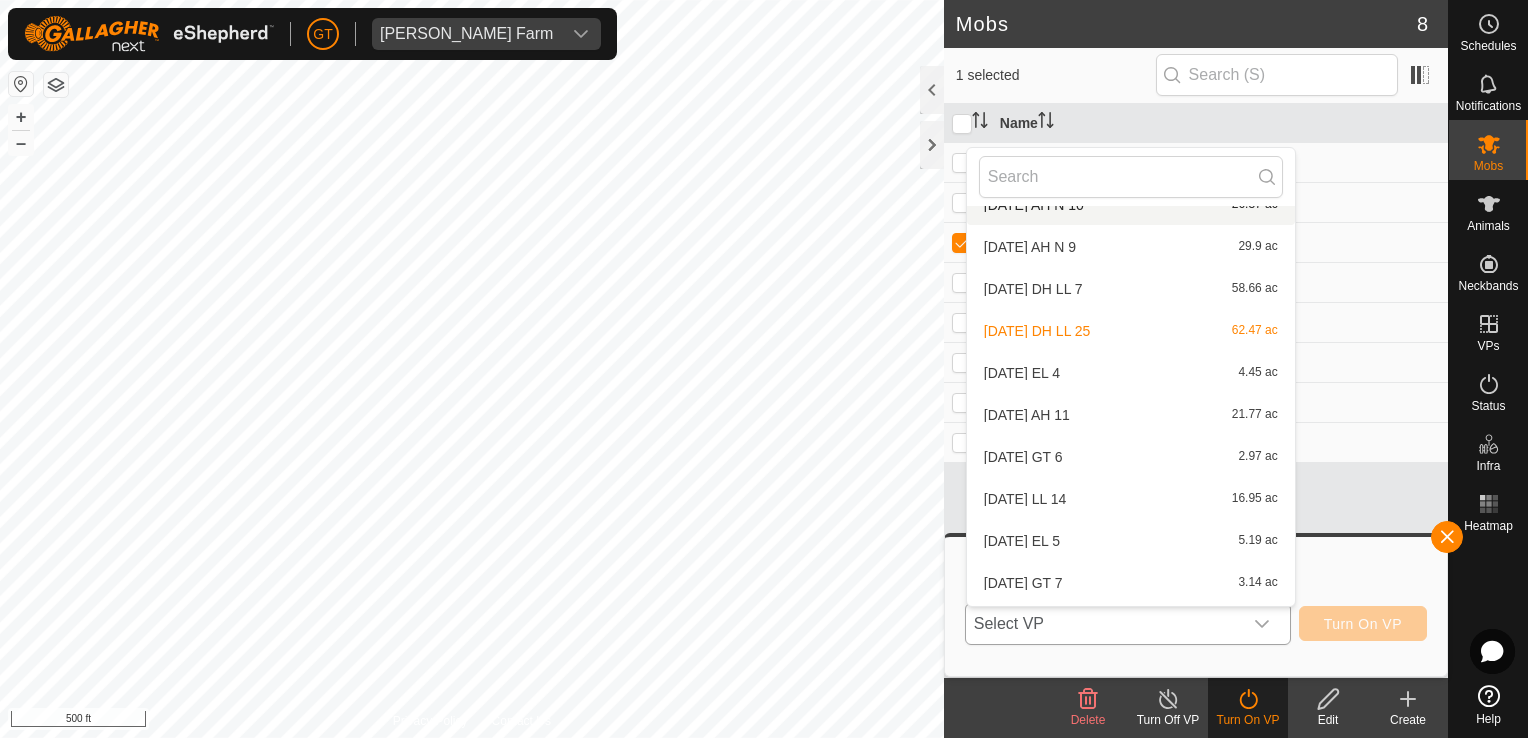 scroll, scrollTop: 1622, scrollLeft: 0, axis: vertical 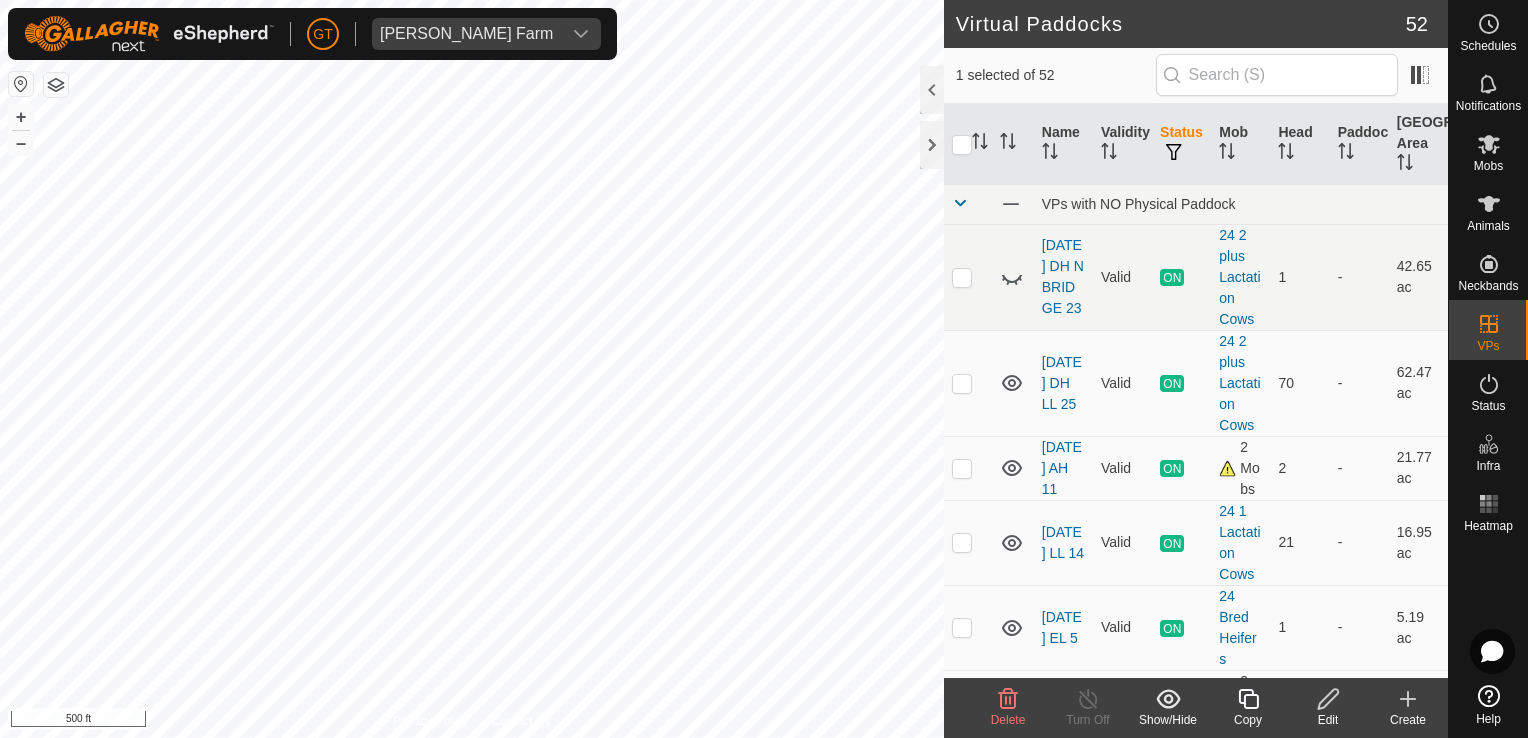 checkbox on "true" 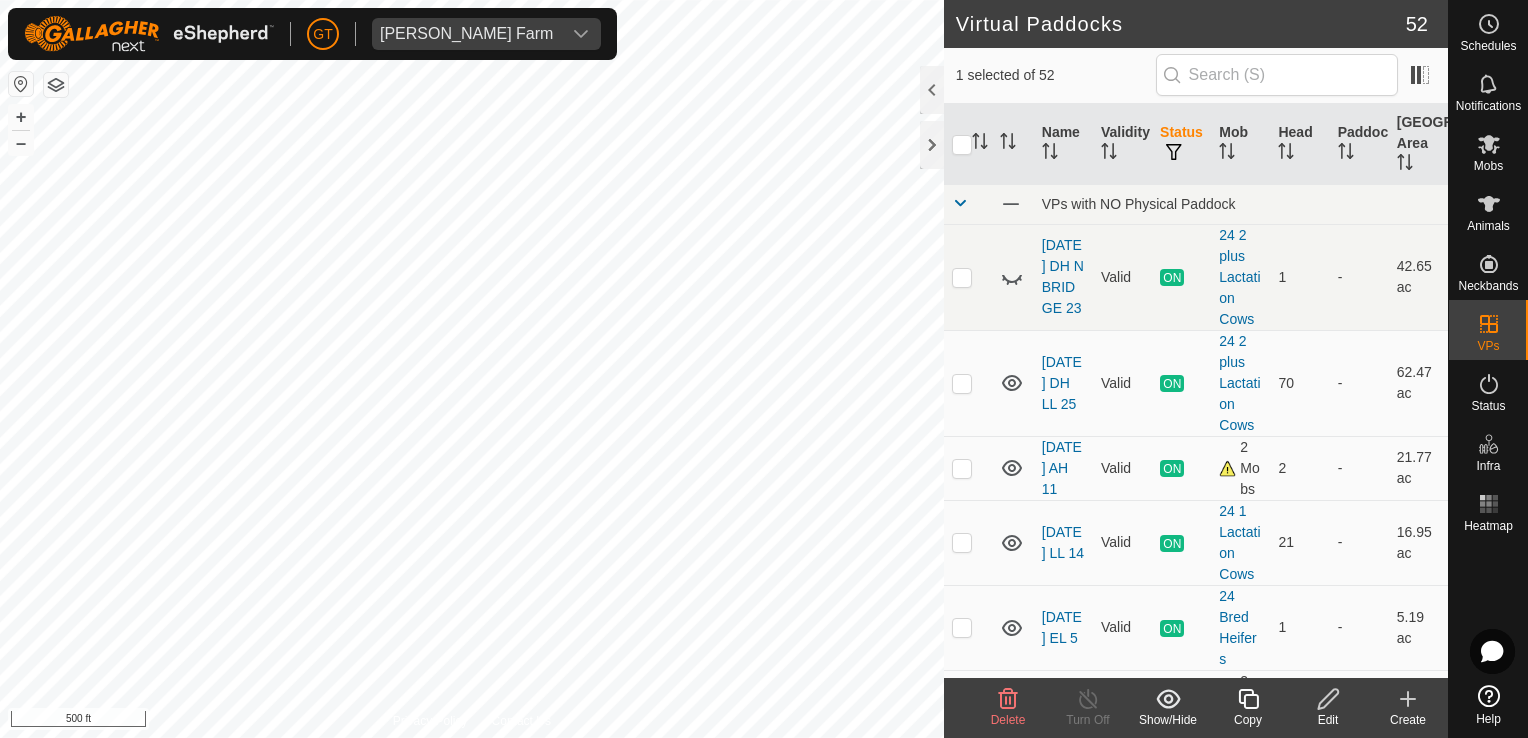 checkbox on "false" 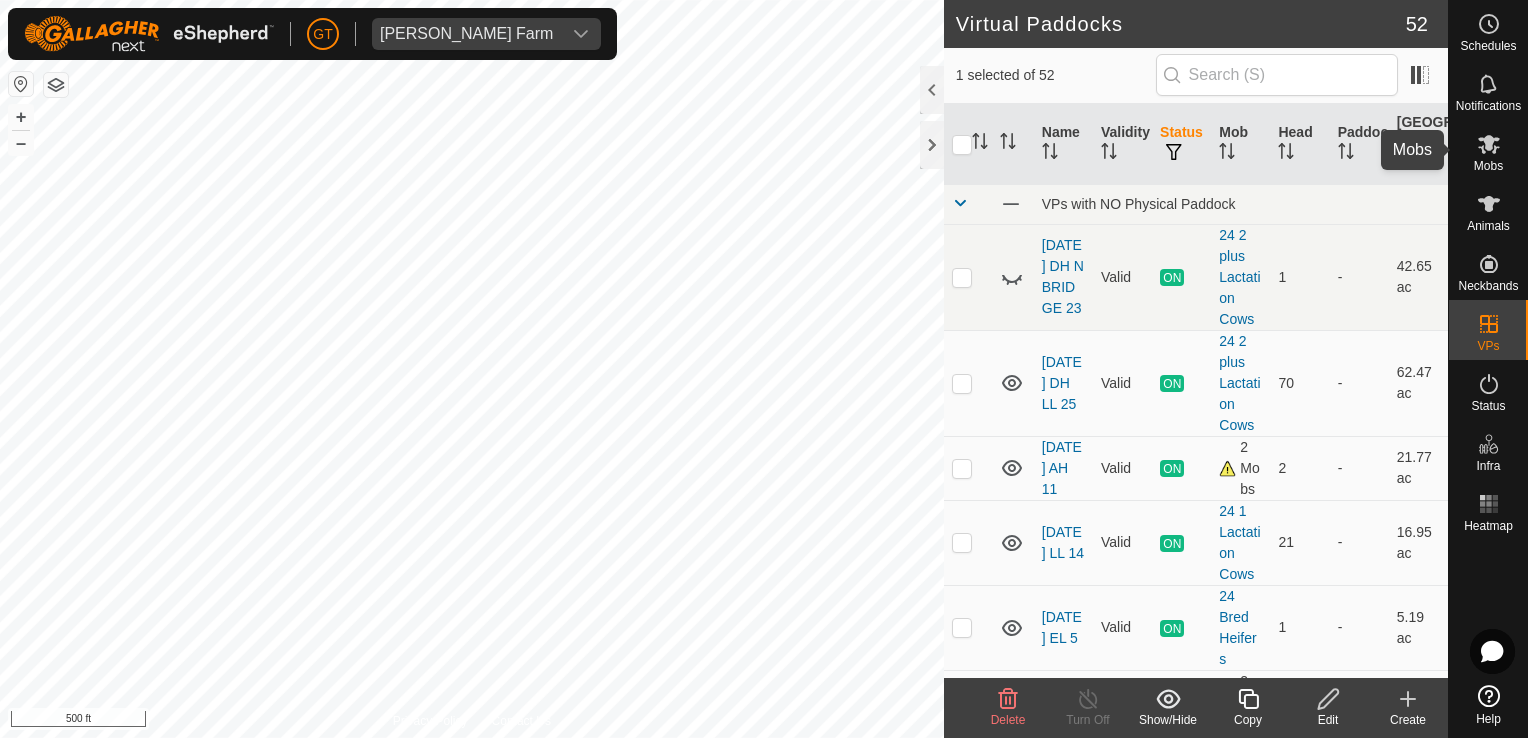 click at bounding box center (1489, 144) 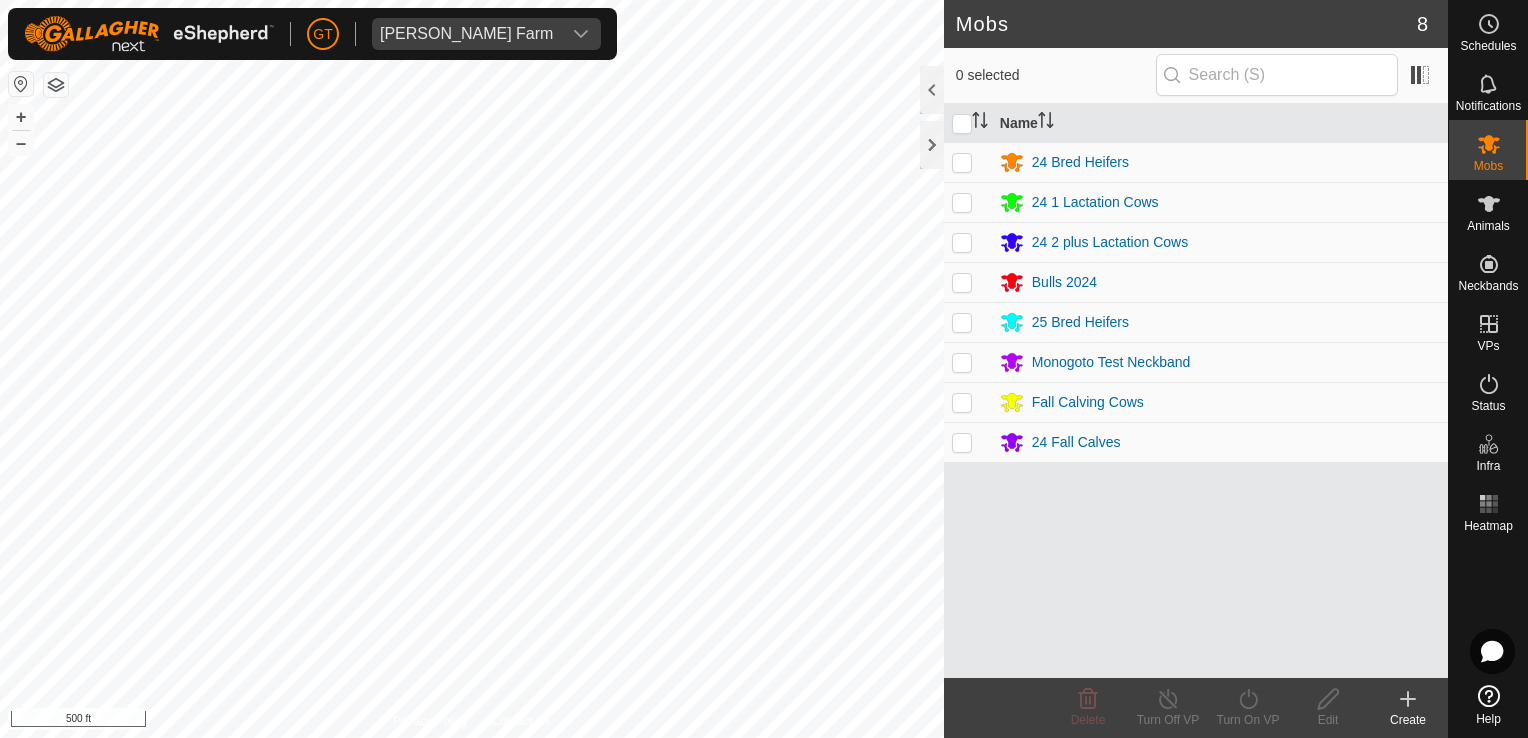 click at bounding box center (962, 402) 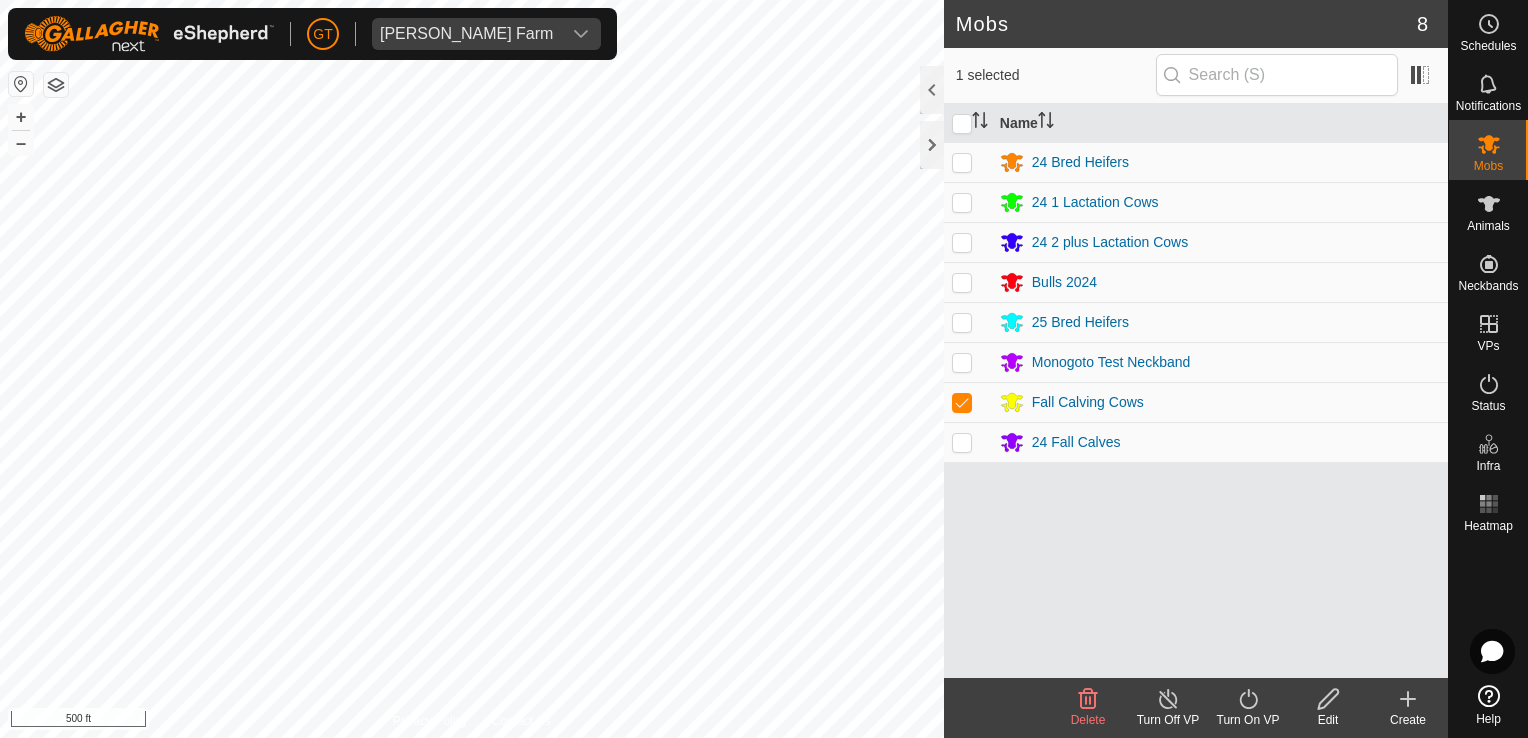 click at bounding box center (962, 442) 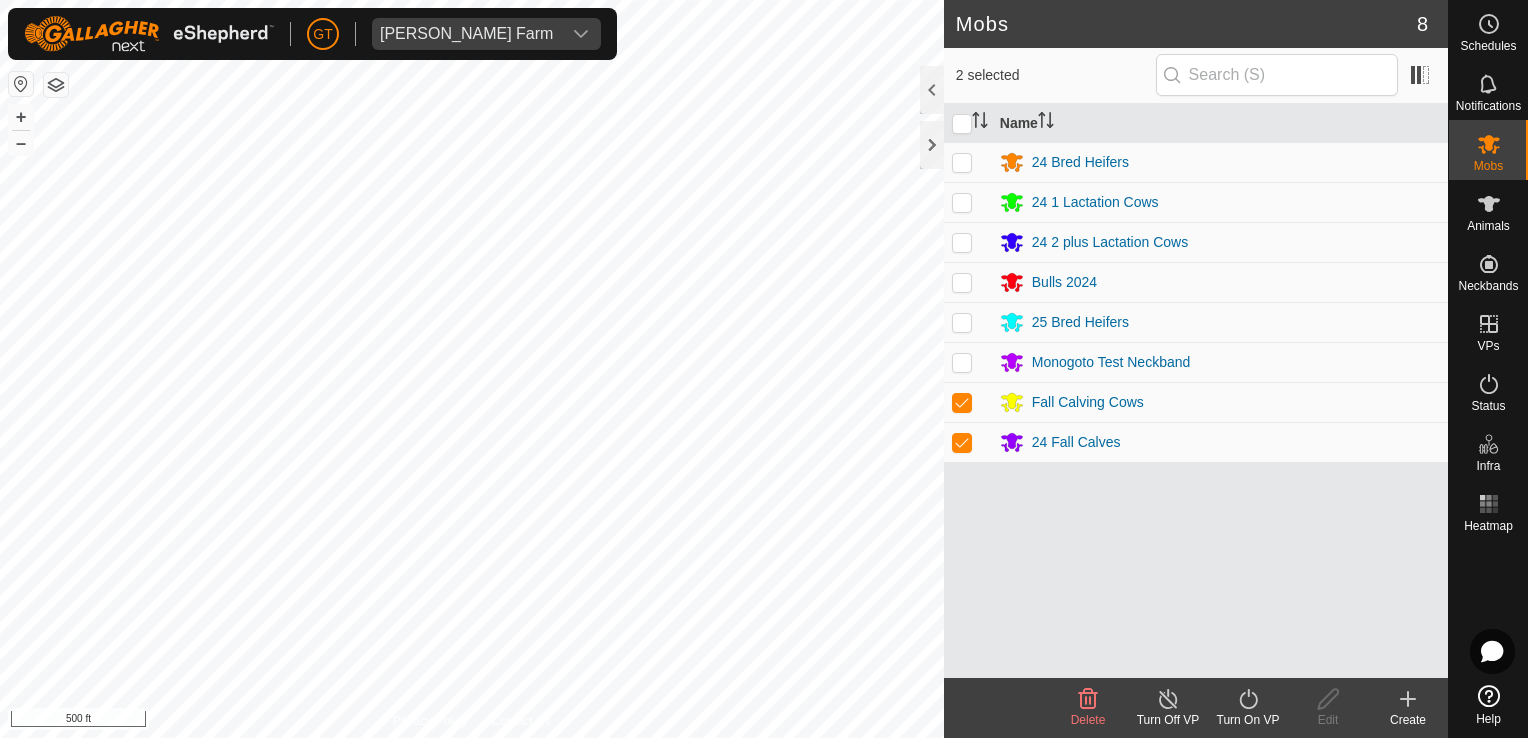 click 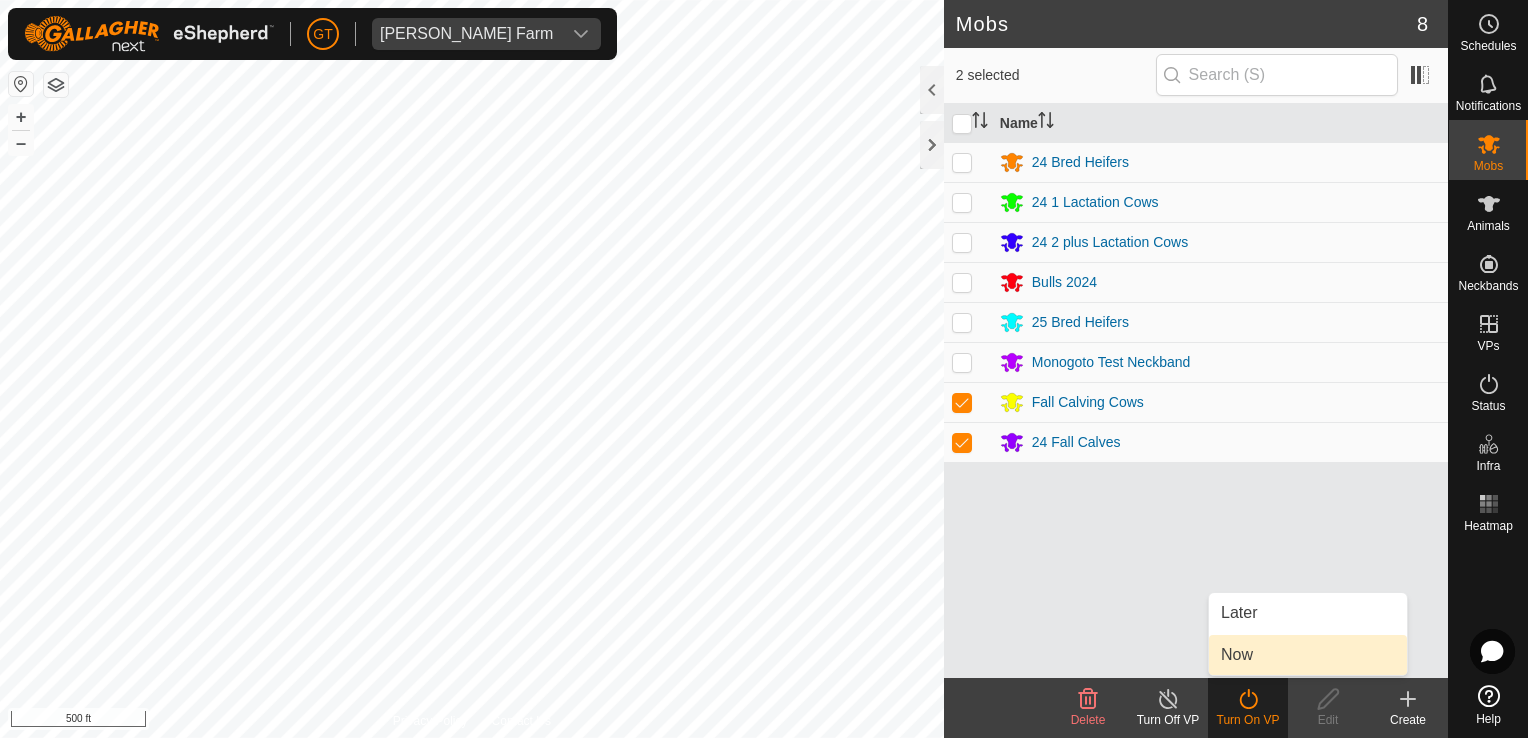 click on "Now" at bounding box center [1308, 655] 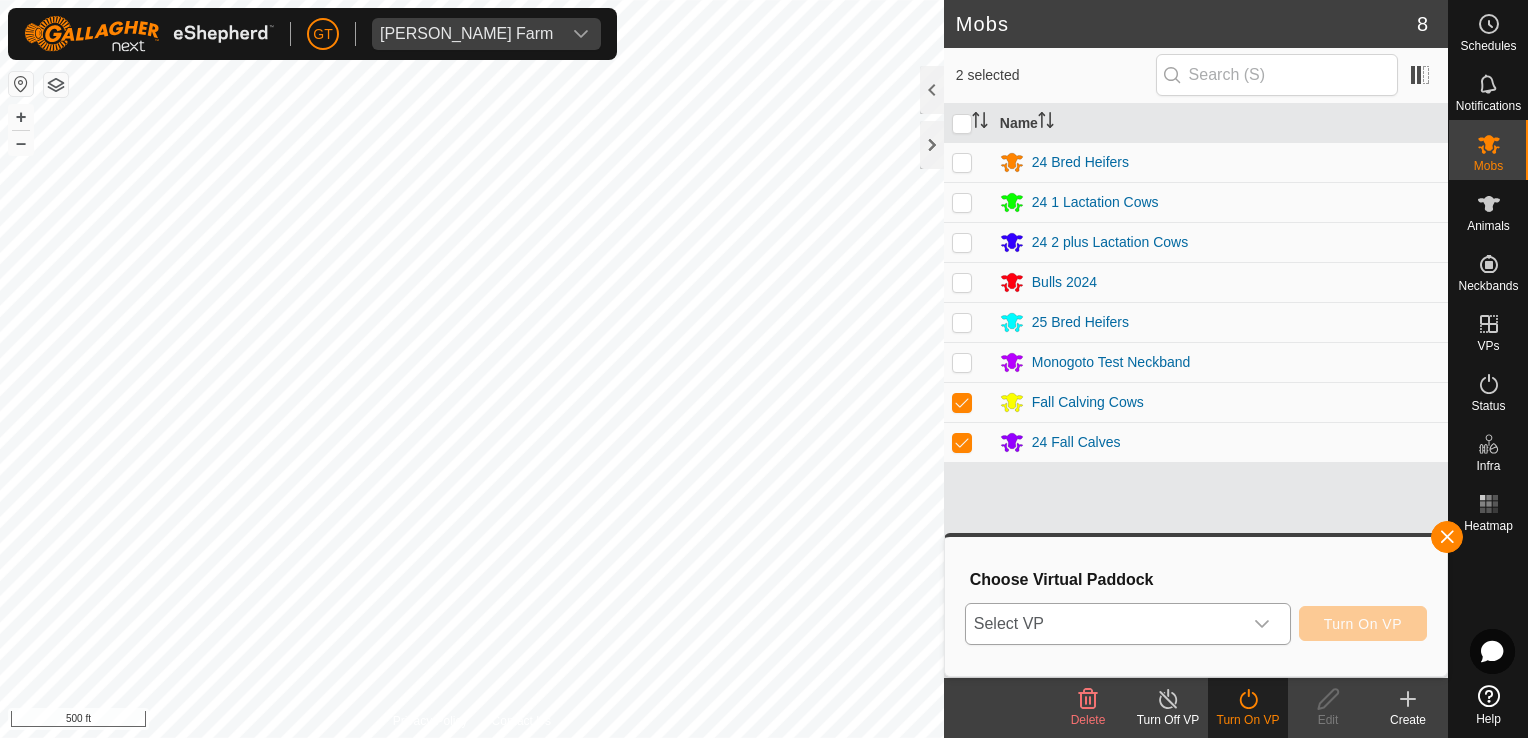 click 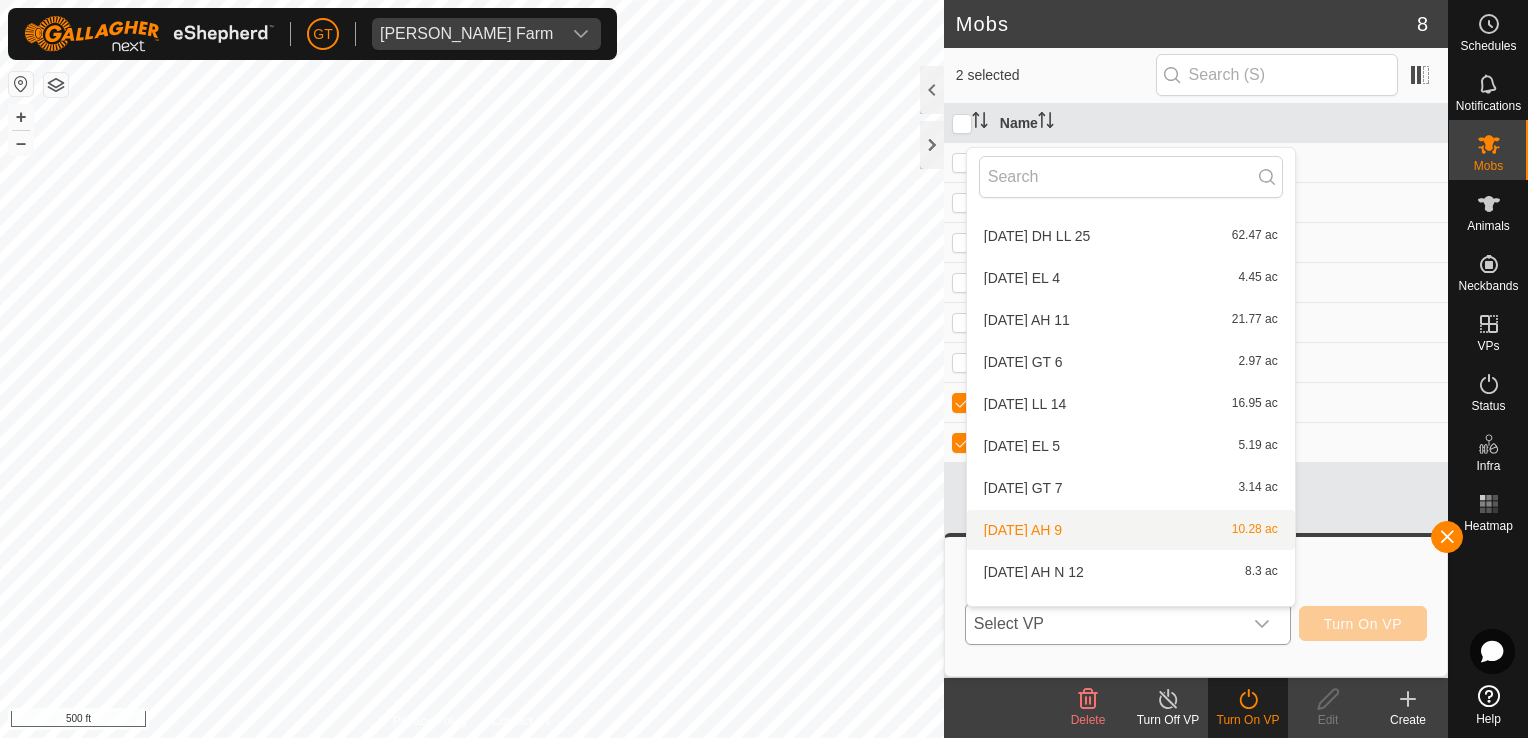 scroll, scrollTop: 1828, scrollLeft: 0, axis: vertical 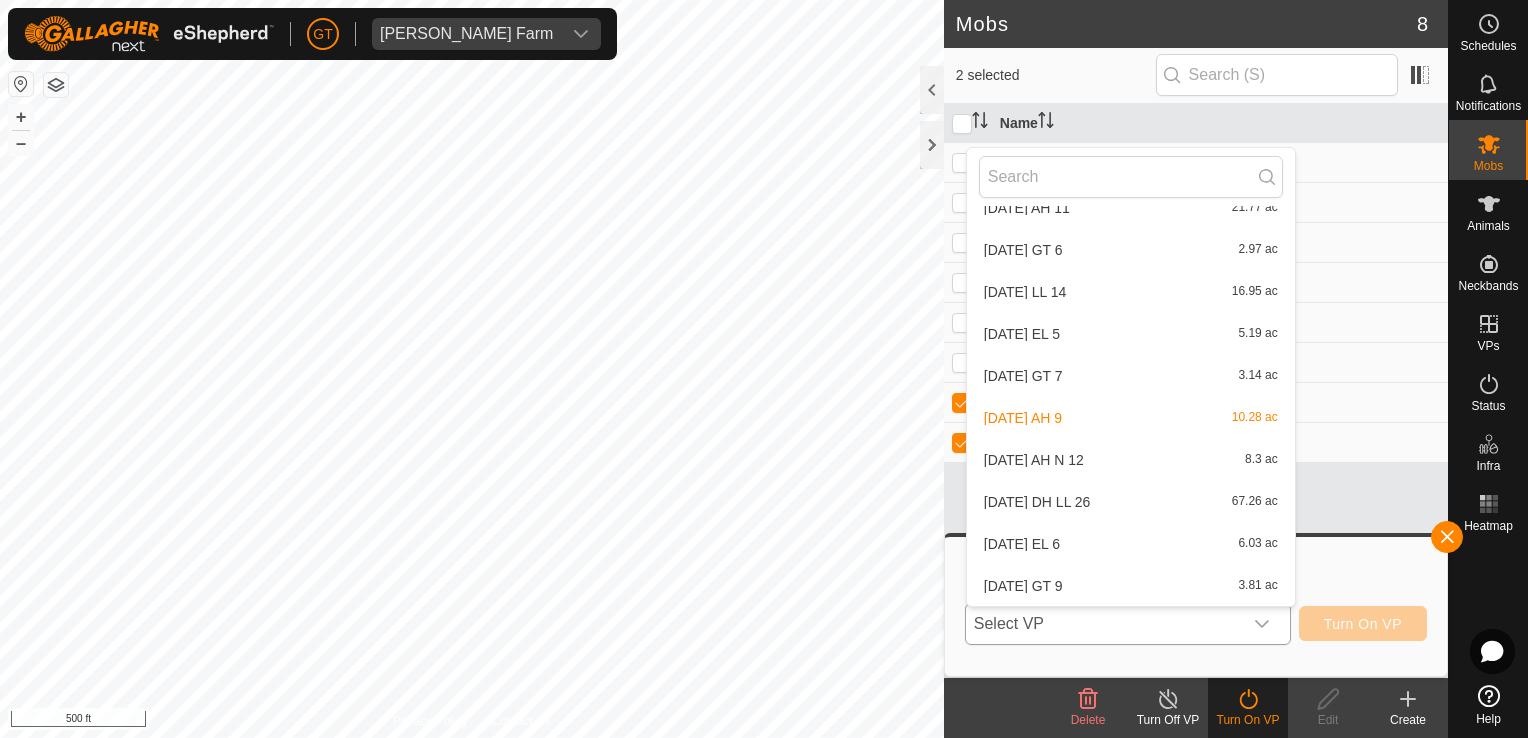 click on "[DATE]  DH LL 26  67.26 ac" at bounding box center (1131, 502) 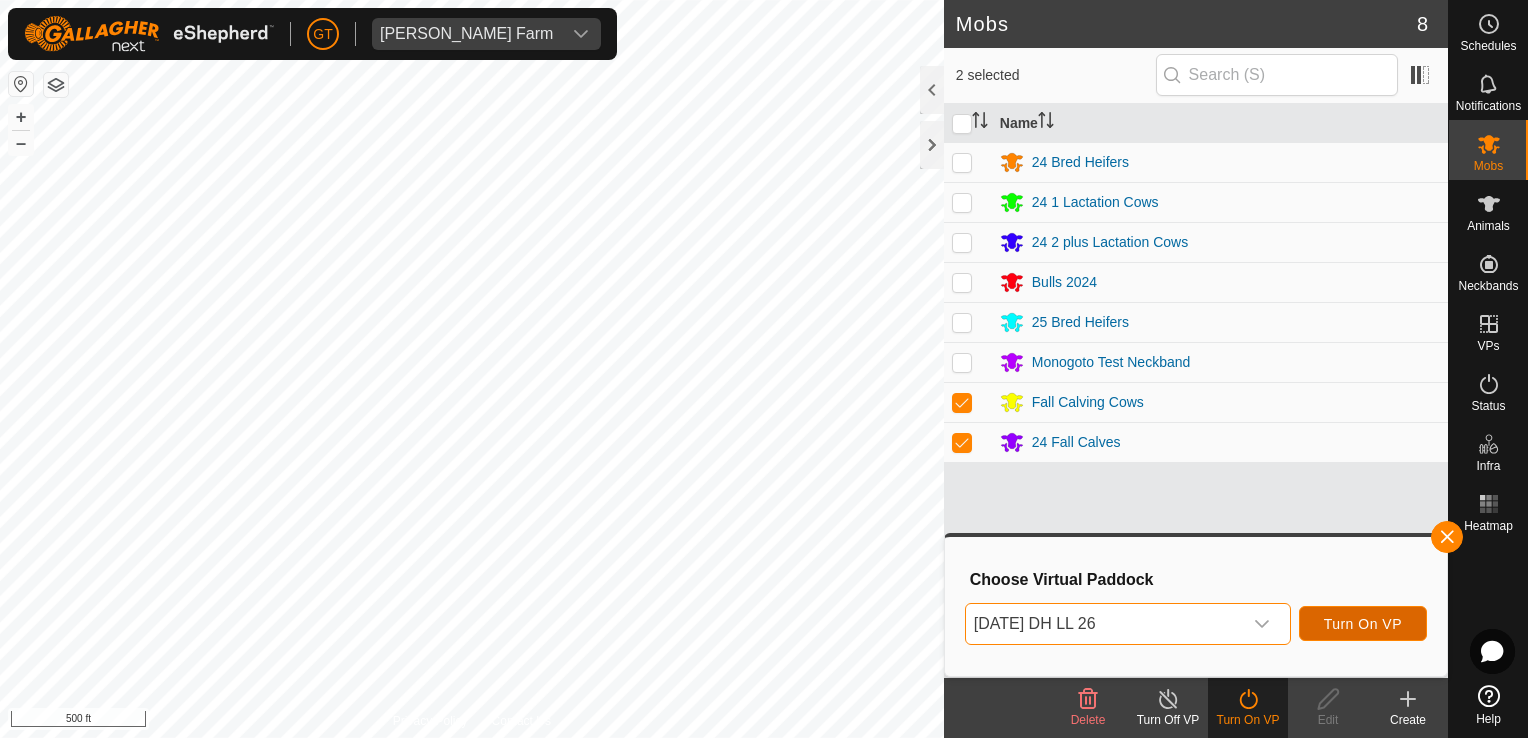 click on "Turn On VP" at bounding box center (1363, 624) 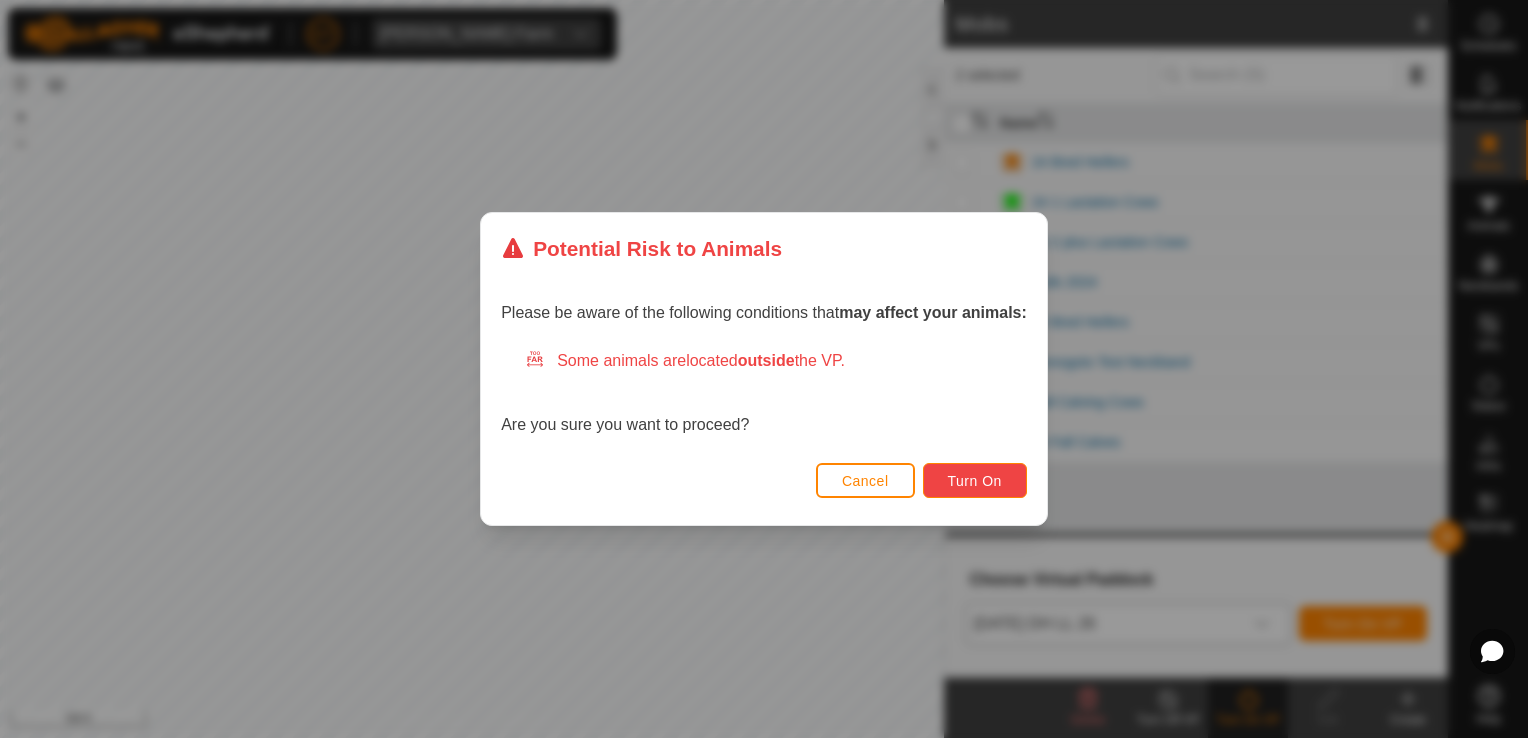 click on "Turn On" at bounding box center (975, 481) 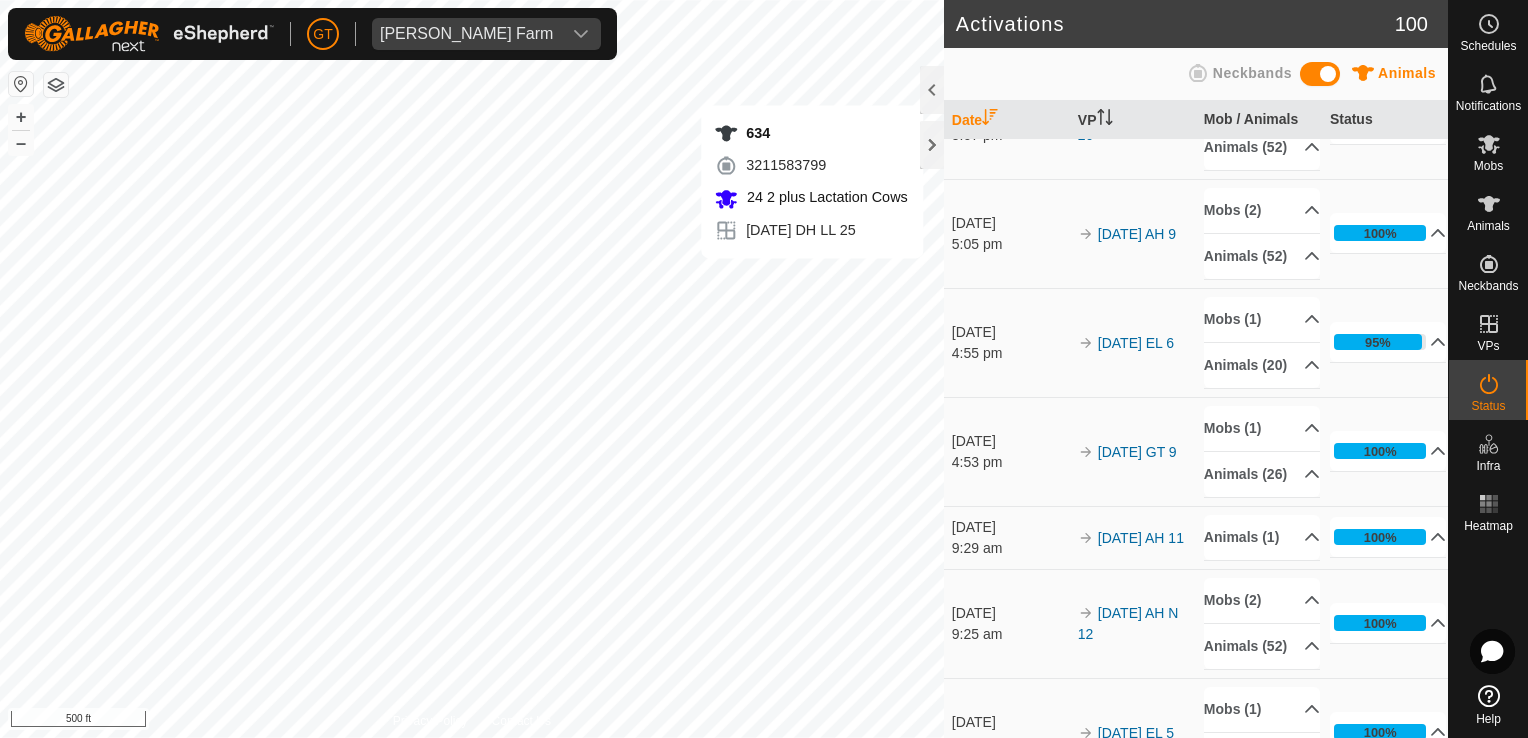 scroll, scrollTop: 0, scrollLeft: 0, axis: both 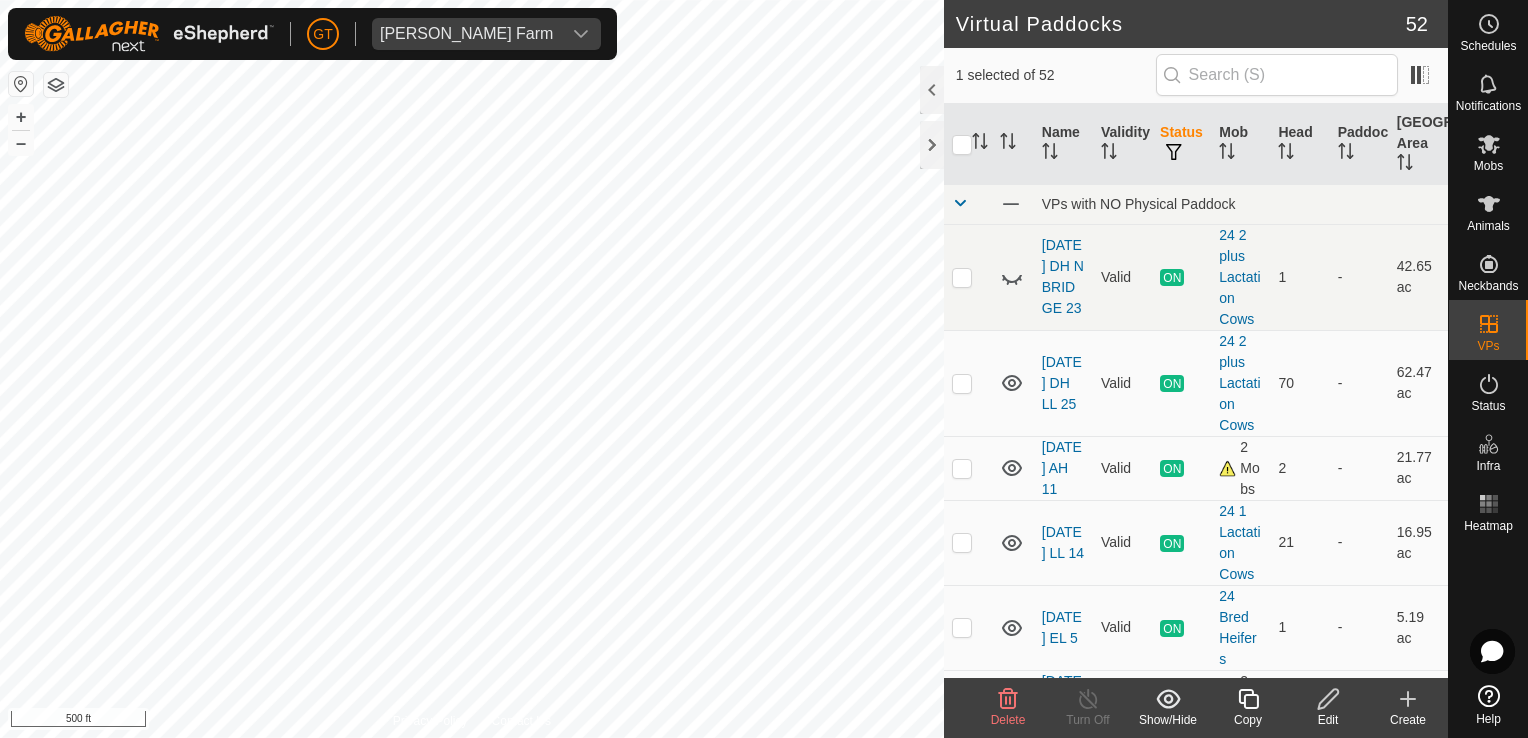 checkbox on "true" 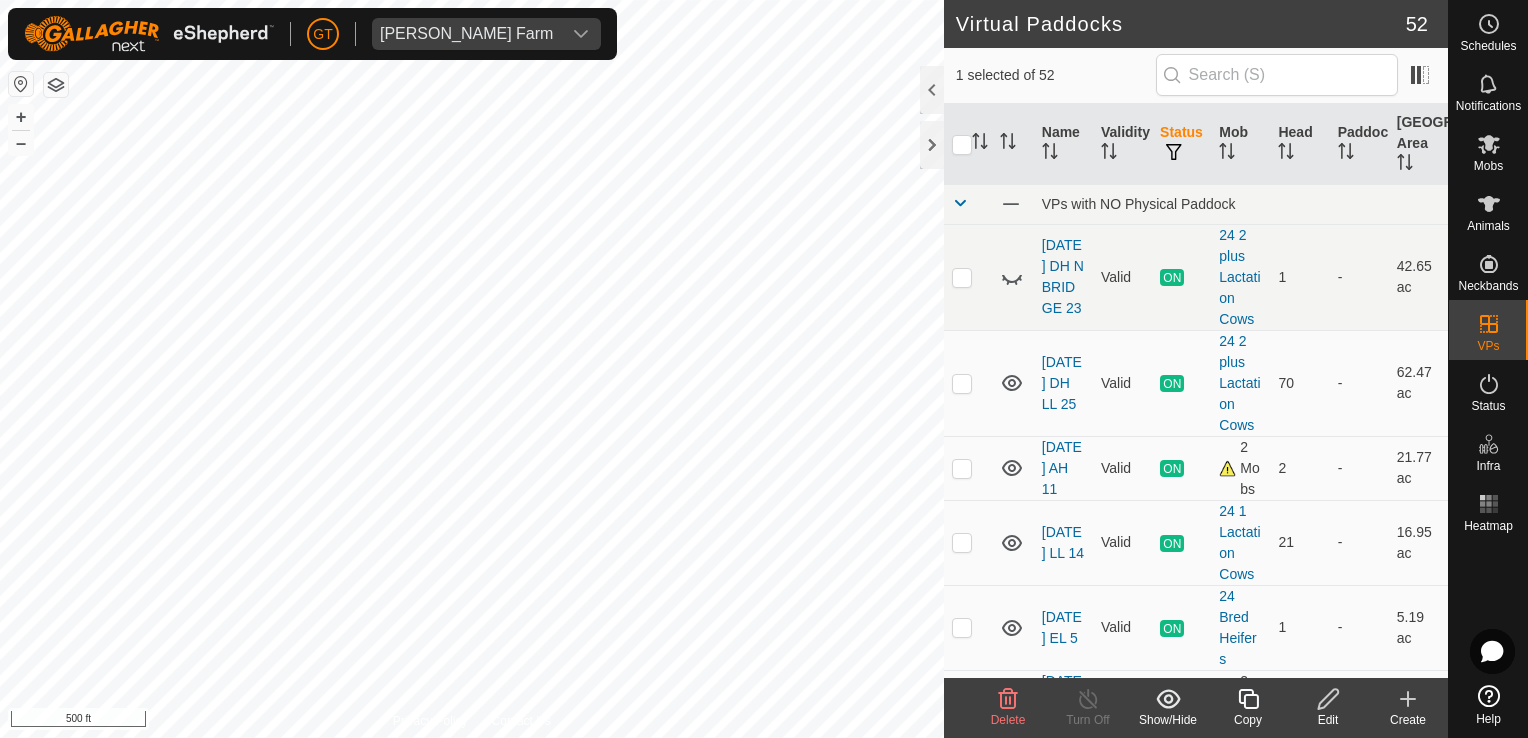 checkbox on "false" 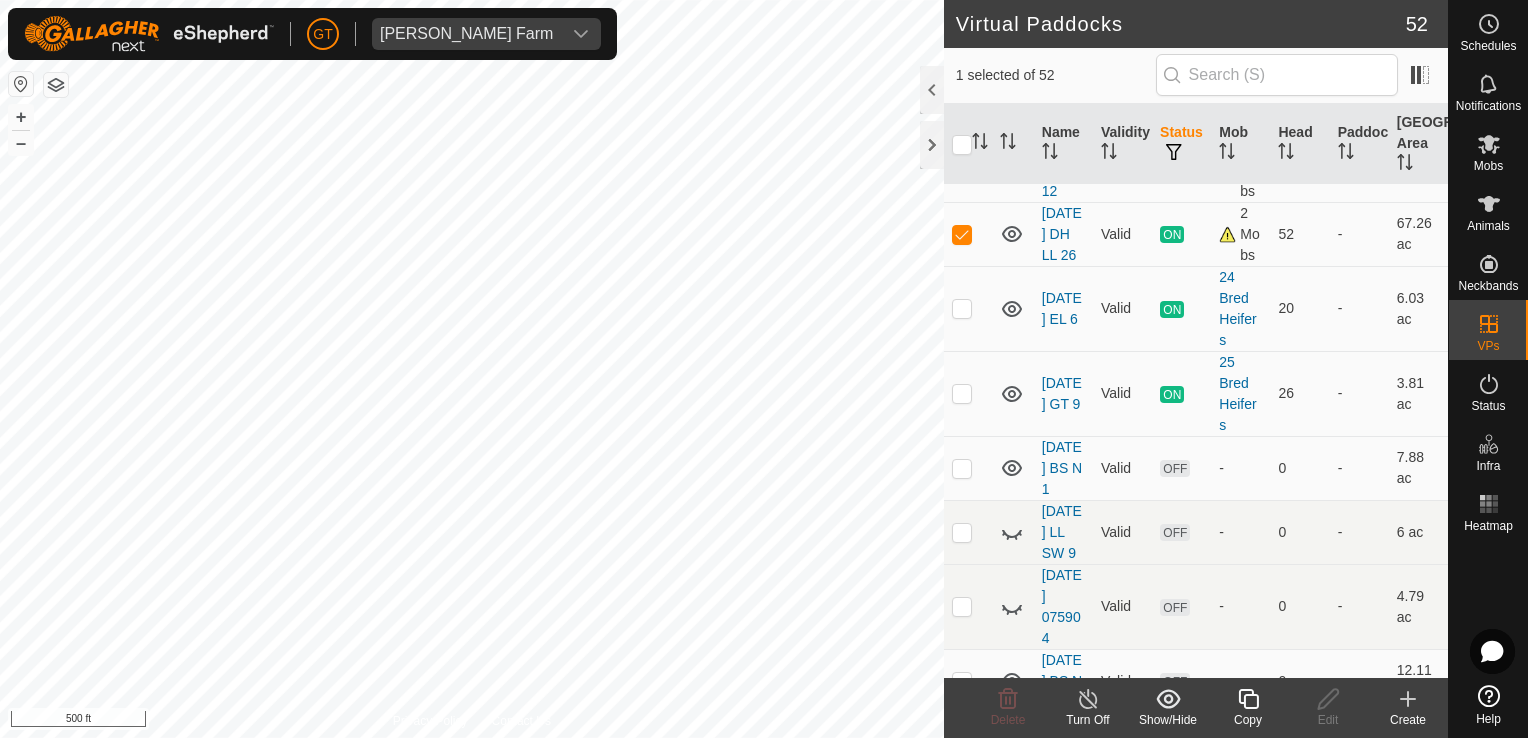 scroll, scrollTop: 500, scrollLeft: 0, axis: vertical 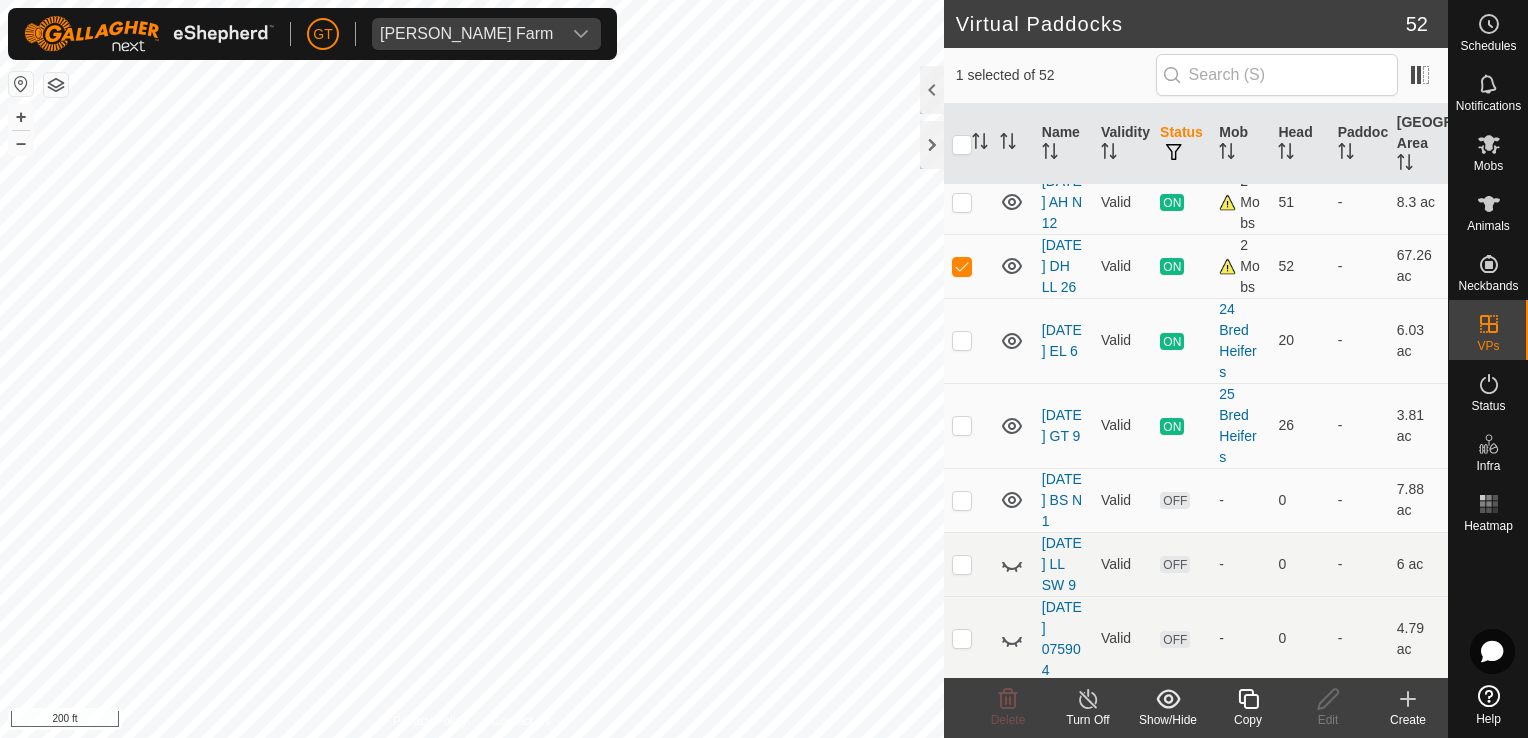 checkbox on "true" 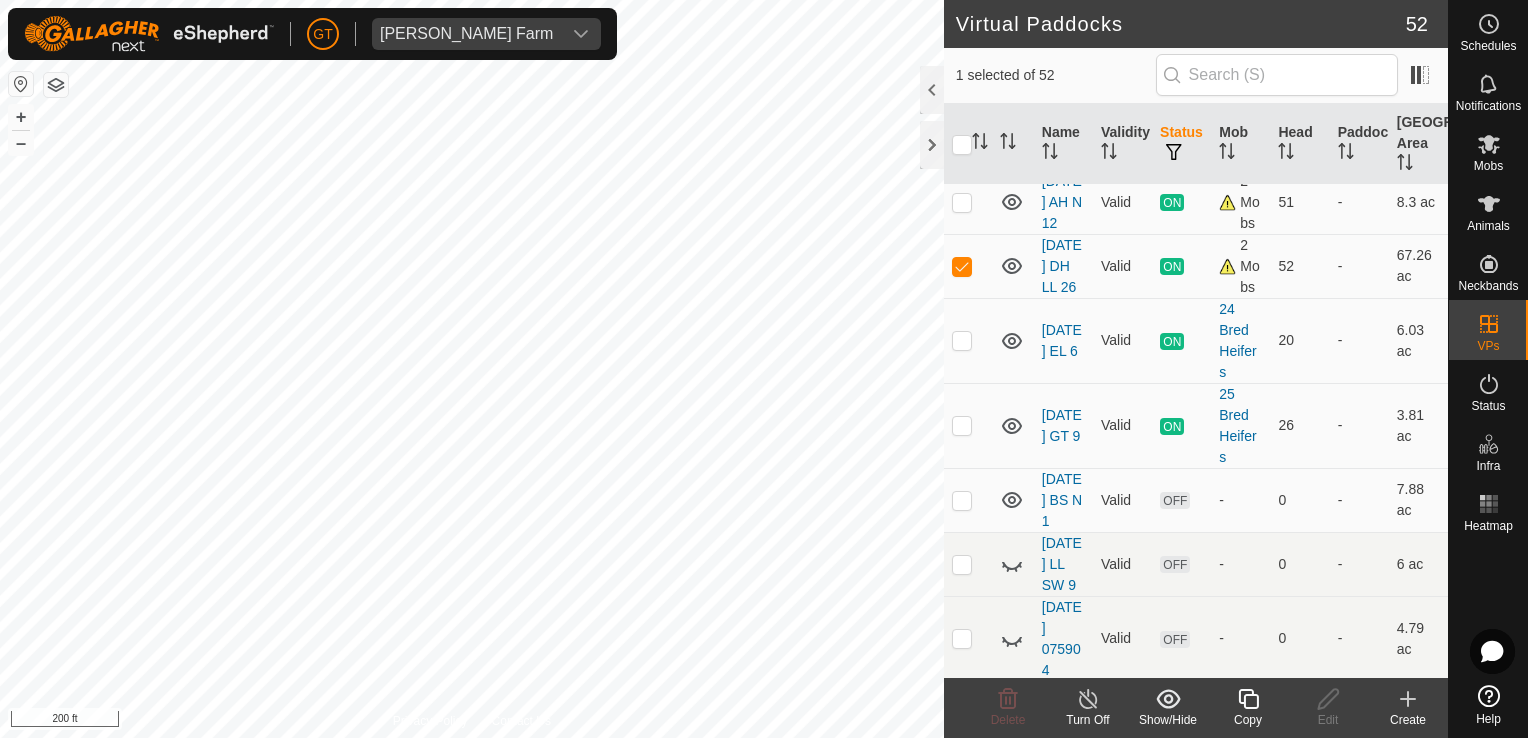 checkbox on "false" 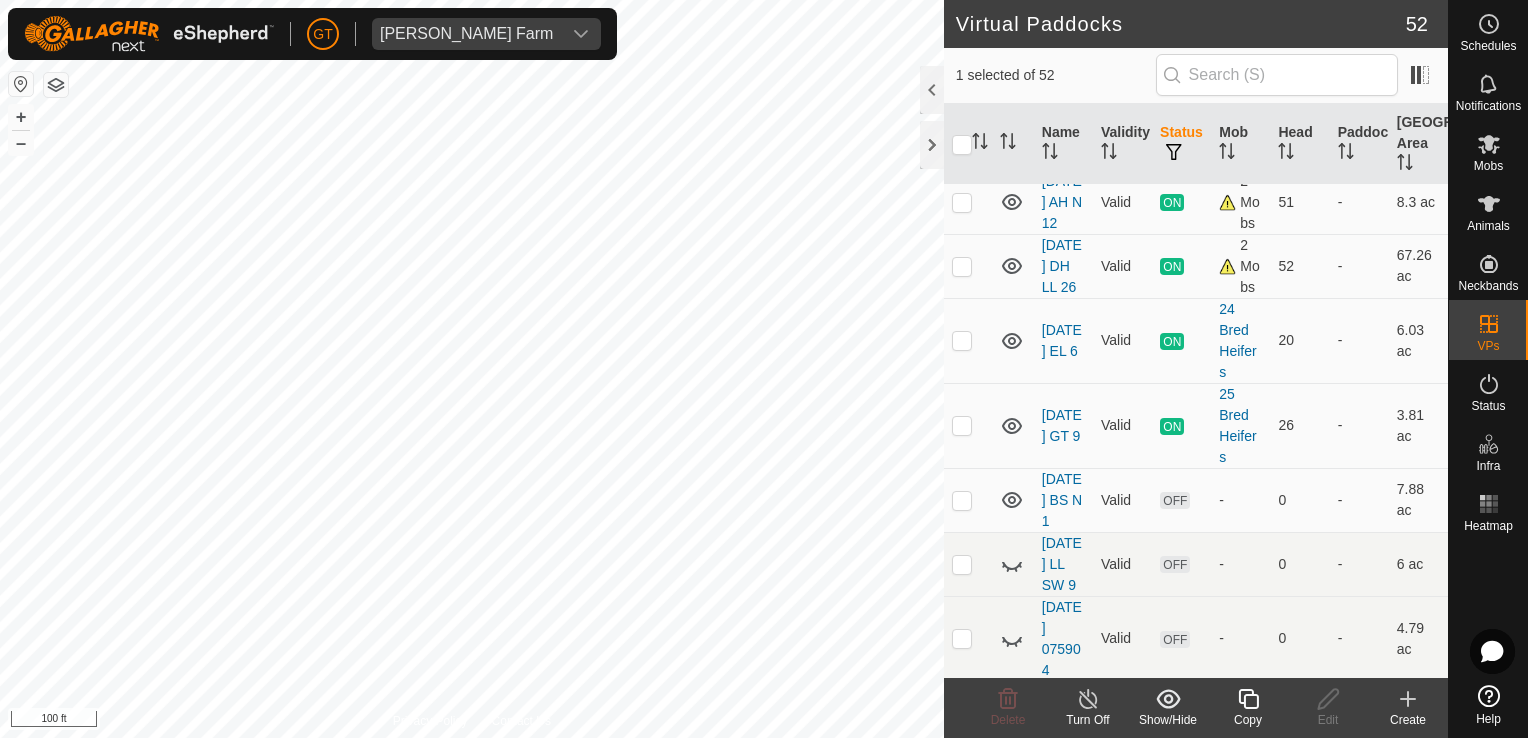 click 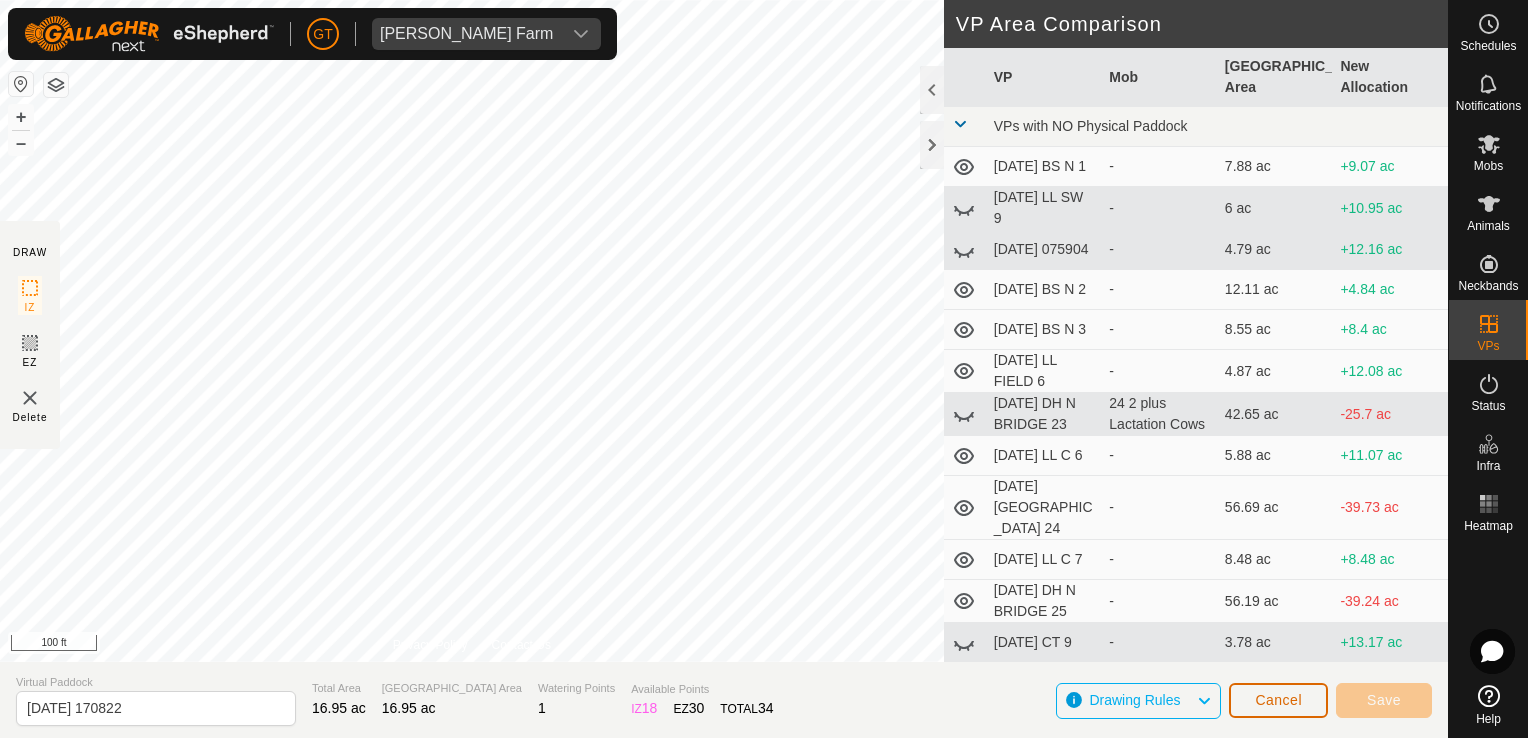 click on "Cancel" 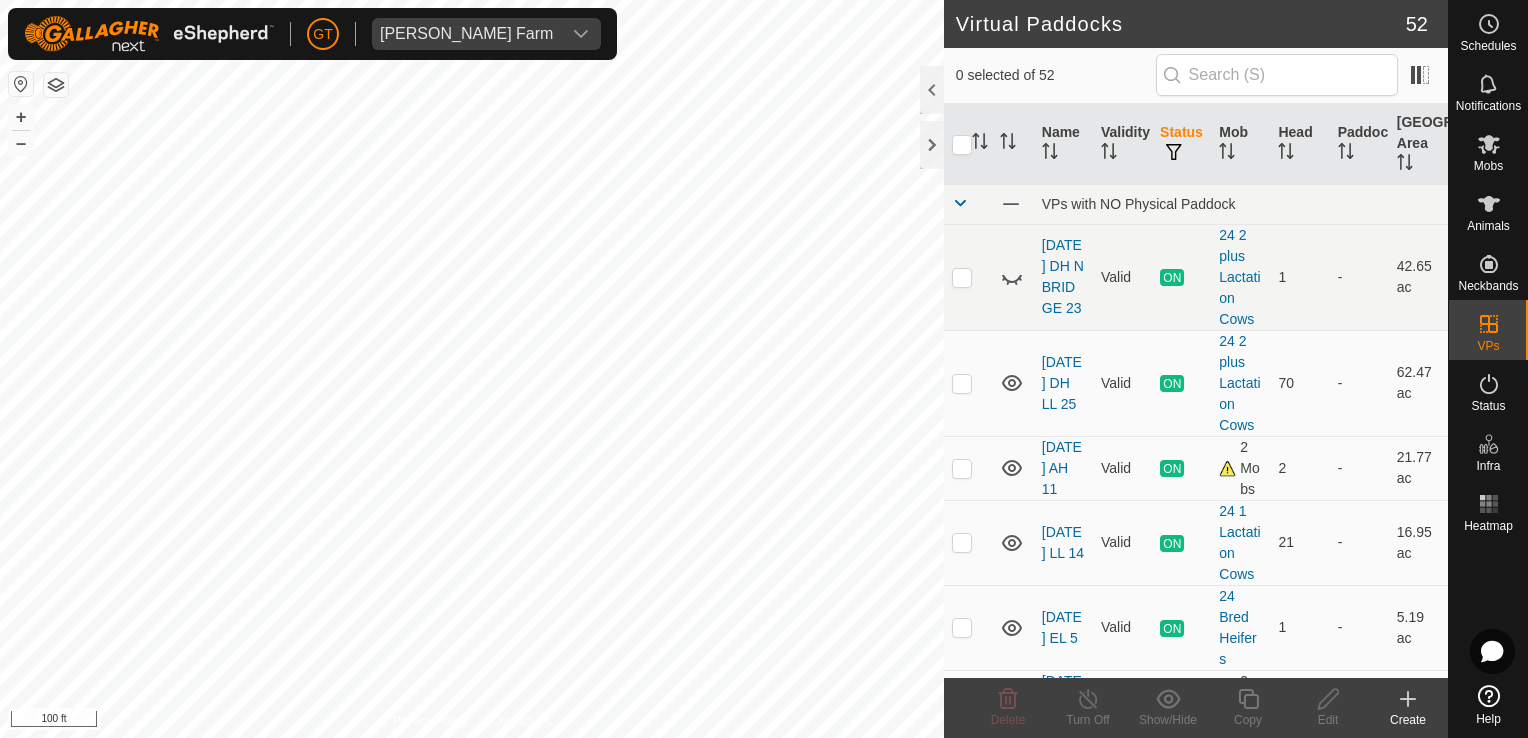 checkbox on "true" 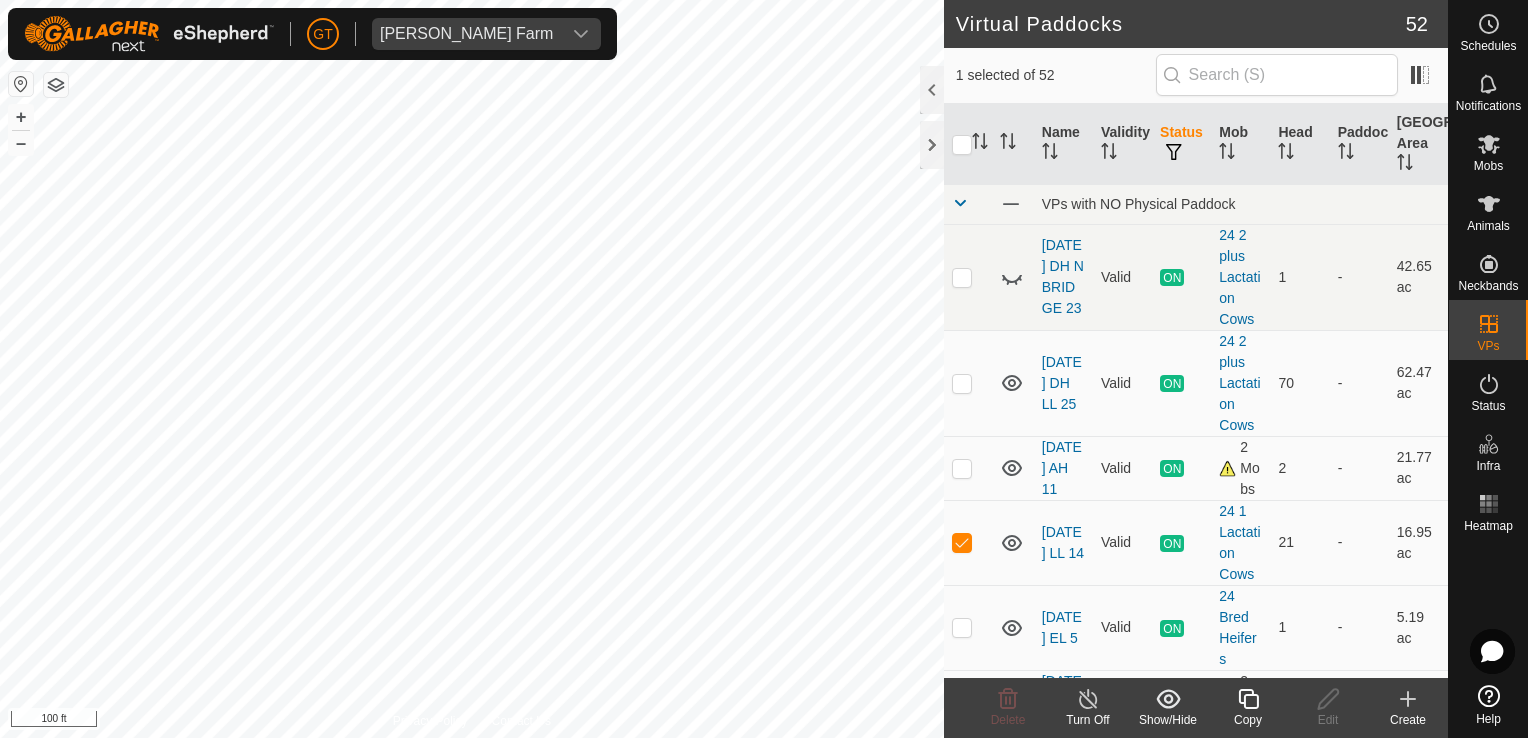 click 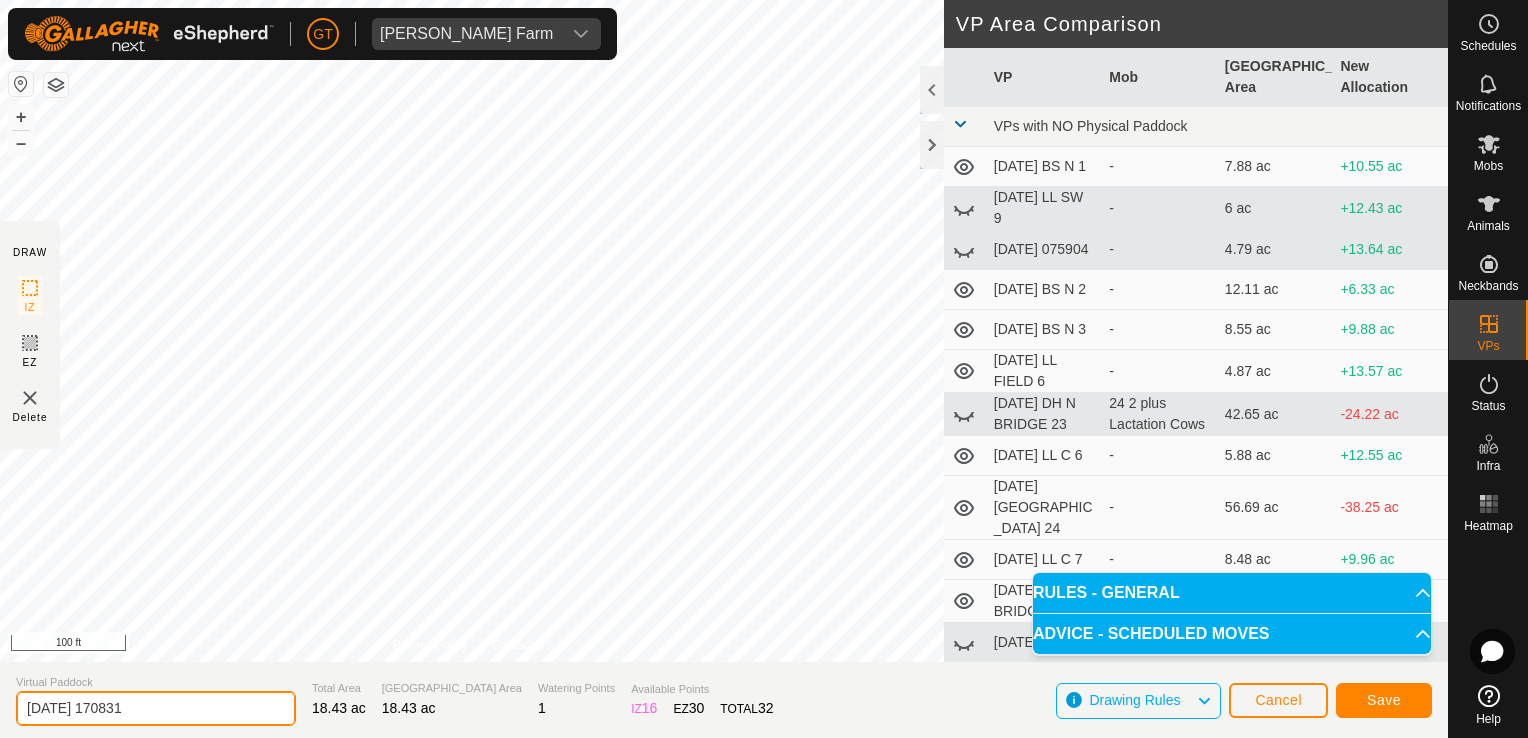 click on "[DATE] 170831" 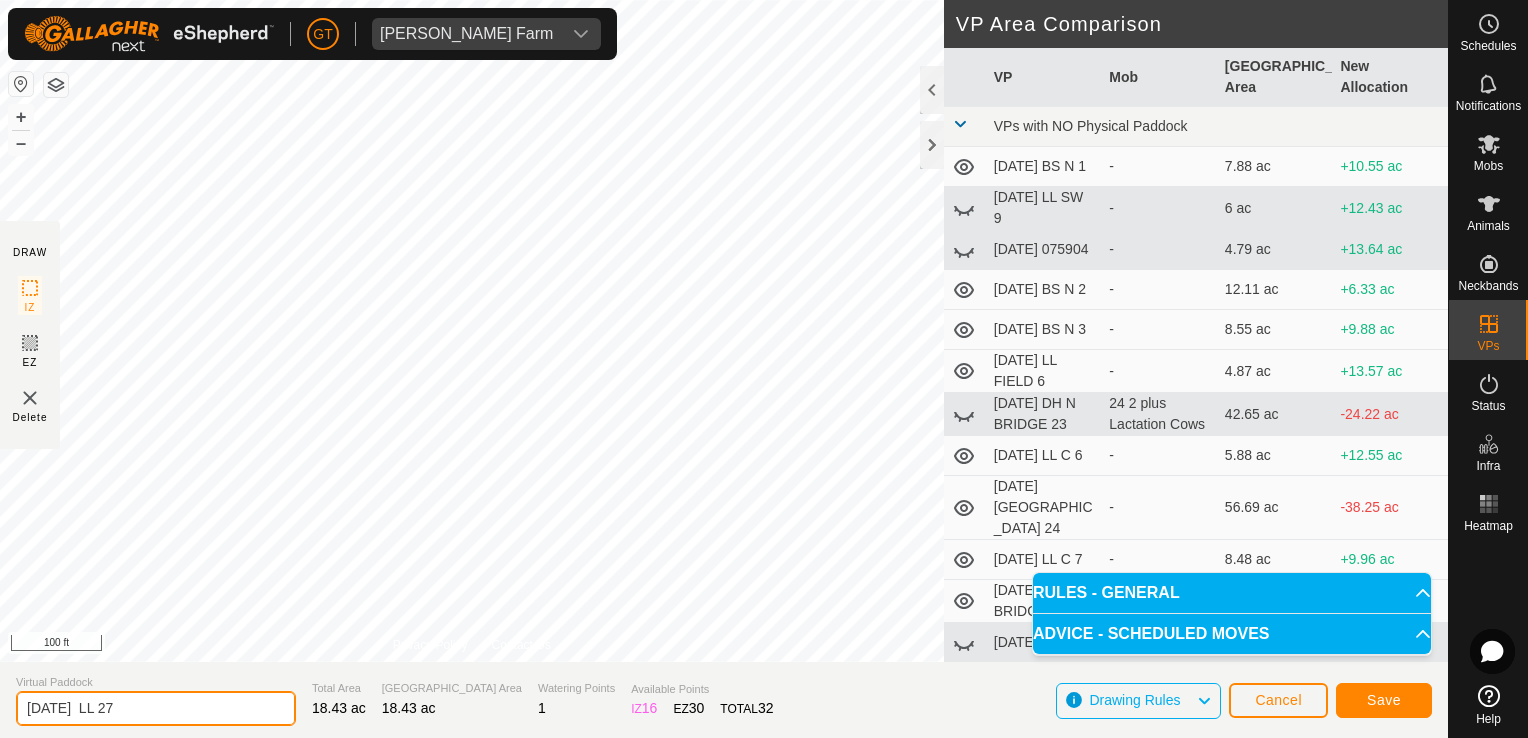 type on "[DATE]  LL 27" 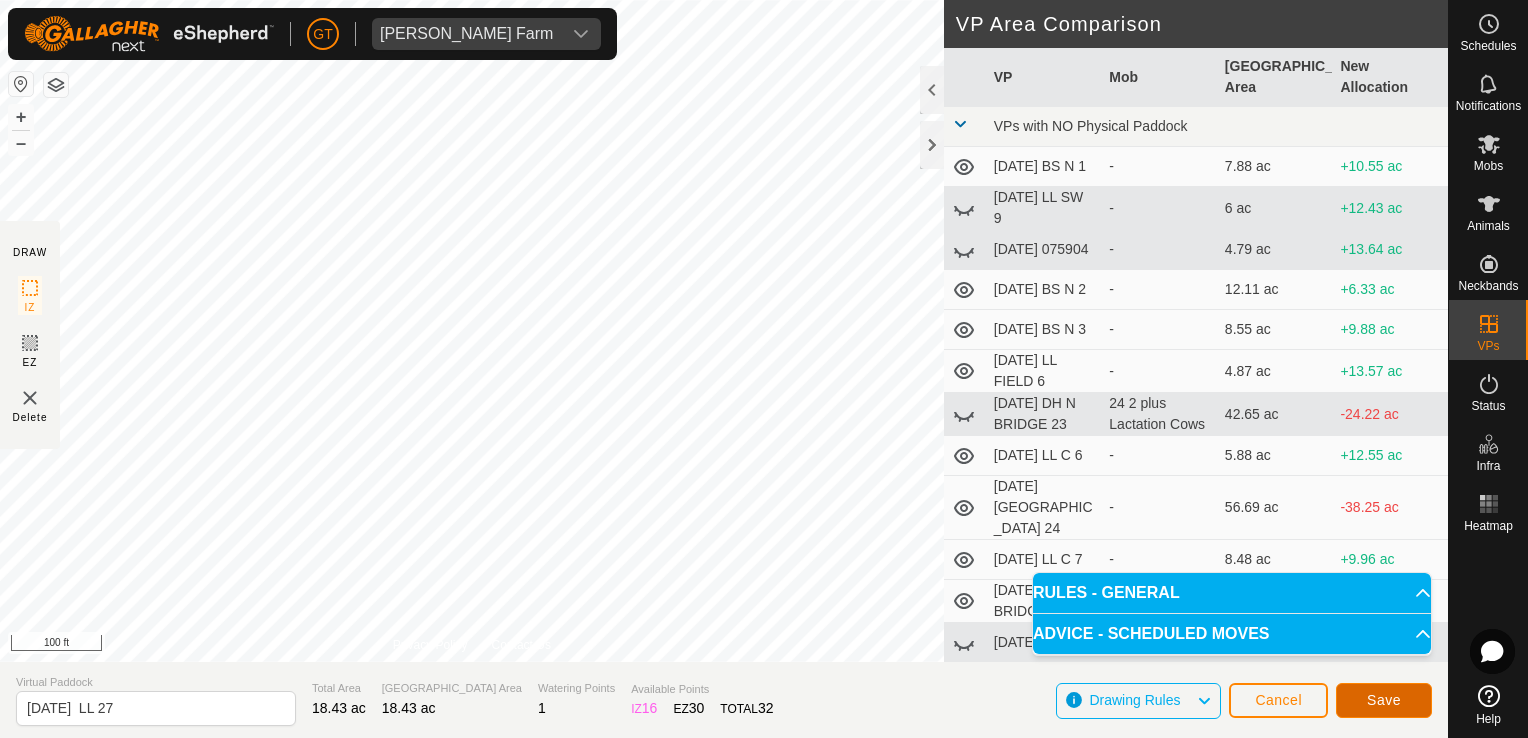 click on "Save" 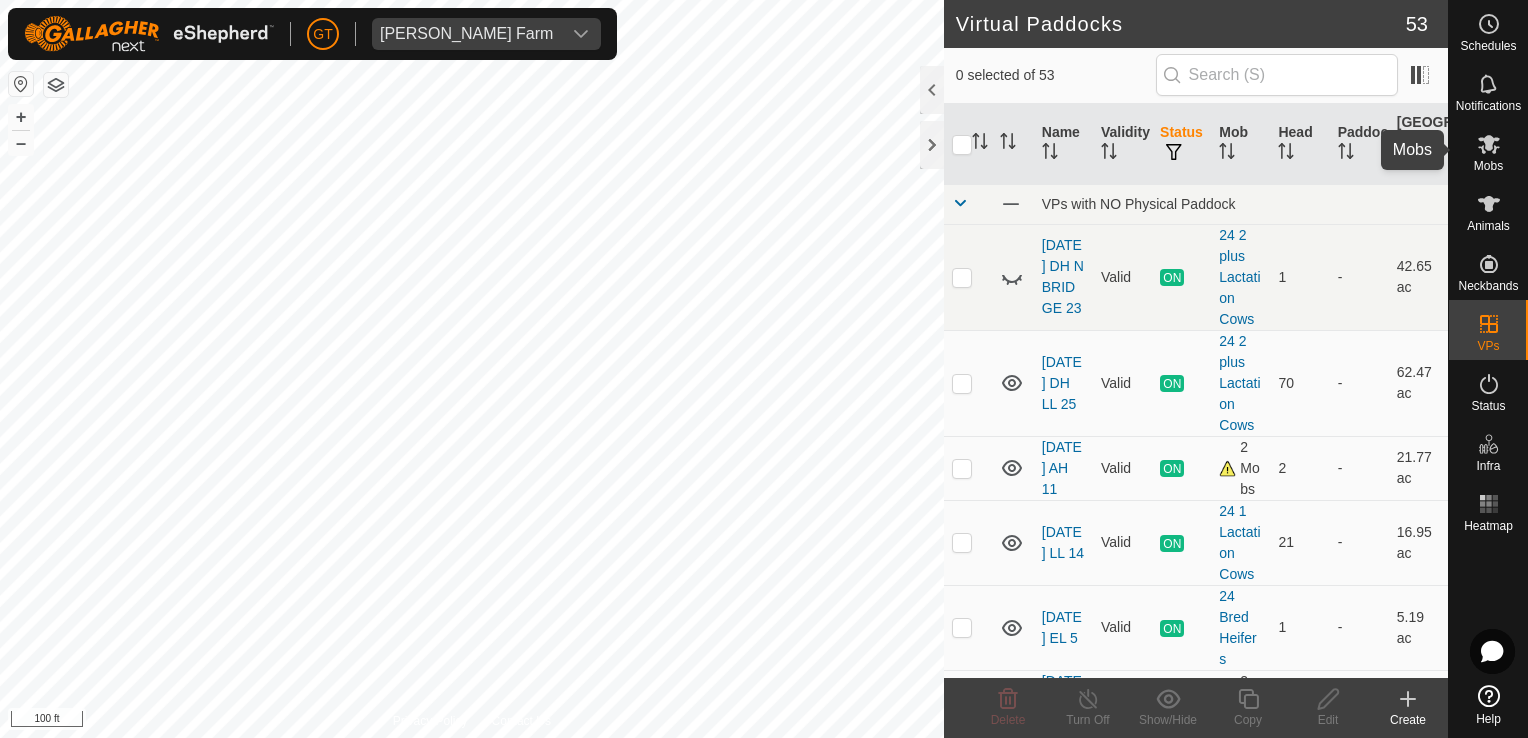 click 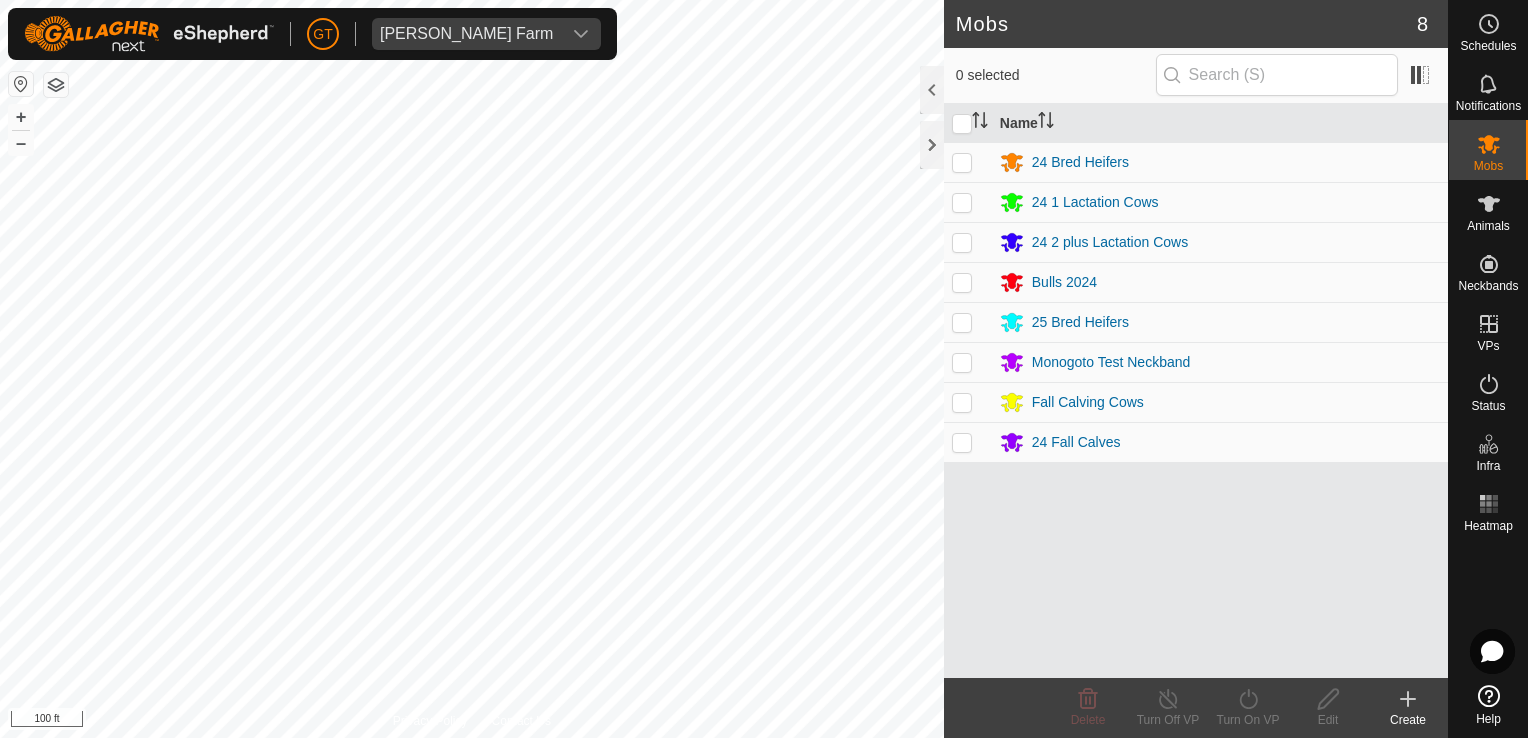 click at bounding box center [962, 202] 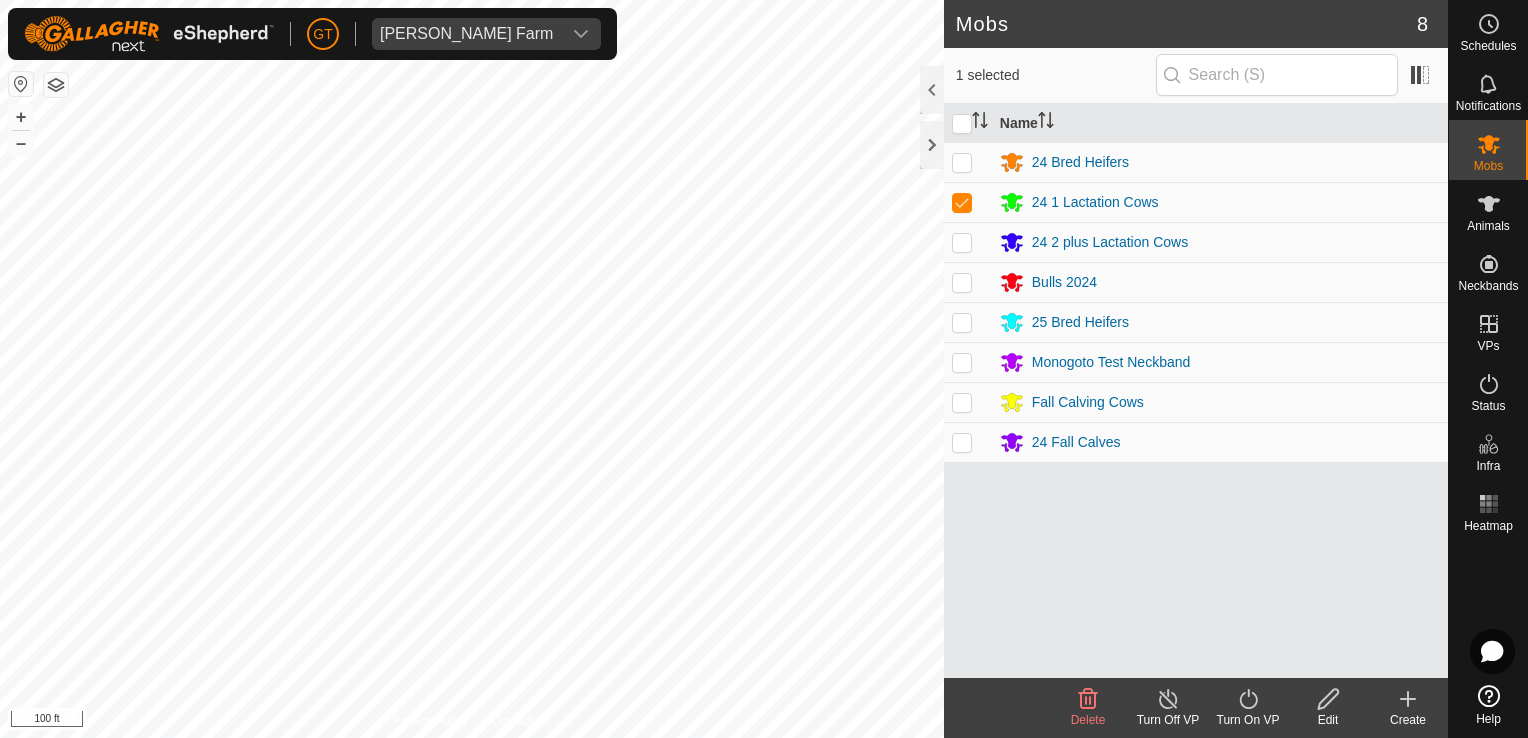 click 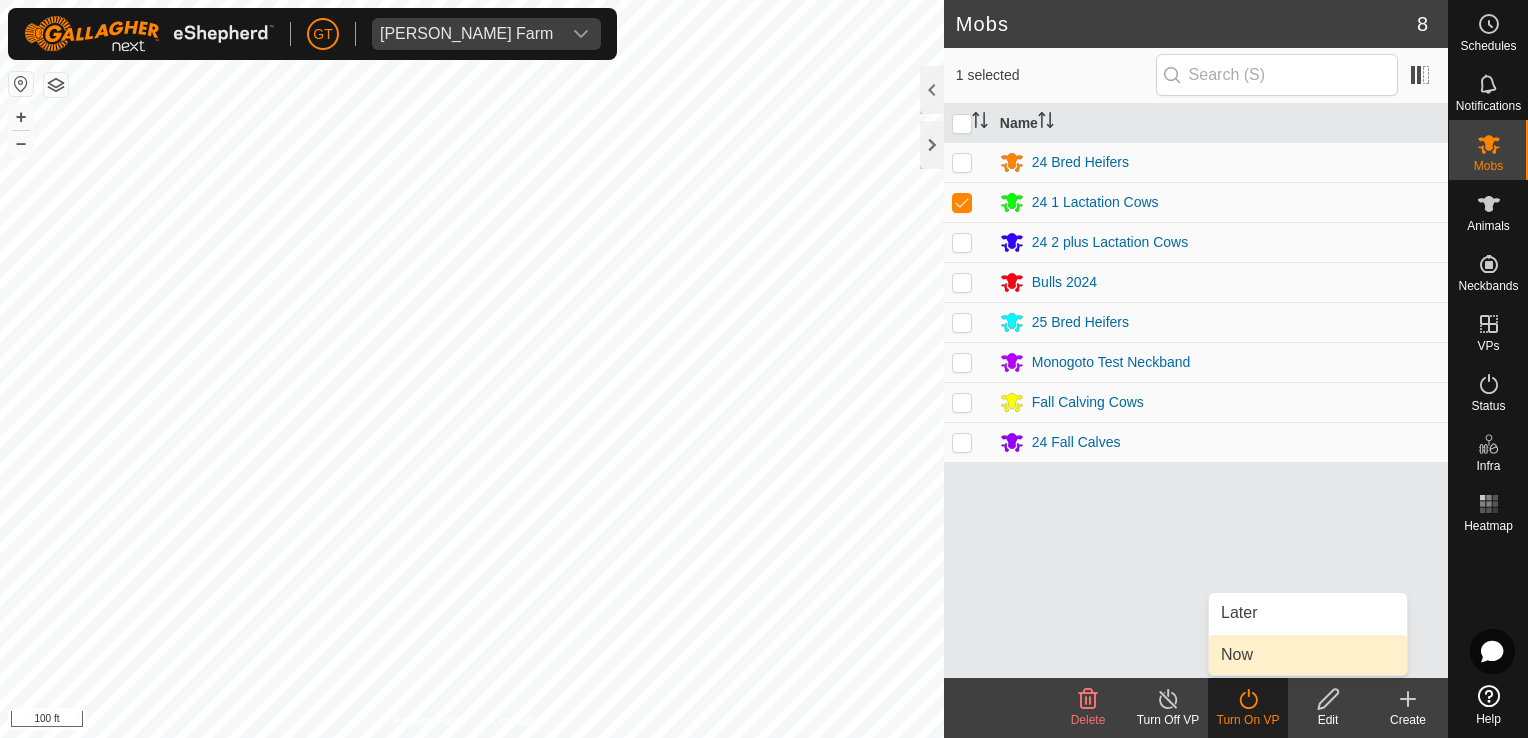 click on "Now" at bounding box center (1308, 655) 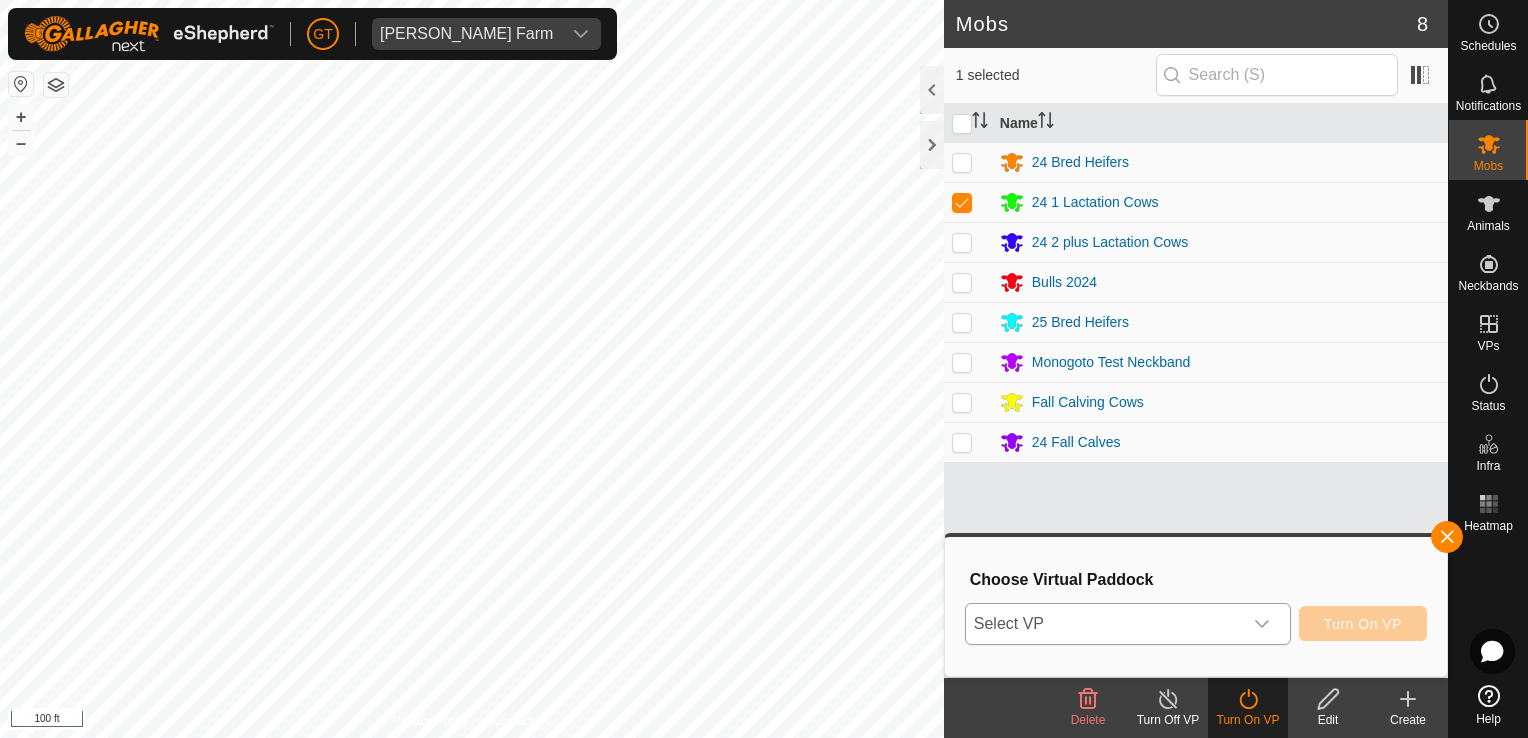 click 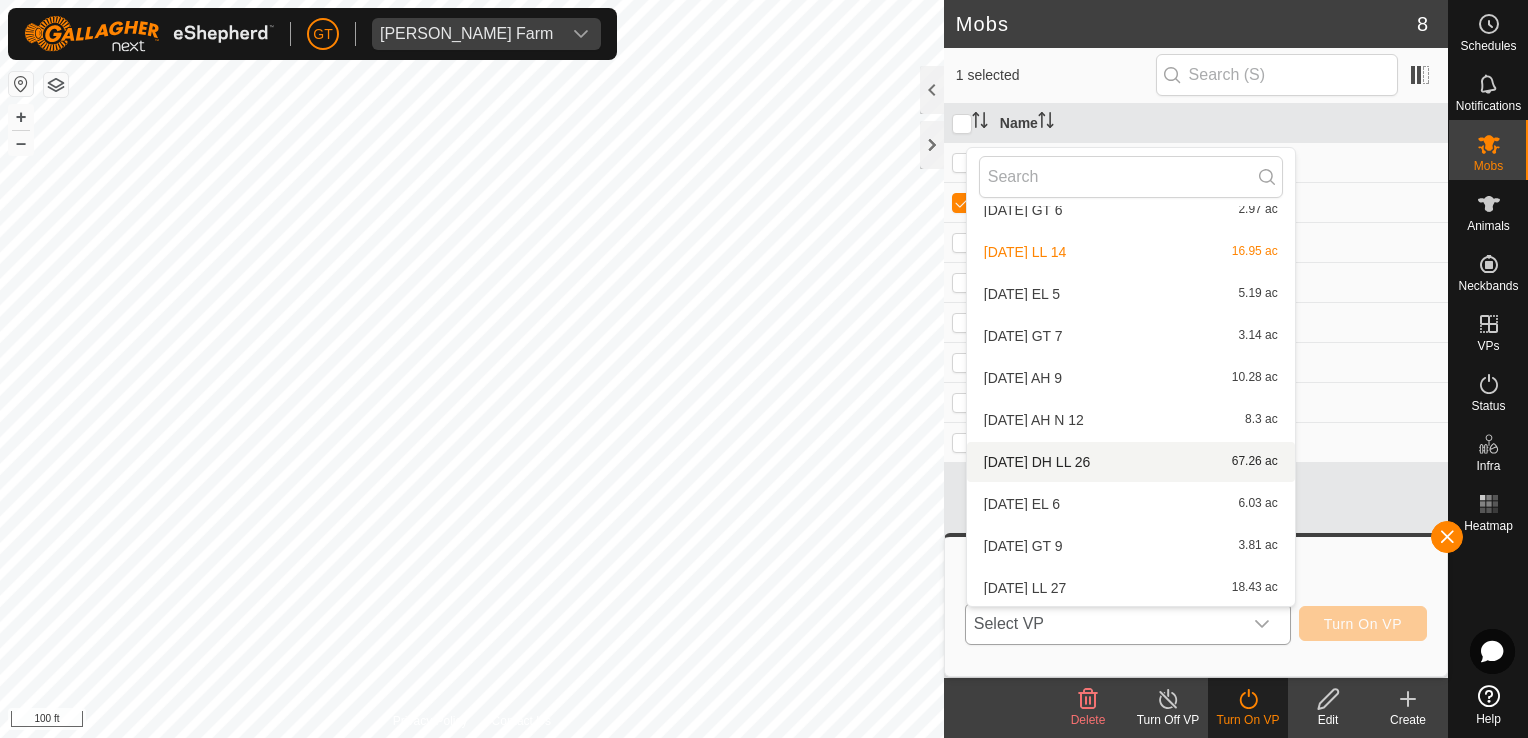 scroll, scrollTop: 1870, scrollLeft: 0, axis: vertical 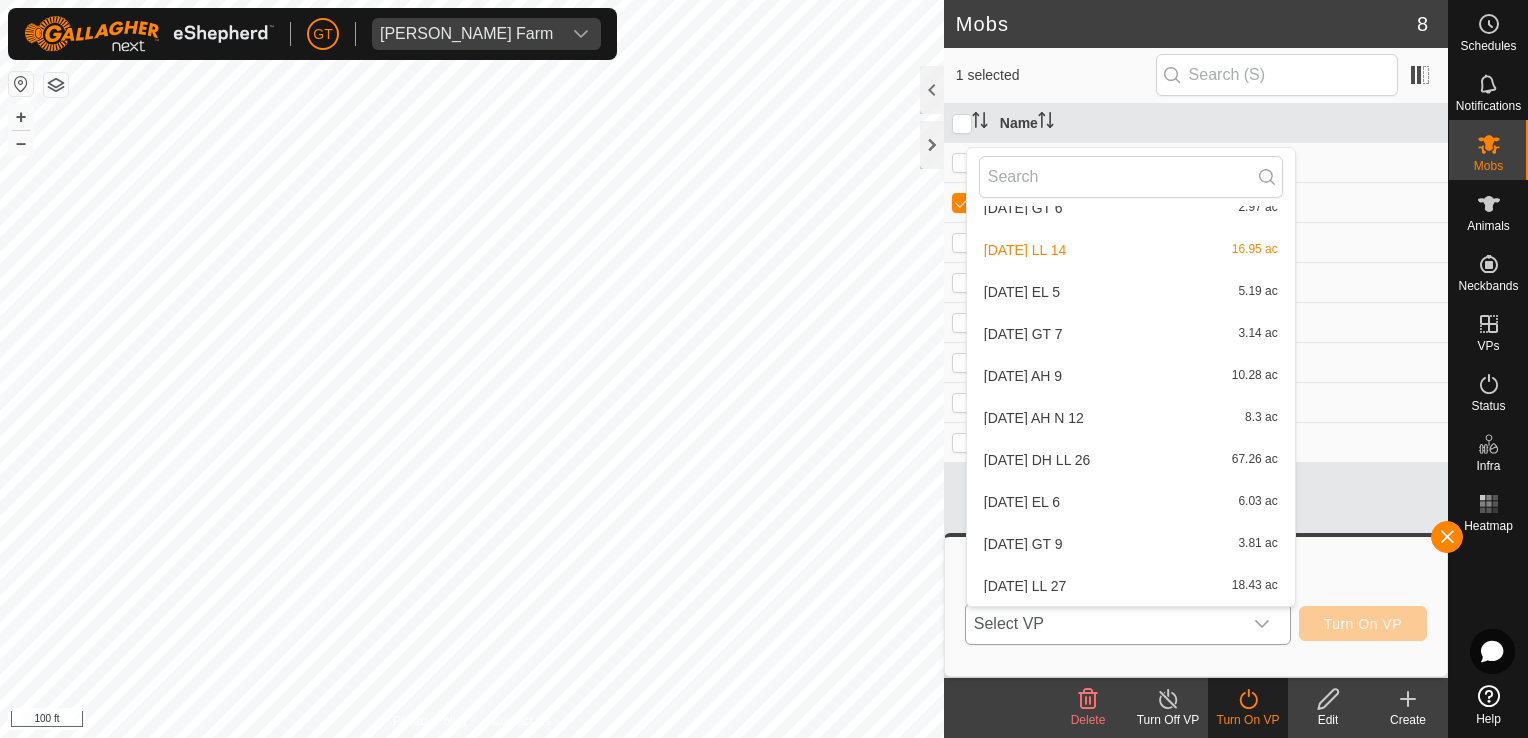 click on "[DATE]  LL 27  18.43 ac" at bounding box center [1131, 586] 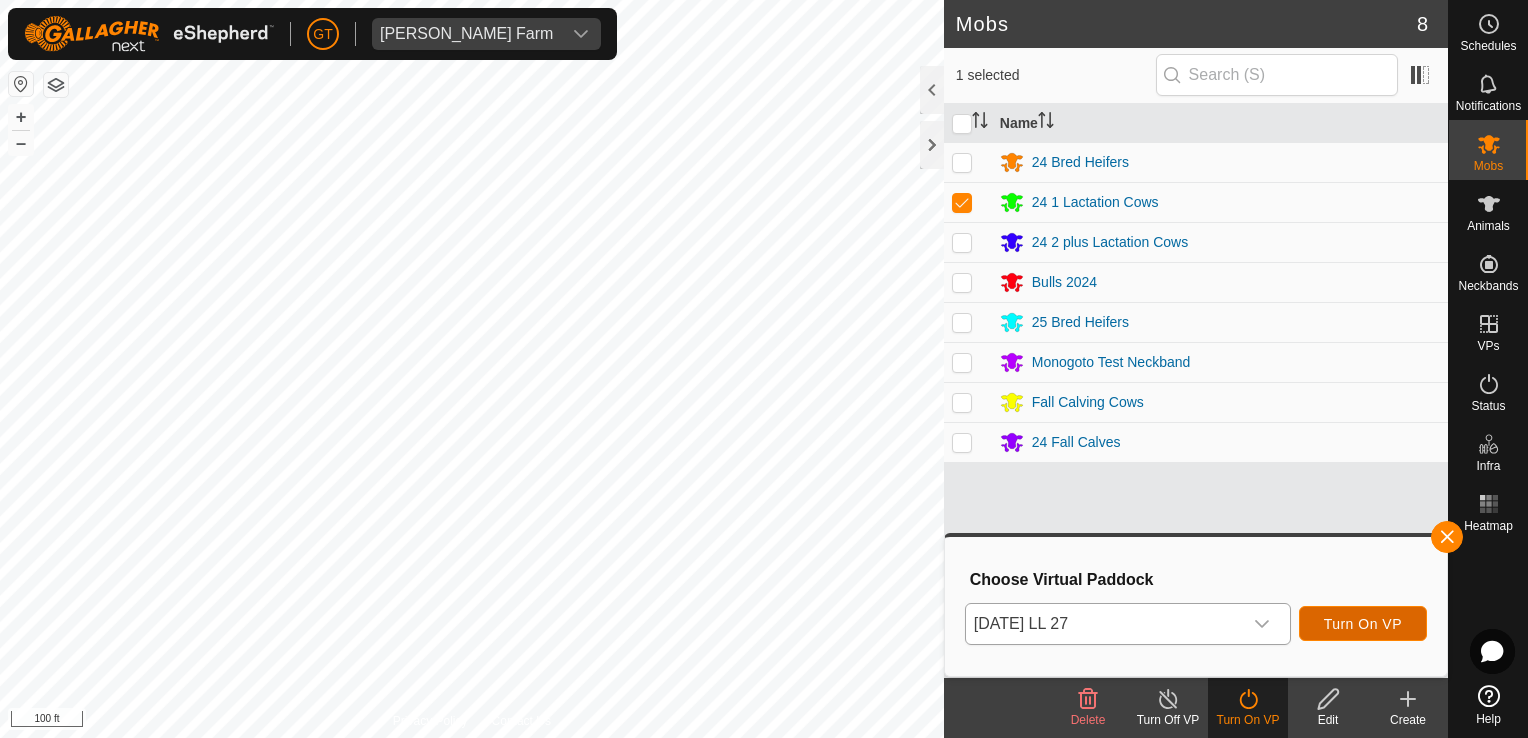 click on "Turn On VP" at bounding box center (1363, 624) 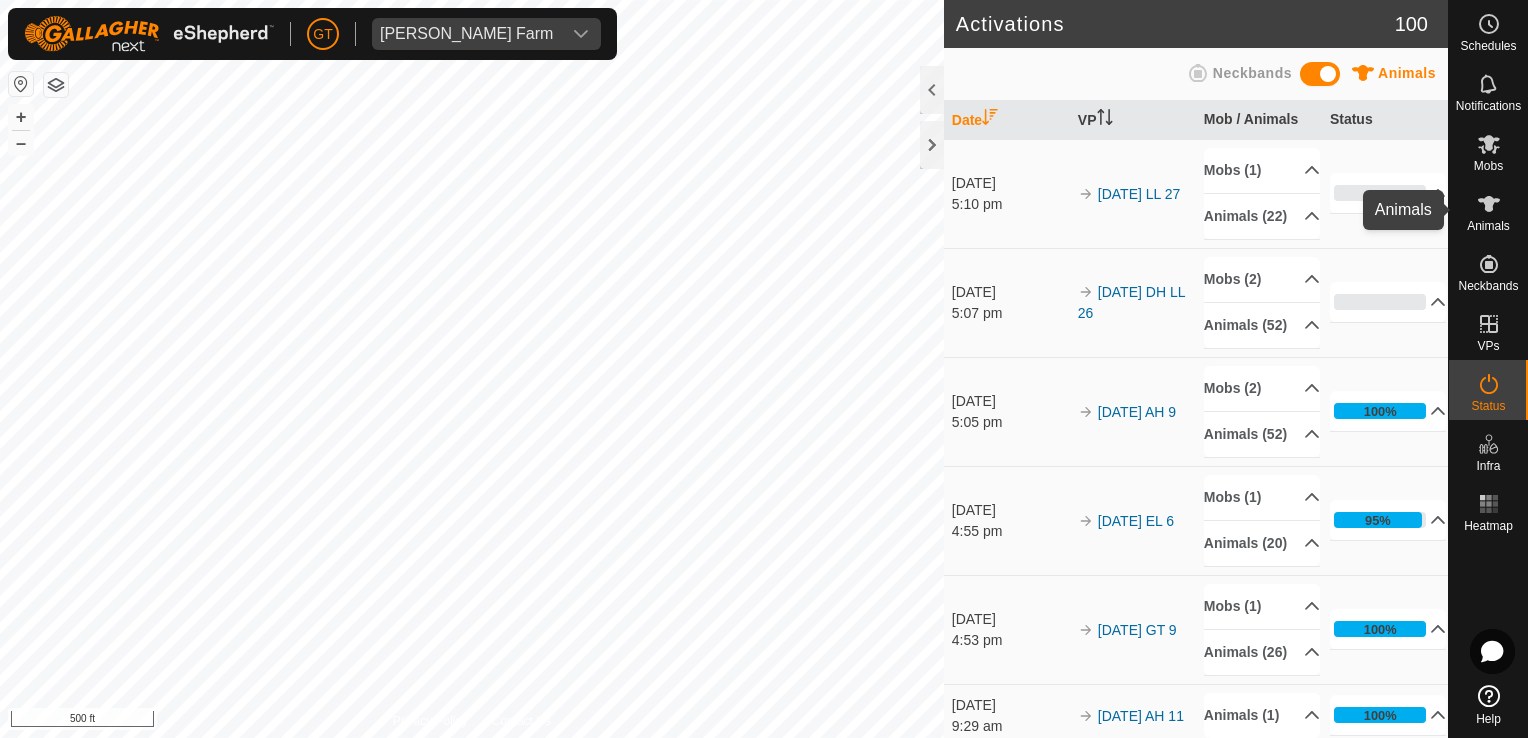 click 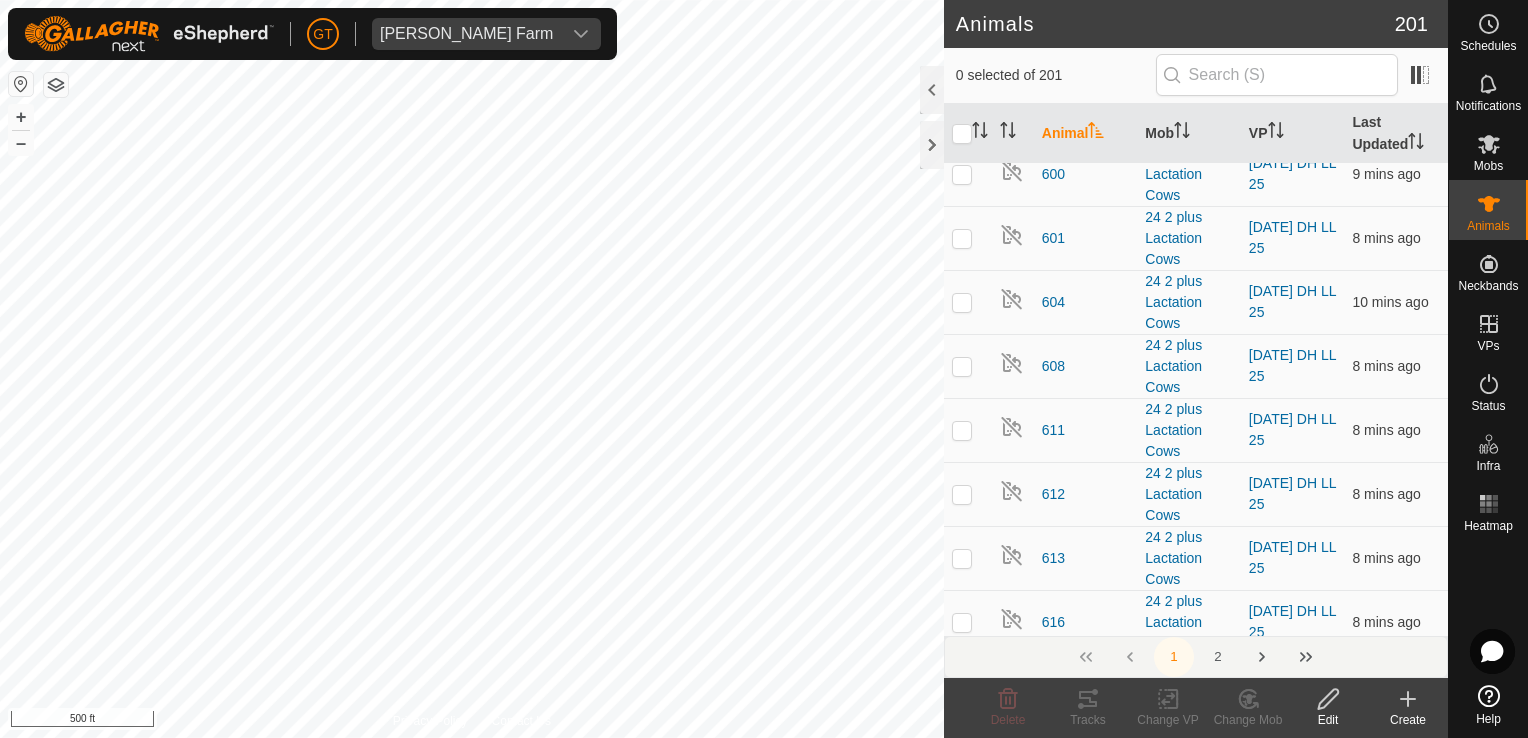 scroll, scrollTop: 5200, scrollLeft: 0, axis: vertical 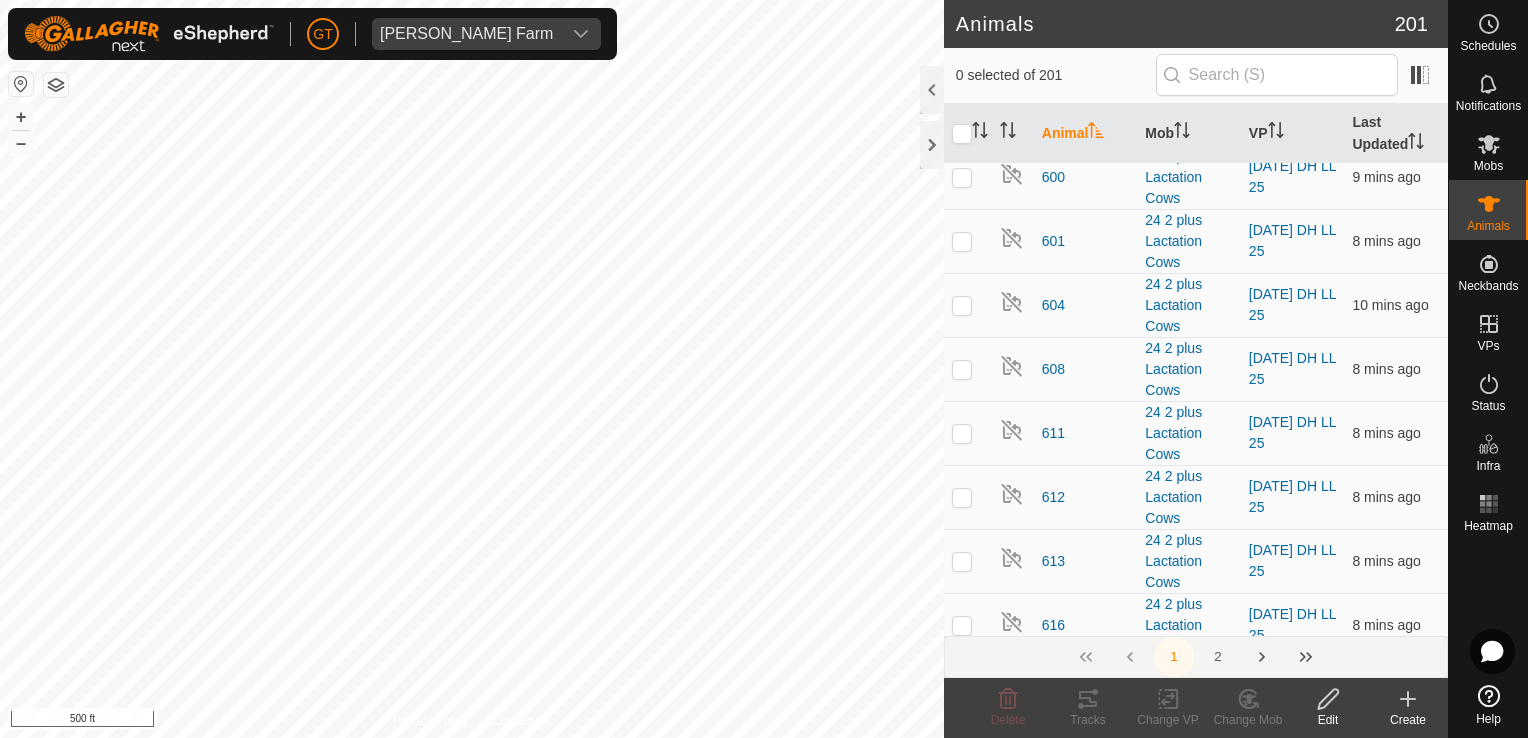 click at bounding box center [962, -147] 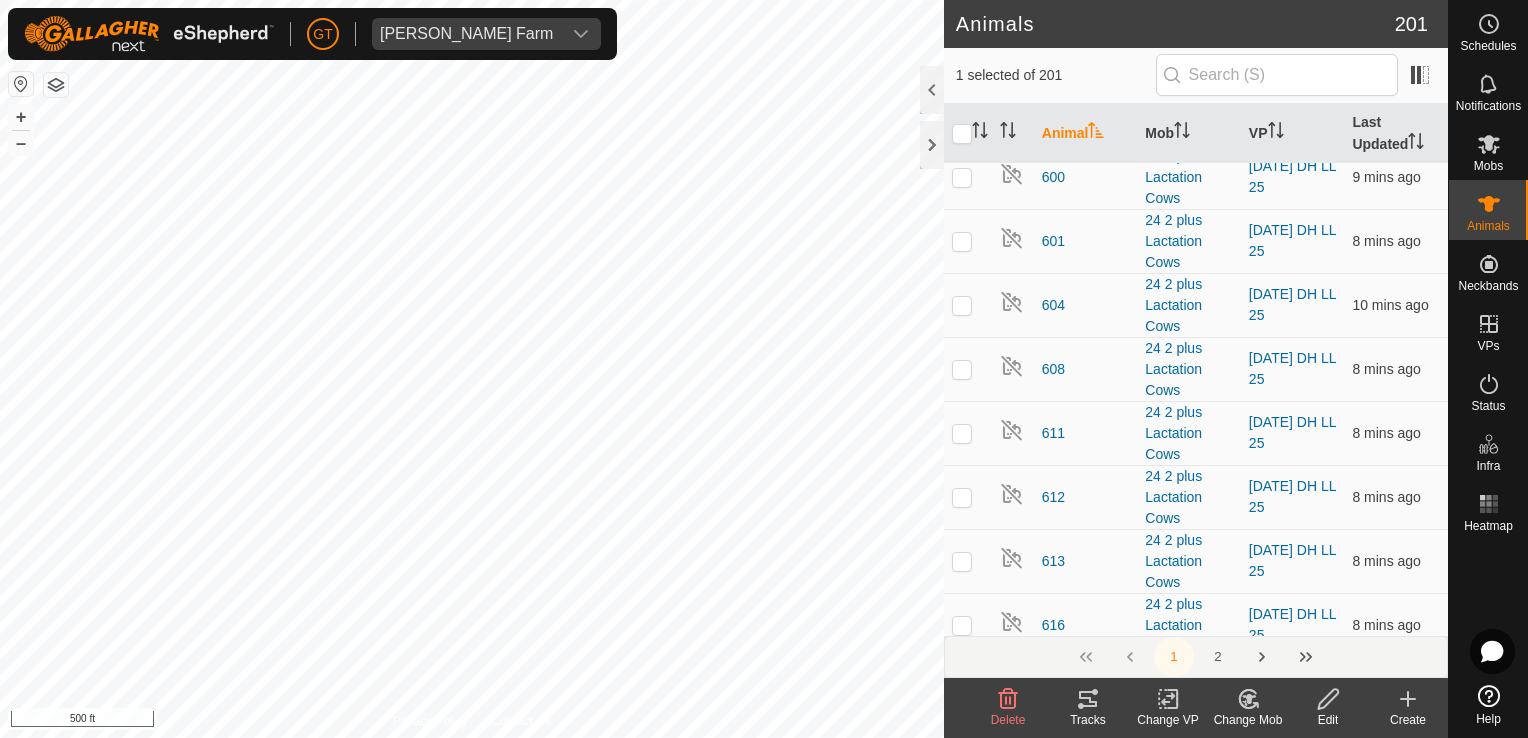 click 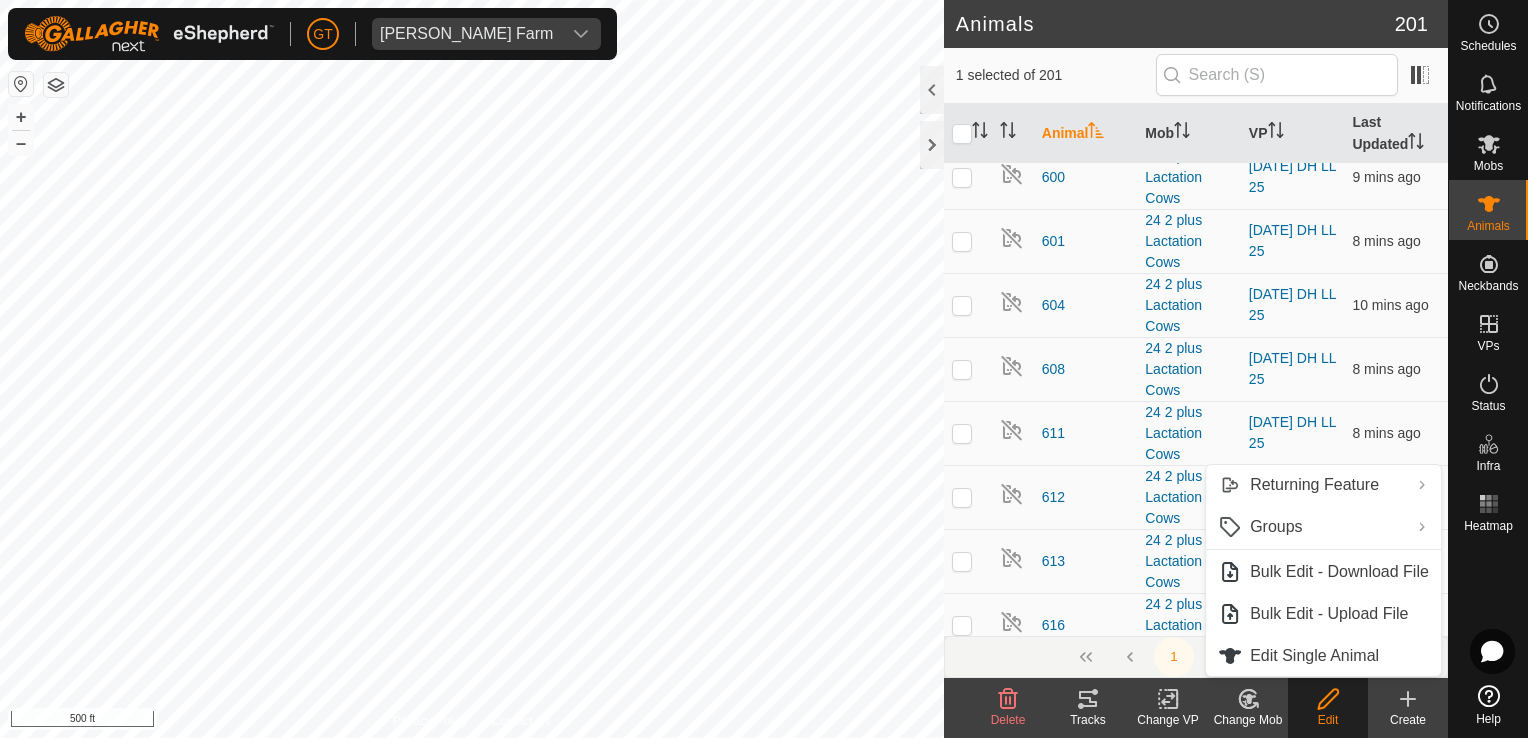 click 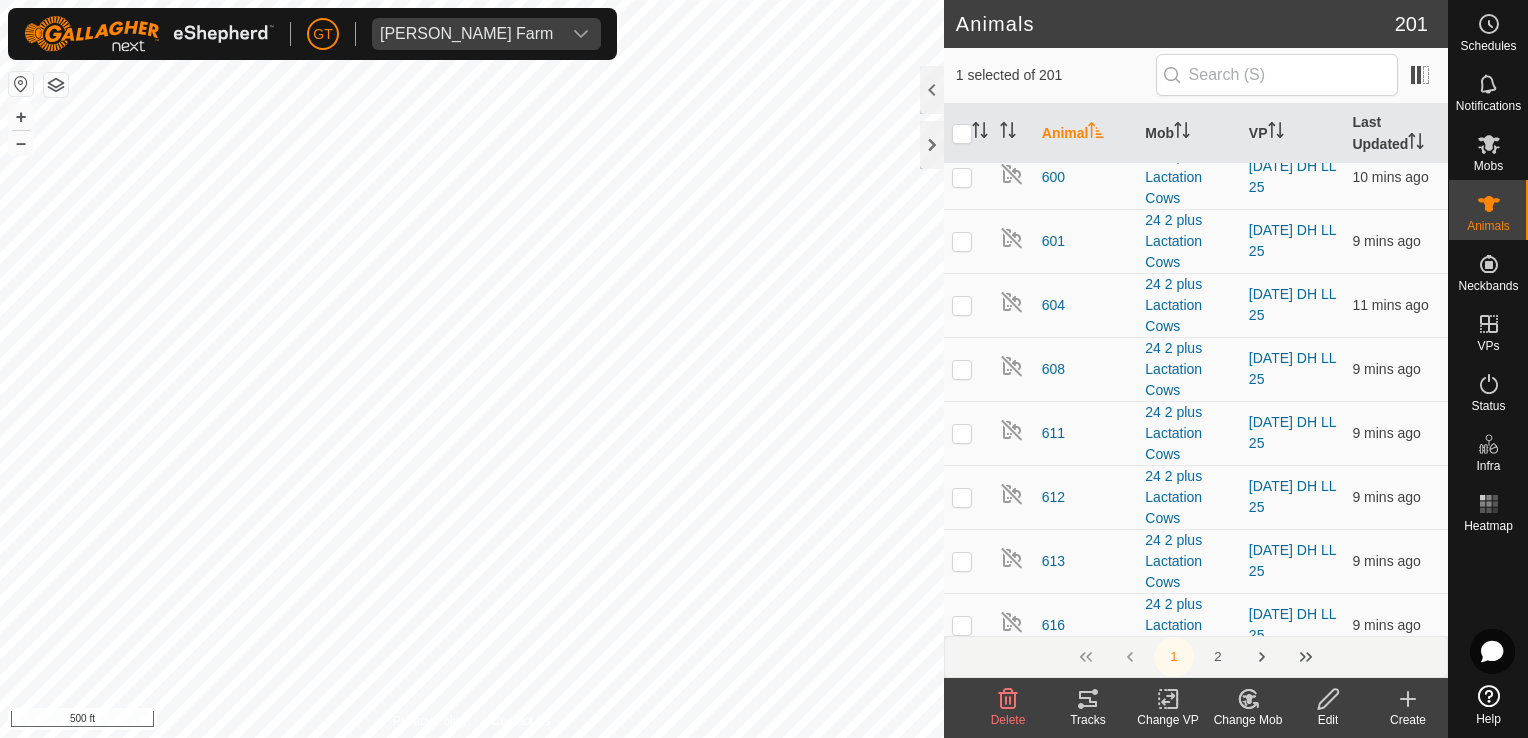 click 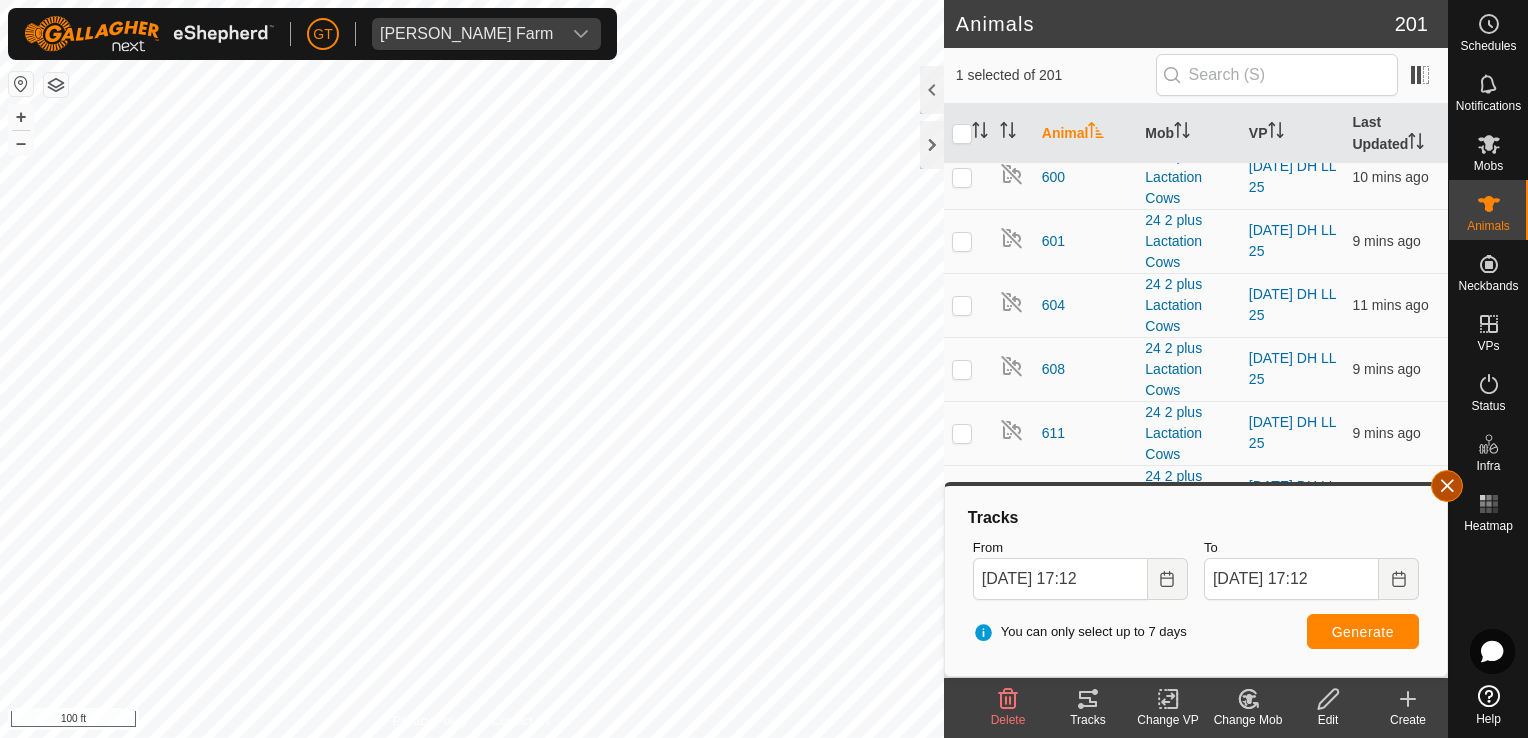 click at bounding box center (1447, 486) 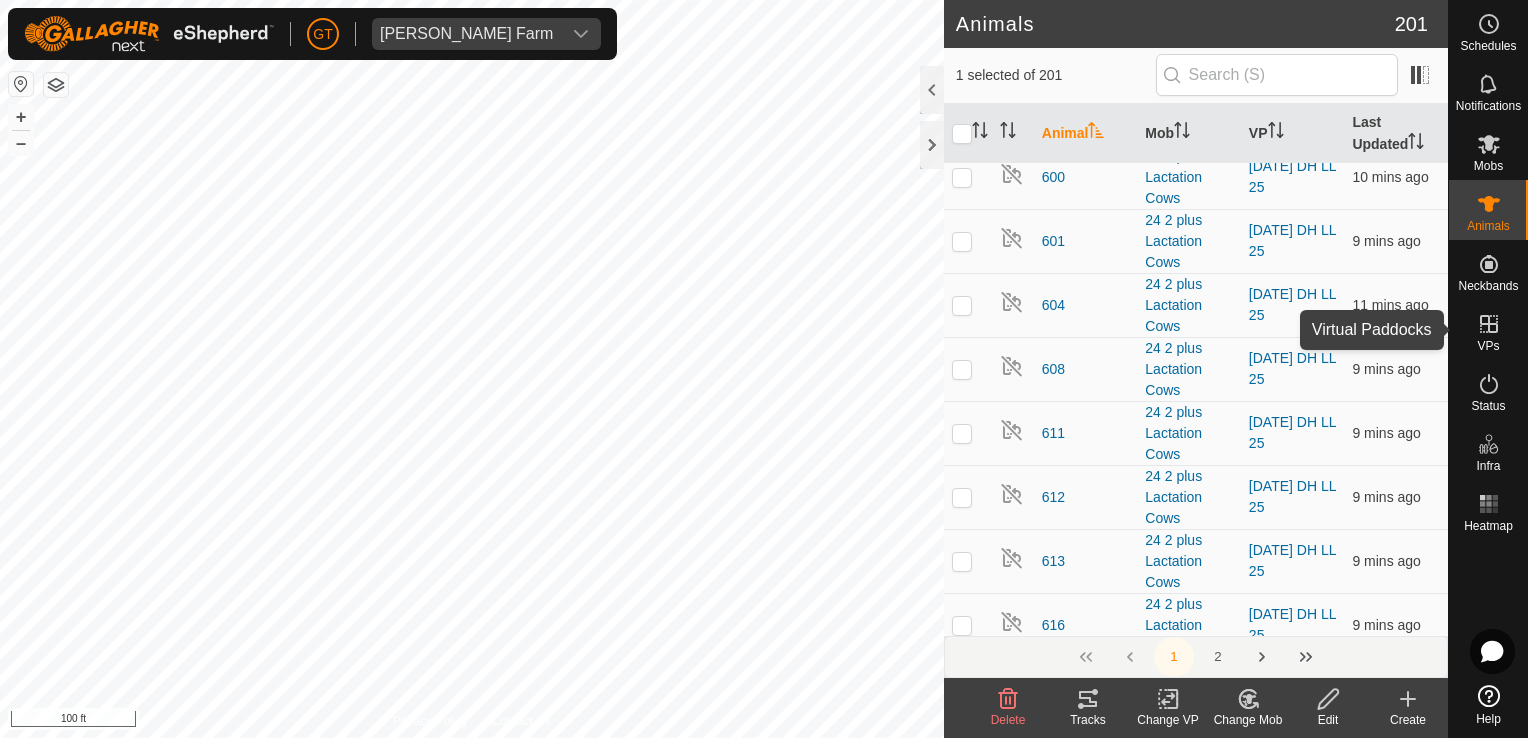 click 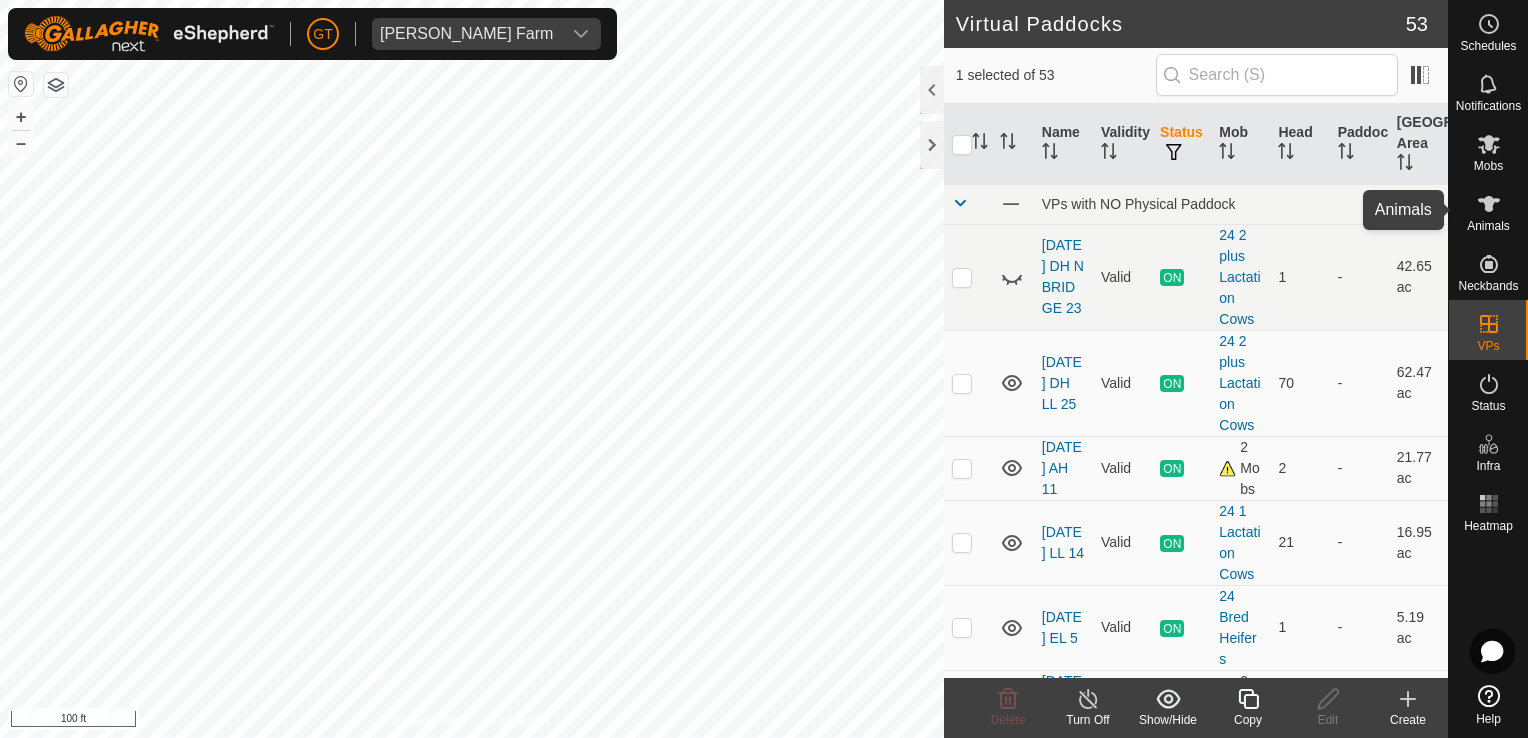 click 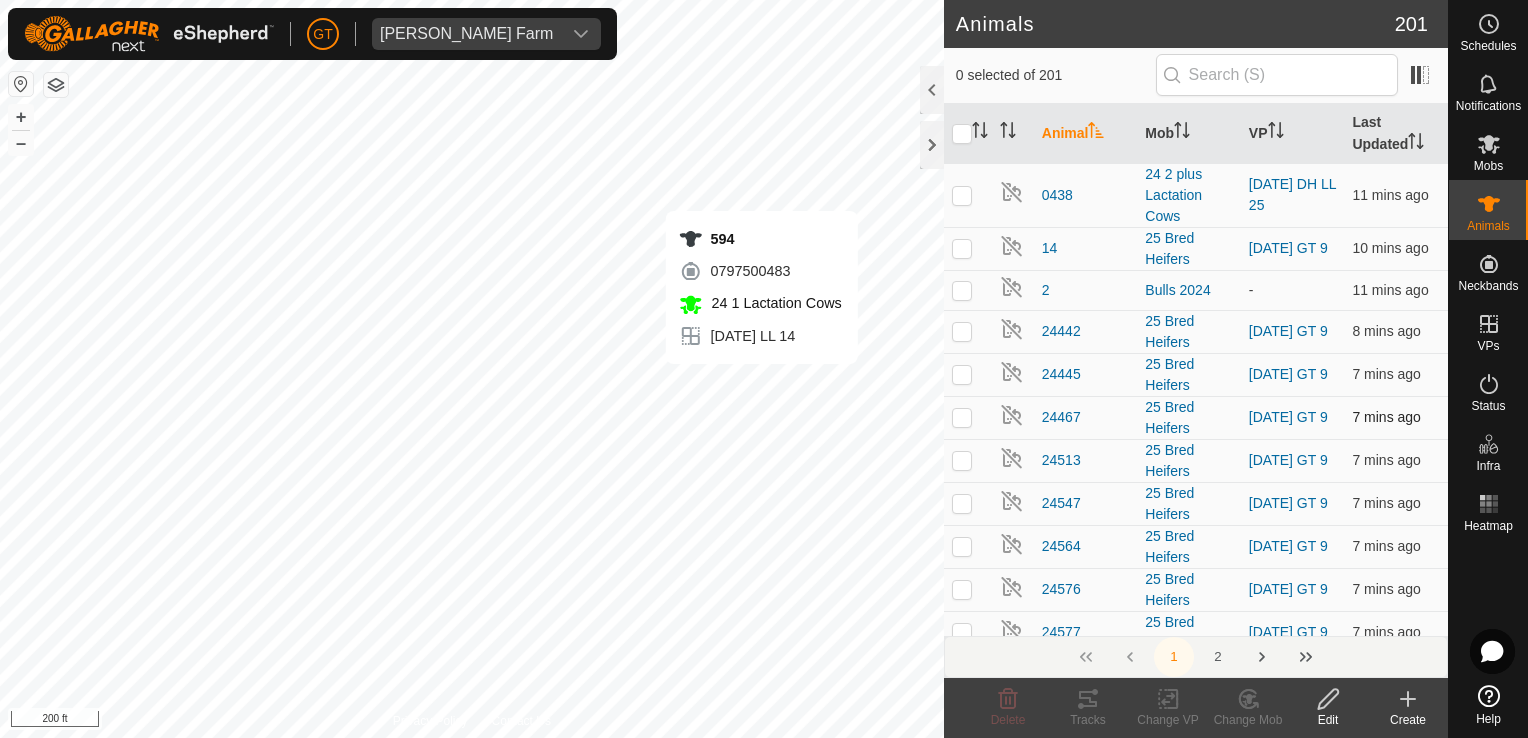 checkbox on "true" 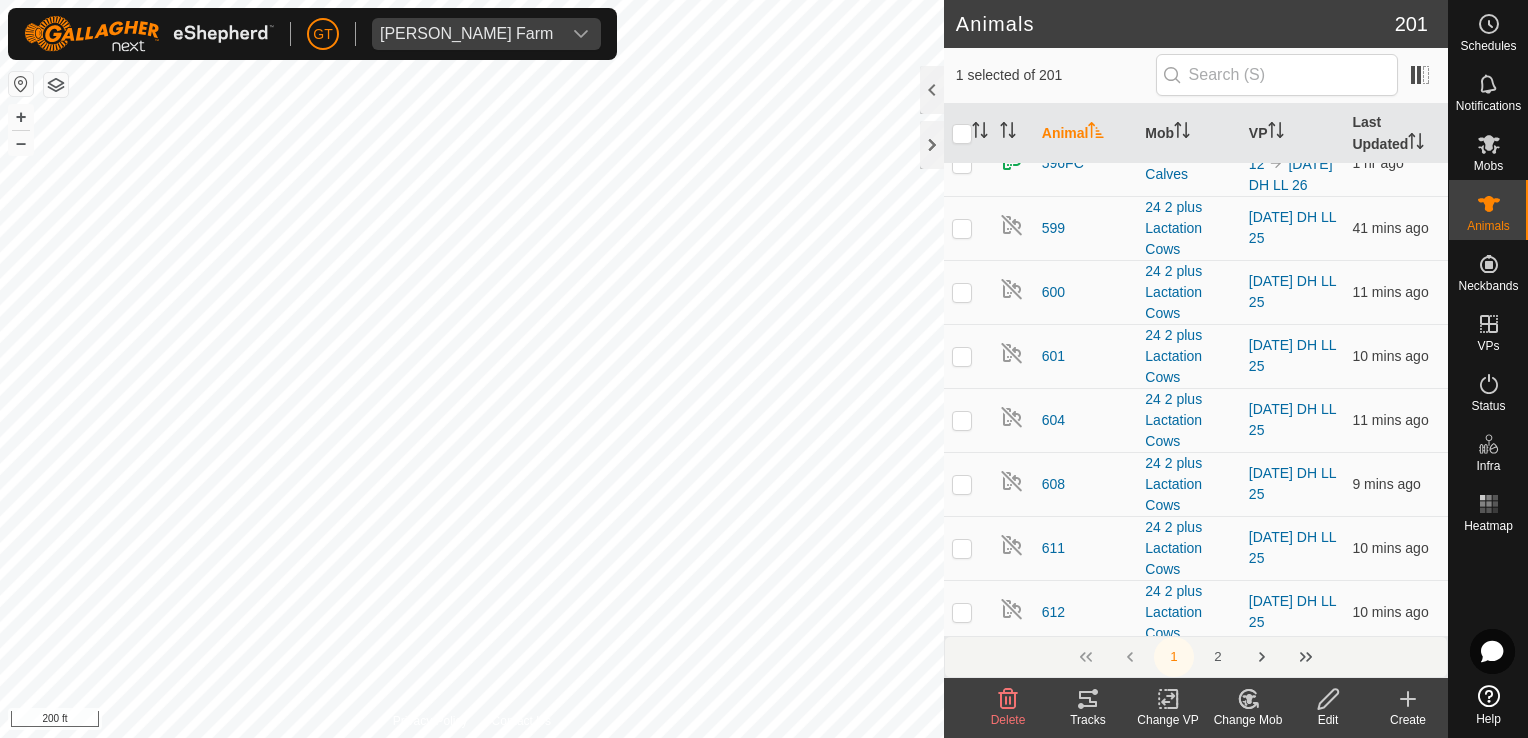 scroll, scrollTop: 5100, scrollLeft: 0, axis: vertical 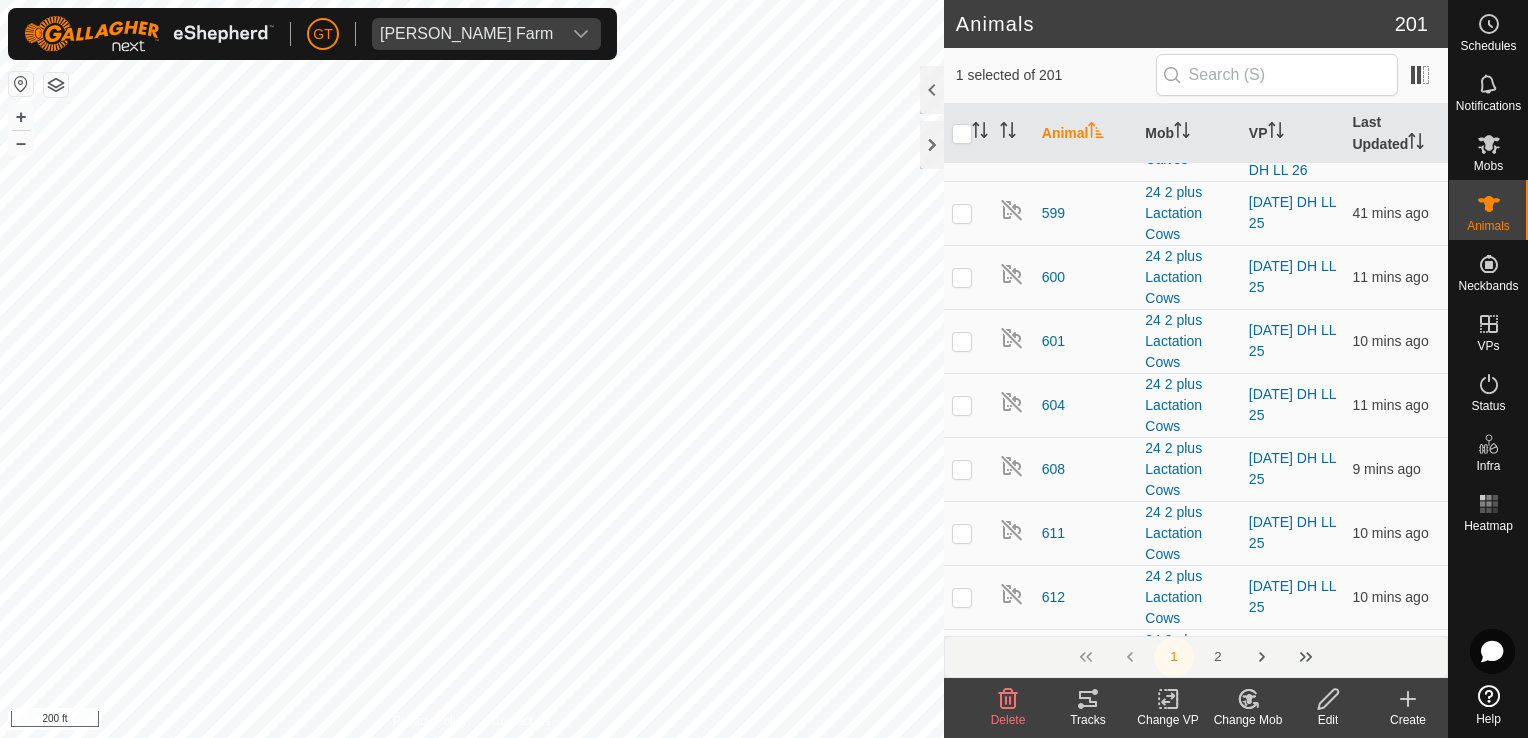click 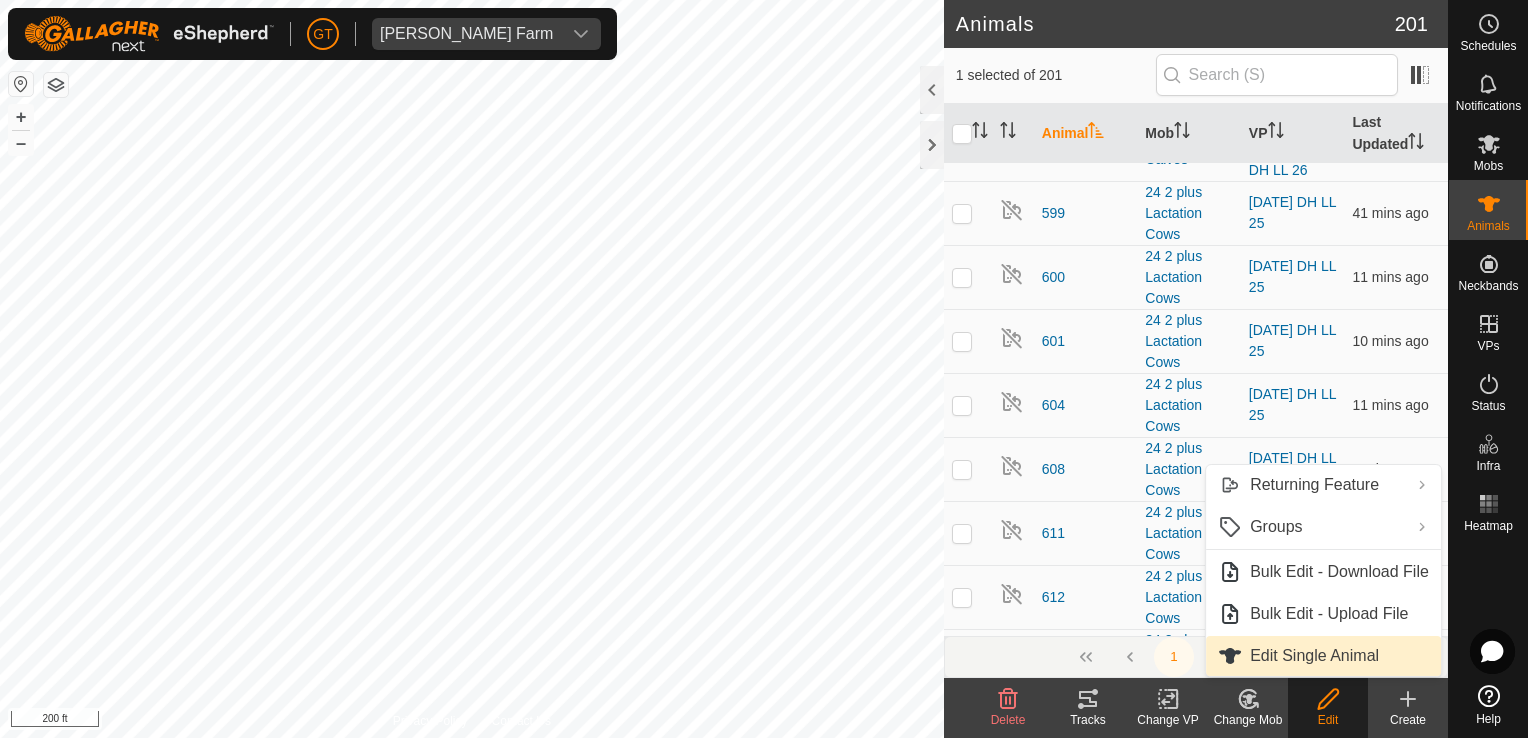 click on "Edit Single Animal" at bounding box center (1323, 656) 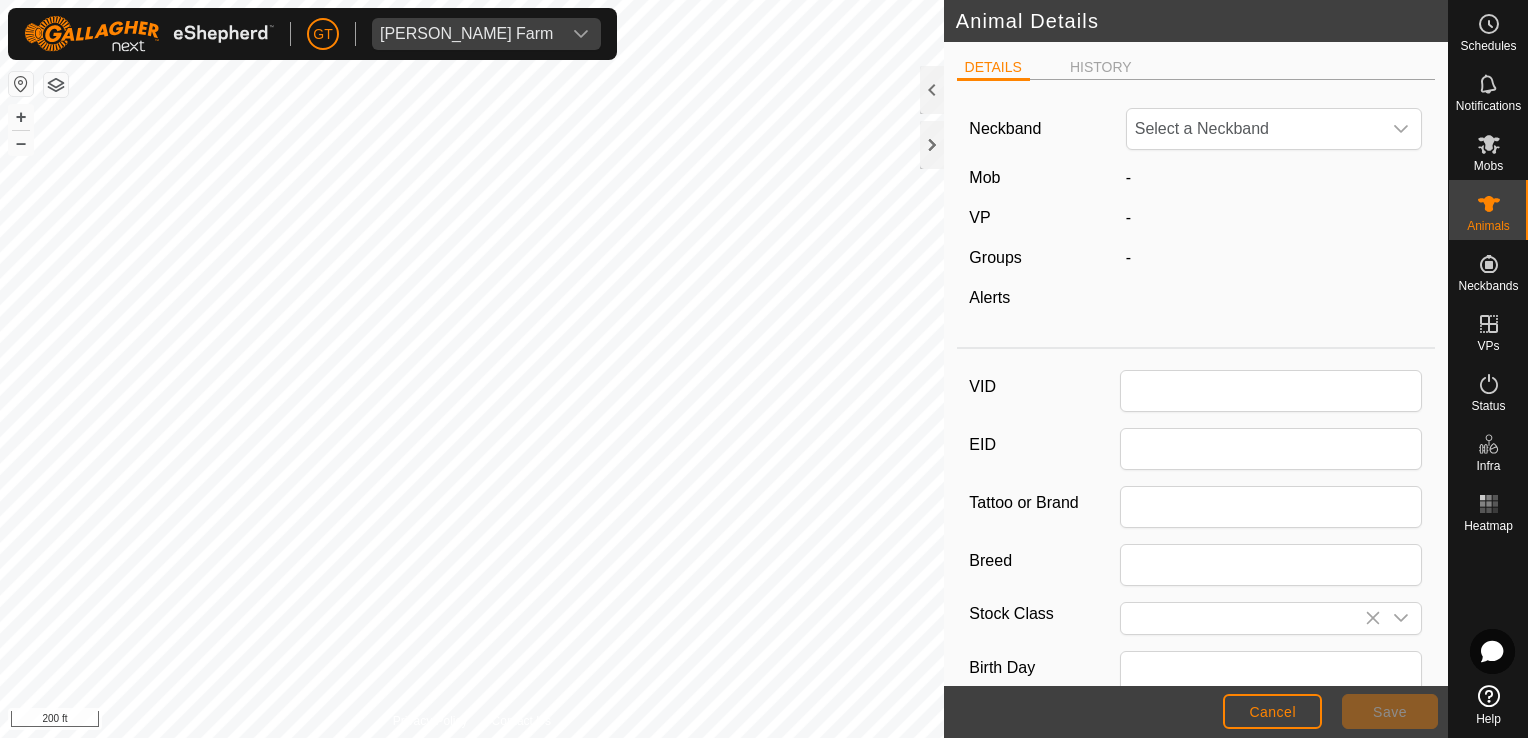 type on "594" 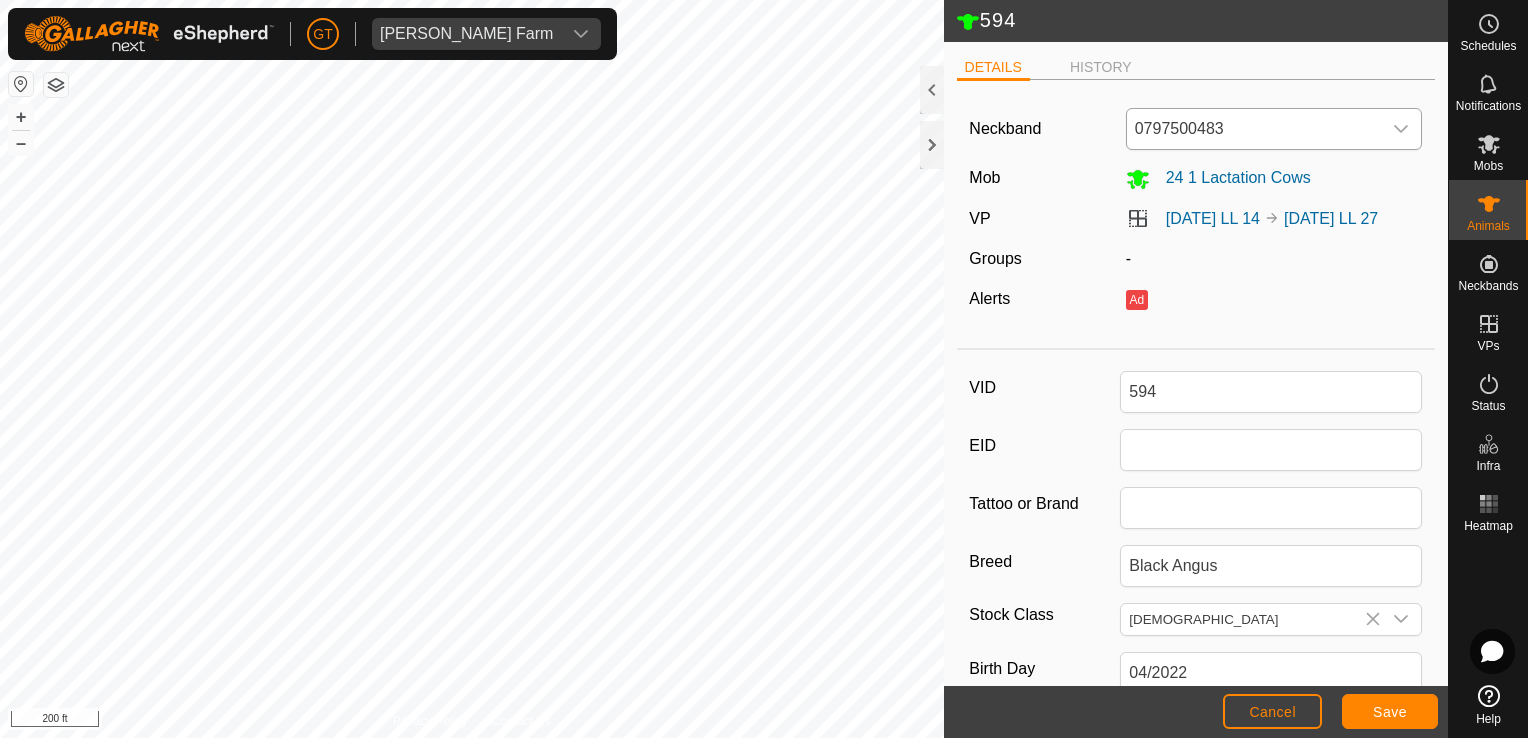 click 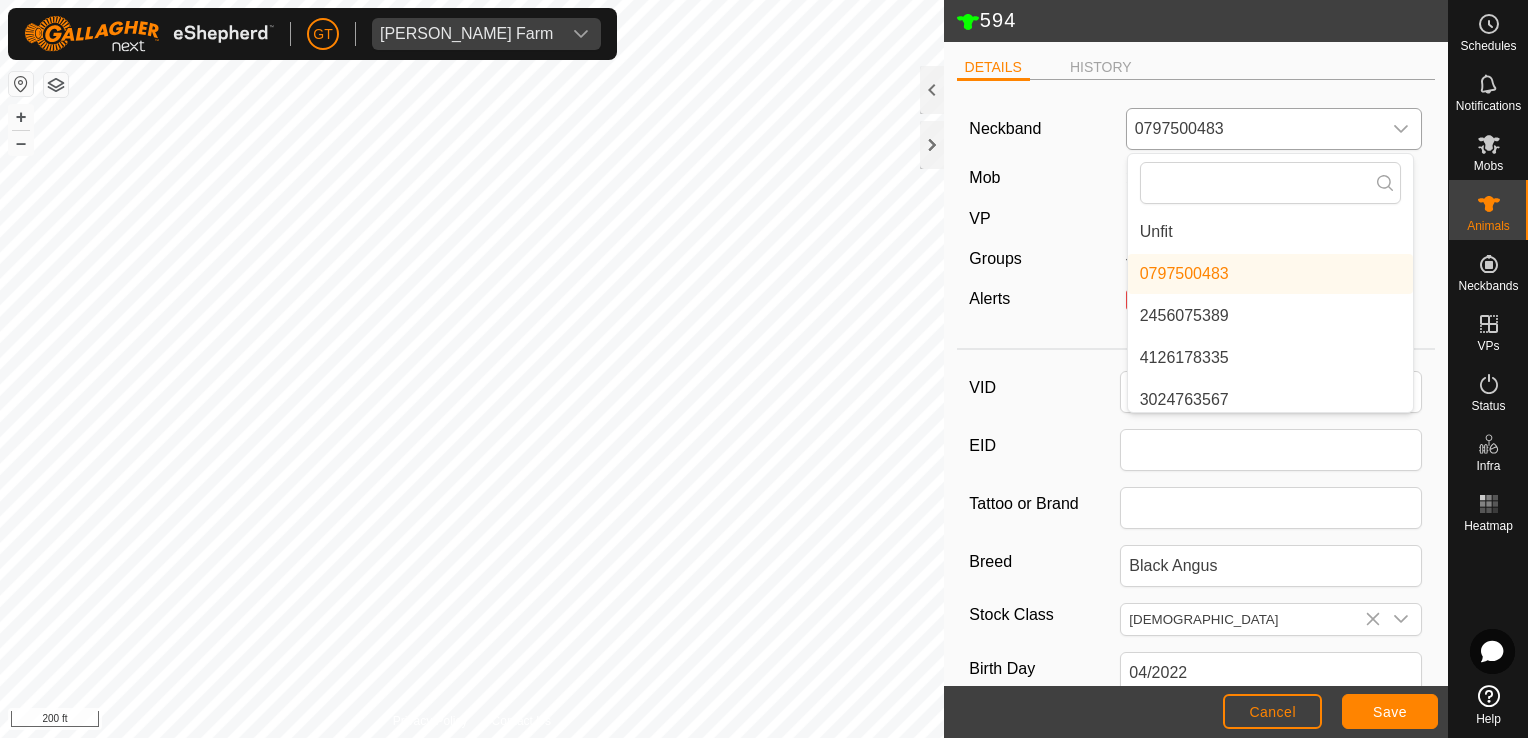 click on "Unfit" at bounding box center [1270, 232] 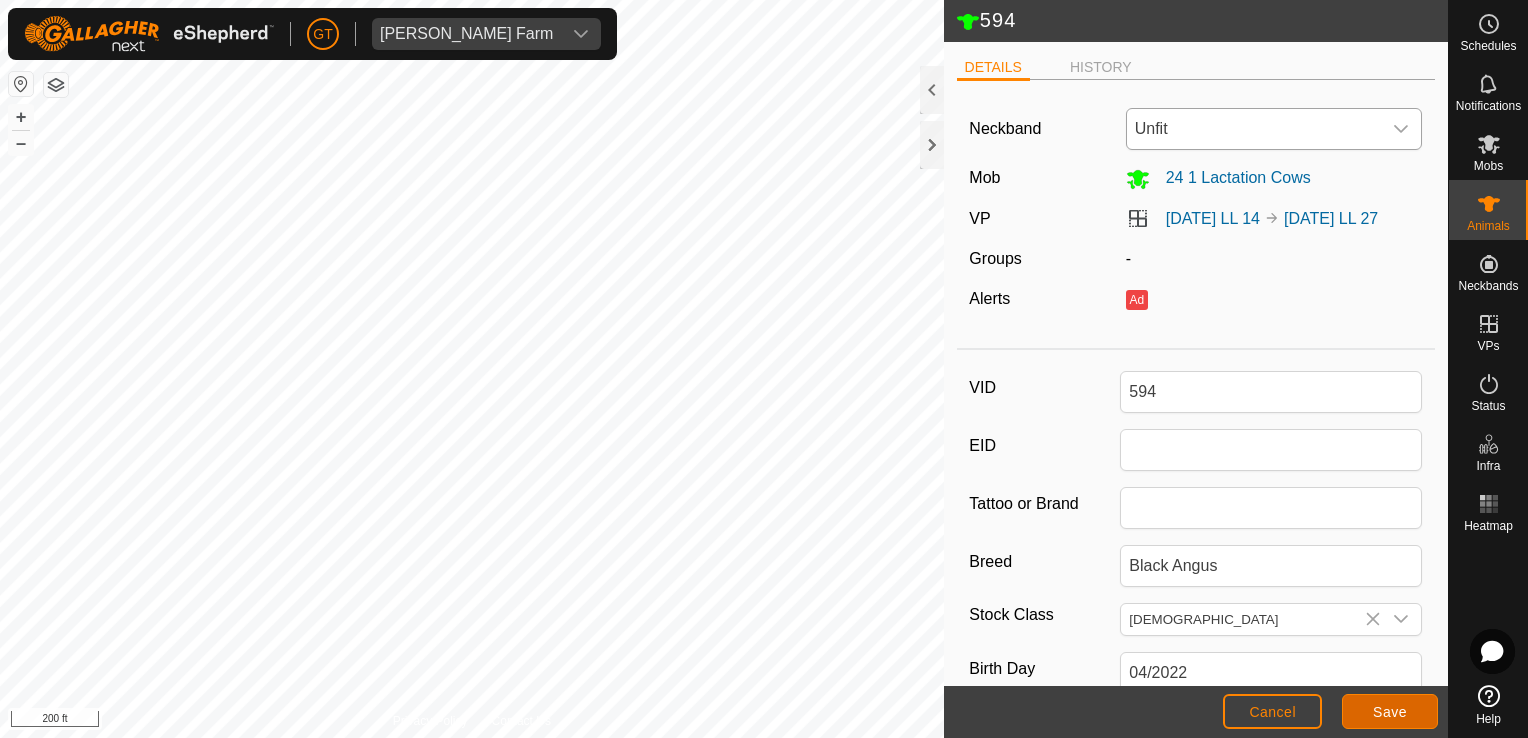 click on "Save" 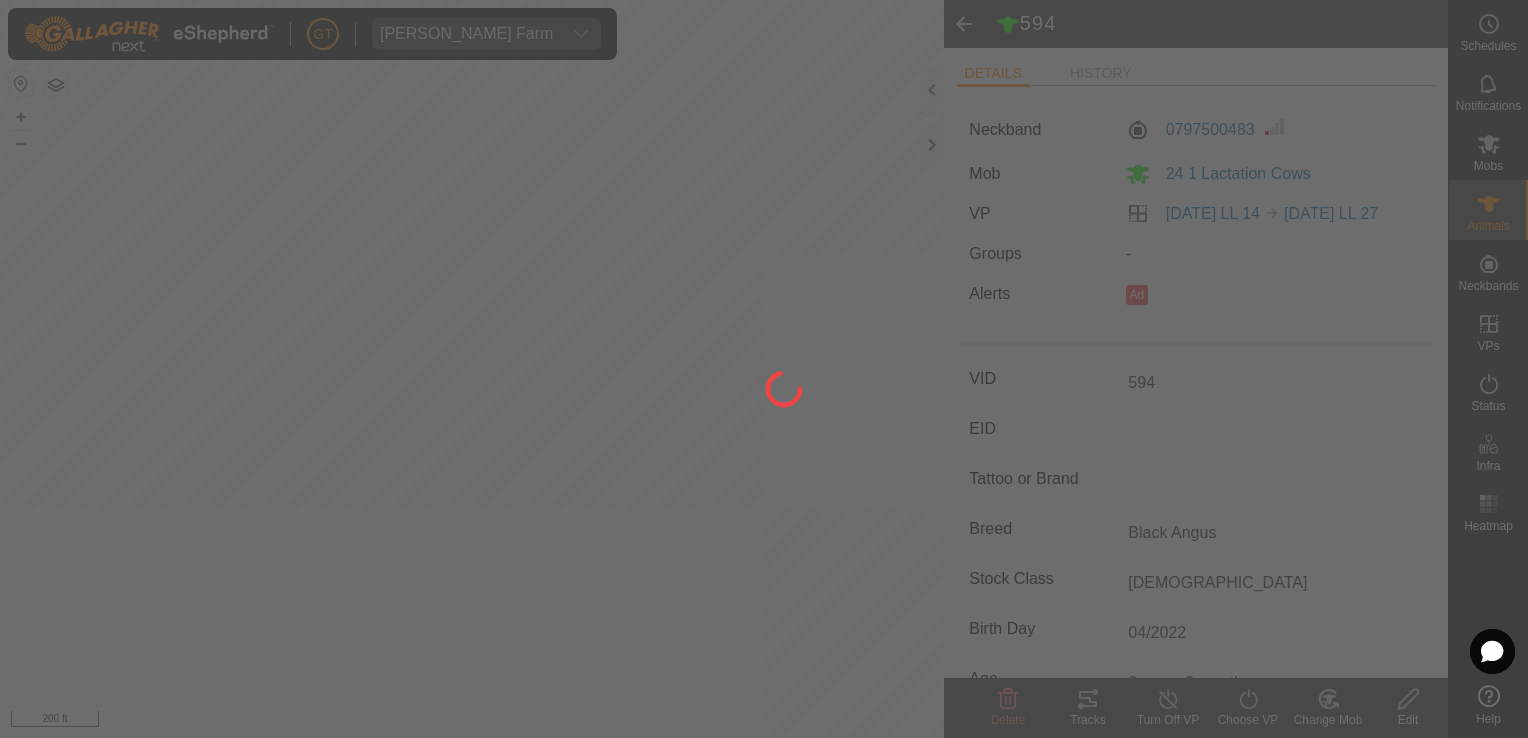 type on "-" 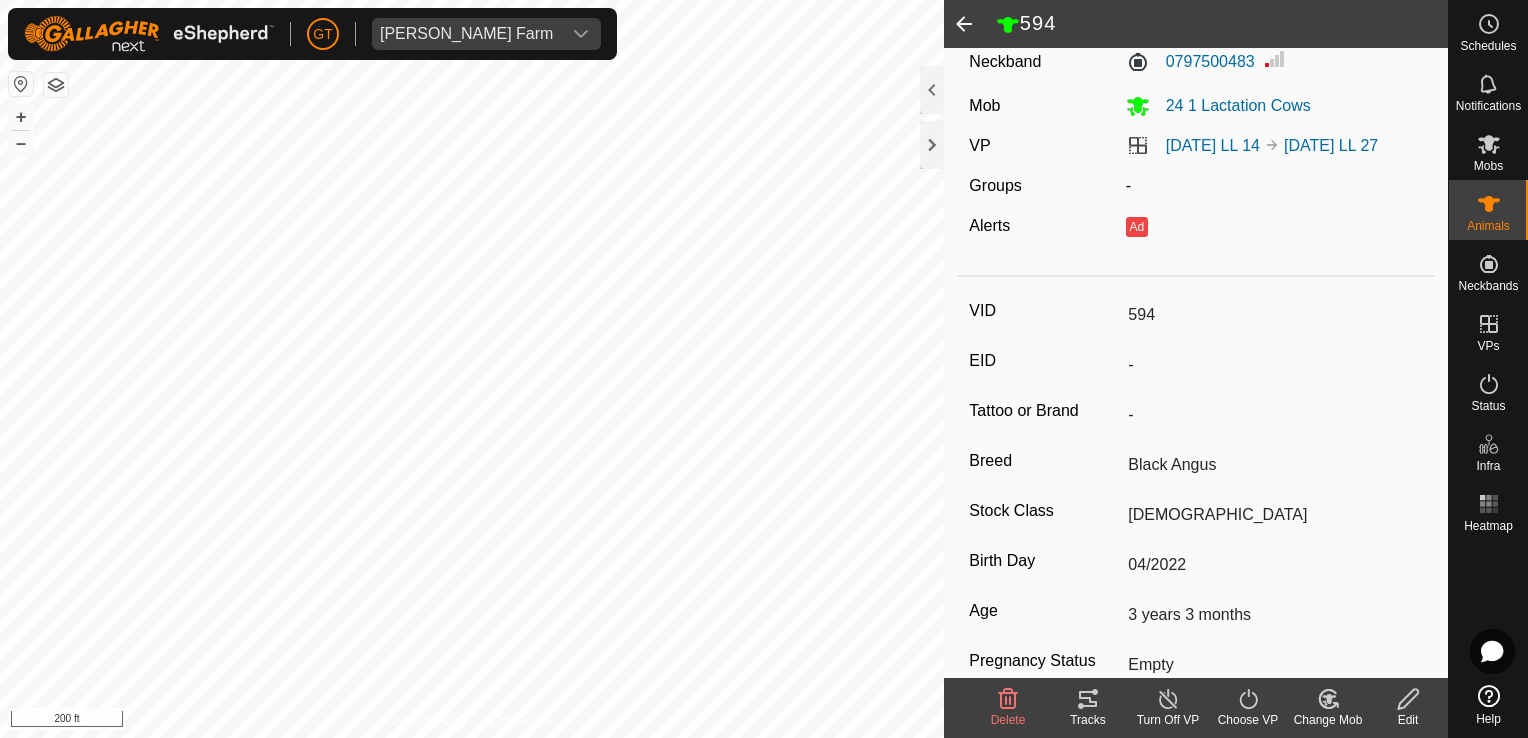 scroll, scrollTop: 265, scrollLeft: 0, axis: vertical 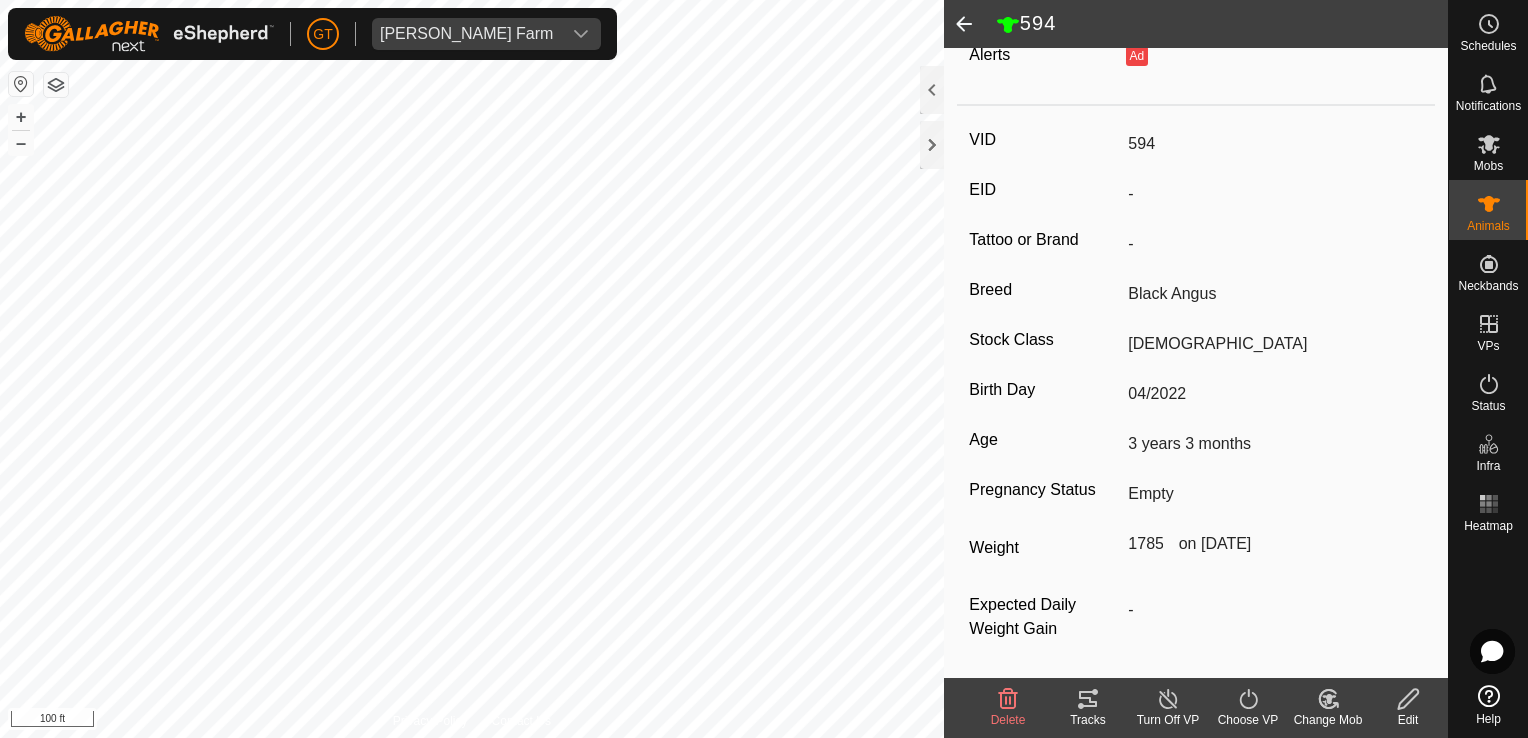click 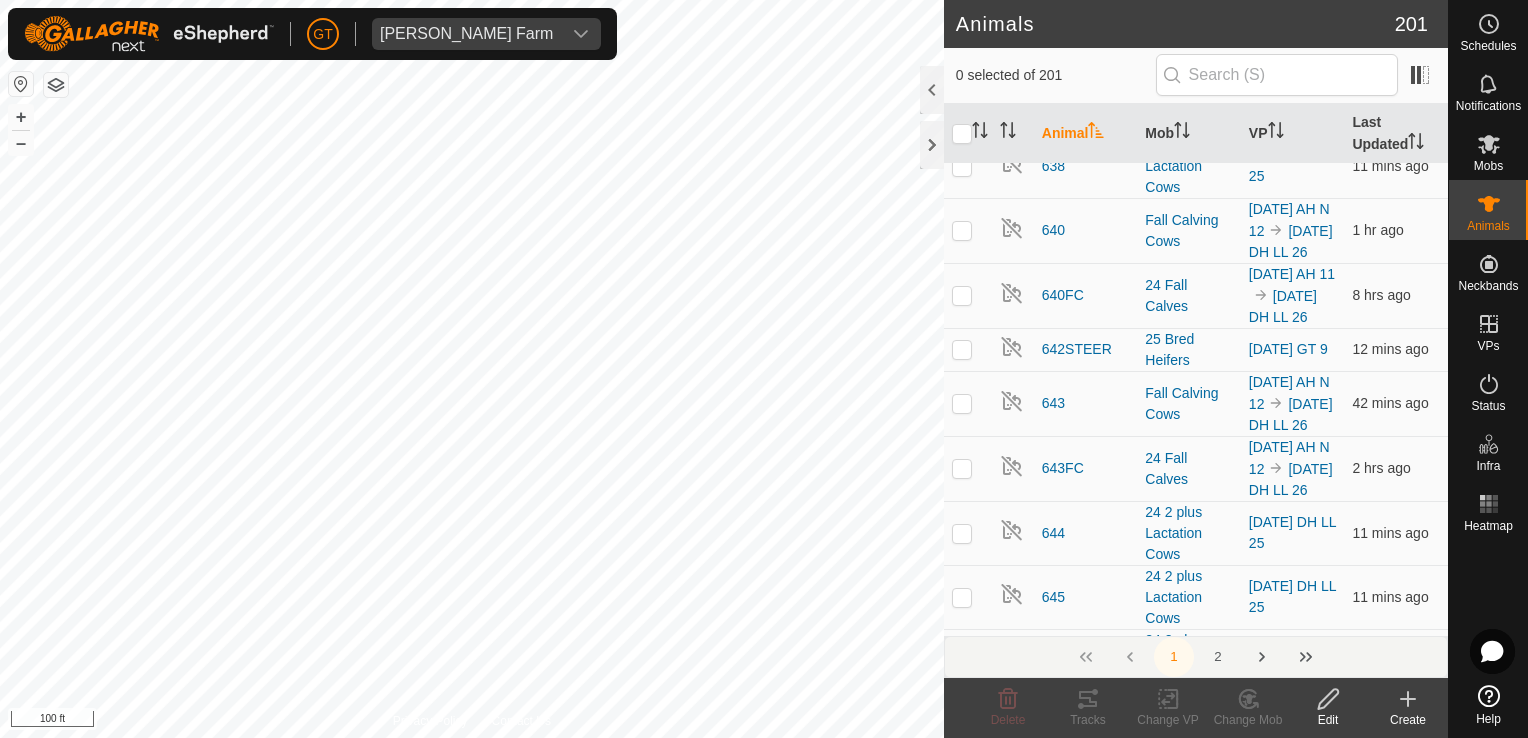 scroll, scrollTop: 7100, scrollLeft: 0, axis: vertical 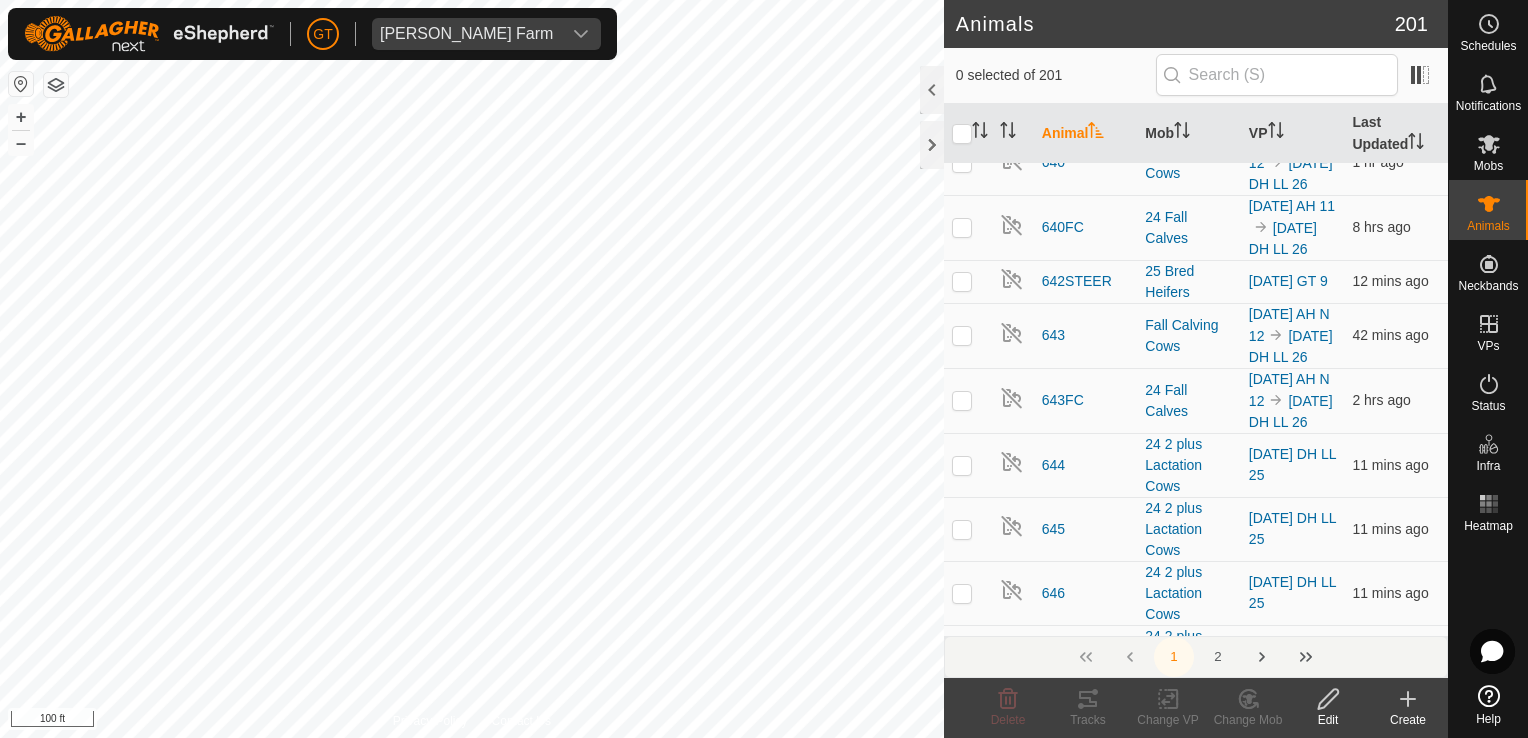 click on "Animals 201  0 selected of 201      Animal   Mob   VP   Last Updated   0438   24 2 plus Lactation Cows  [DATE]    DH LL 25  13 mins ago  14   25 Bred Heifers  [DATE]  GT 9  12 mins ago  2   Bulls 2024  -  12 mins ago  24442   25 Bred Heifers  [DATE]  GT 9  10 mins ago  24445   25 Bred Heifers  [DATE]  GT 9  8 mins ago  24467   25 Bred Heifers  [DATE]  GT 9  8 mins ago  24513   25 Bred Heifers  [DATE]  GT 9  8 mins ago  24547   25 Bred Heifers  [DATE]  GT 9  8 mins ago  24564   25 Bred Heifers  [DATE]  GT 9  8 mins ago  24576   25 Bred Heifers  [DATE]  GT 9  8 mins ago  24577   25 Bred Heifers  [DATE]  GT 9  9 mins ago  24578   25 Bred Heifers  [DATE]  GT 9  9 mins ago  24592   25 Bred Heifers  [DATE]  GT 9  8 mins ago  24600   25 Bred Heifers  [DATE]  GT 9  8 mins ago  24616   25 Bred Heifers  [DATE]  GT 9  9 mins ago  24618   25 Bred Heifers  [DATE]  GT 9  10 mins ago  24619   25 Bred Heifers  [DATE]  GT 9  9 mins ago  24625   25 Bred Heifers  -" 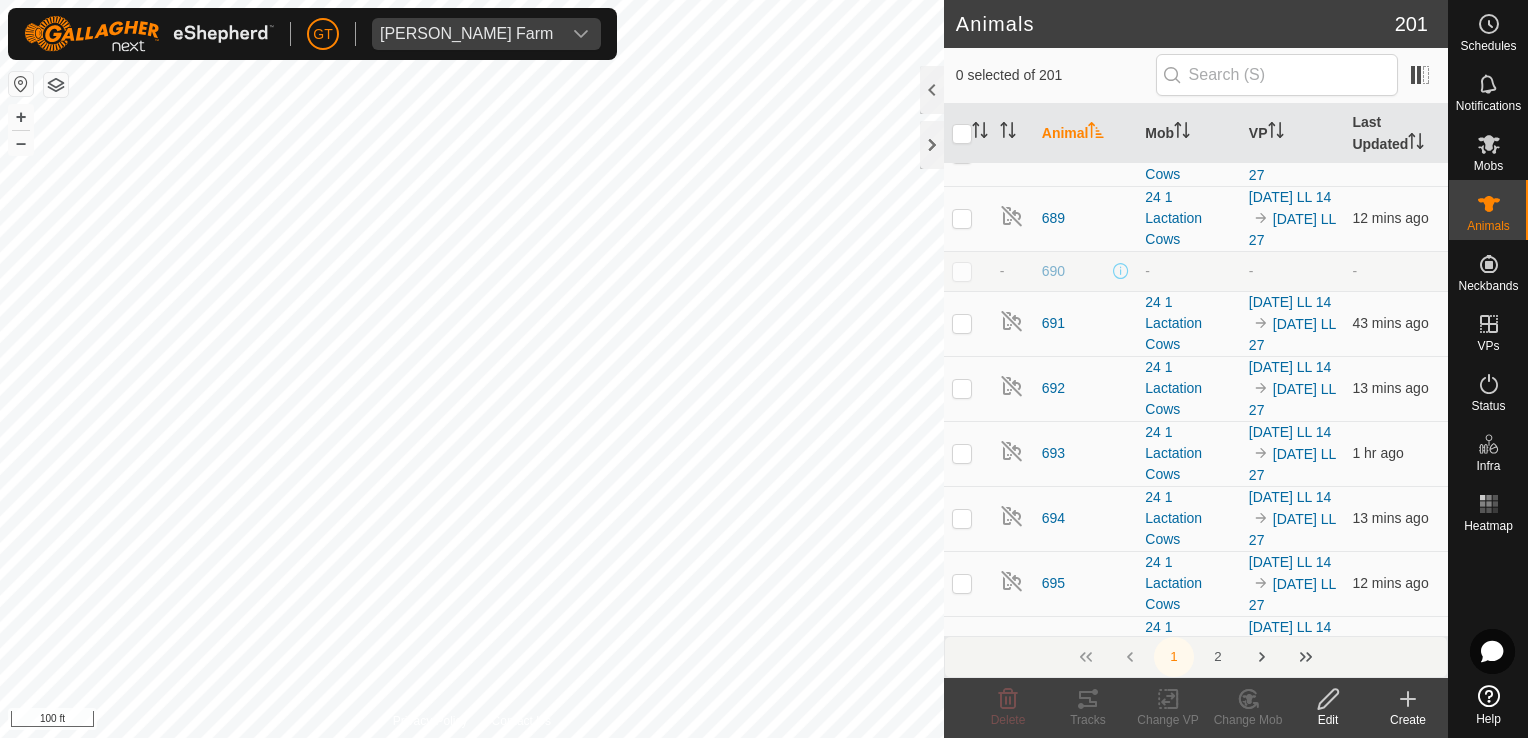 scroll, scrollTop: 10100, scrollLeft: 0, axis: vertical 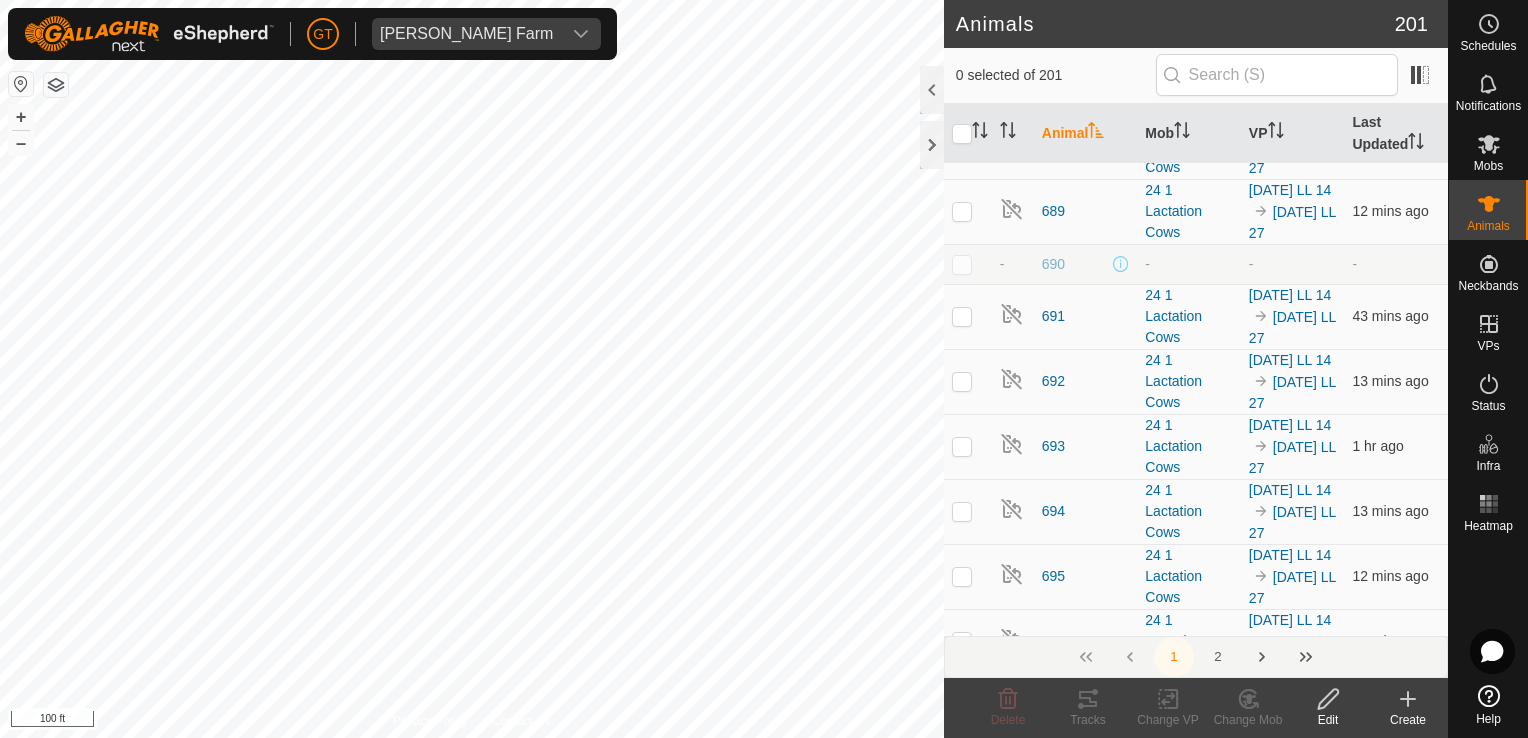 click at bounding box center (962, -739) 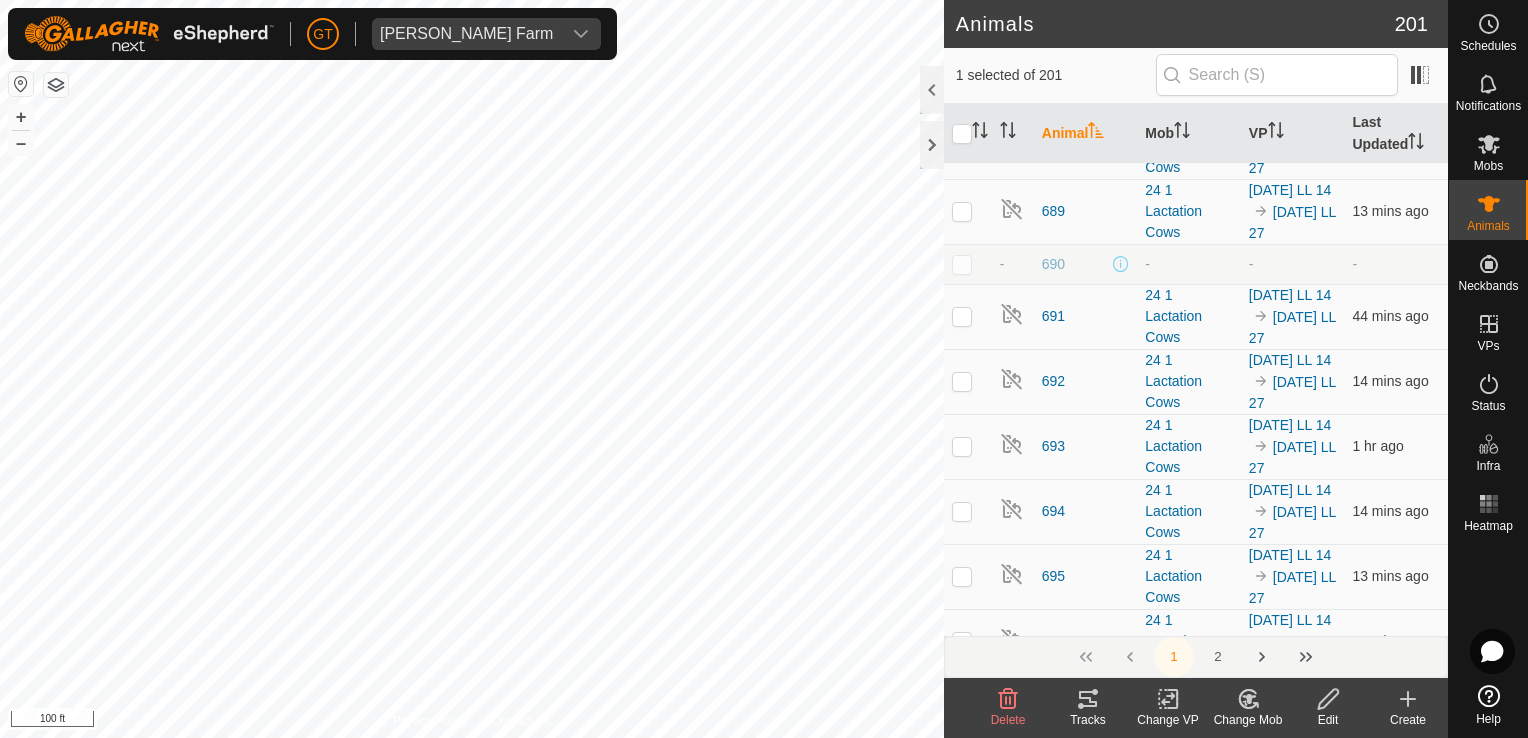 drag, startPoint x: 1125, startPoint y: 406, endPoint x: 998, endPoint y: 458, distance: 137.23338 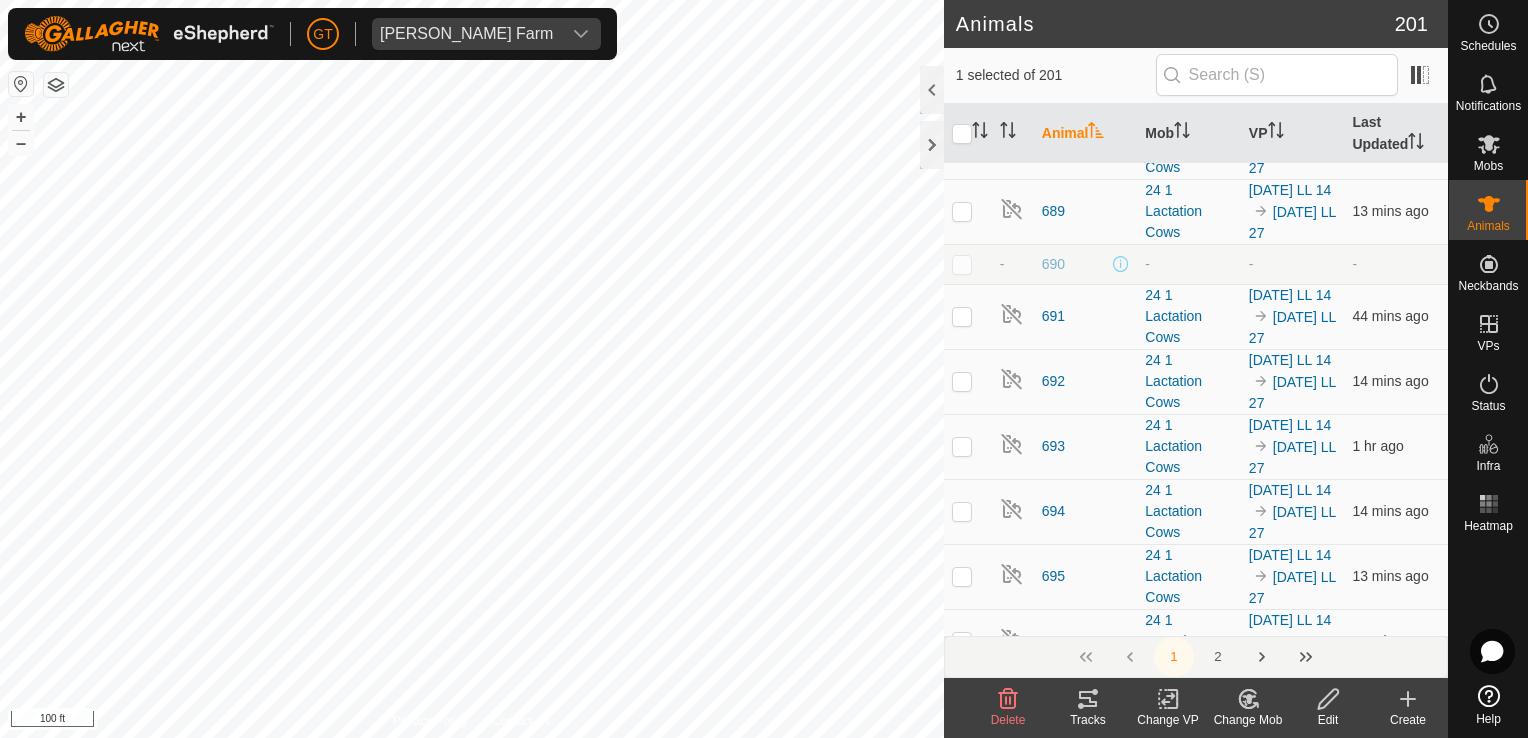 click on "0438   24 2 plus Lactation Cows  [DATE]    DH LL 25  14 mins ago  14   25 Bred Heifers  [DATE]  GT 9  13 mins ago  2   Bulls 2024  -  13 mins ago  24442   25 Bred Heifers  [DATE]  GT 9  11 mins ago  24445   25 Bred Heifers  [DATE]  GT 9  9 mins ago  24467   25 Bred Heifers  [DATE]  GT 9  9 mins ago  24513   25 Bred Heifers  [DATE]  GT 9  9 mins ago  24547   25 Bred Heifers  [DATE]  GT 9  9 mins ago  24564   25 Bred Heifers  [DATE]  GT 9  9 mins ago  24576   25 Bred Heifers  [DATE]  GT 9  9 mins ago  24577   25 Bred Heifers  [DATE]  GT 9  10 mins ago  24578   25 Bred Heifers  [DATE]  GT 9  10 mins ago  24592   25 Bred Heifers  [DATE]  GT 9  9 mins ago  24600   25 Bred Heifers  [DATE]  GT 9  9 mins ago  24616   25 Bred Heifers  [DATE]  GT 9  10 mins ago  24618   25 Bred Heifers  [DATE]  GT 9  11 mins ago  24619   25 Bred Heifers  [DATE]  GT 9  10 mins ago  24625   25 Bred Heifers  [DATE]  GT 9  9 mins ago  24627   25 Bred Heifers   9 mins ago" at bounding box center (1196, -4094) 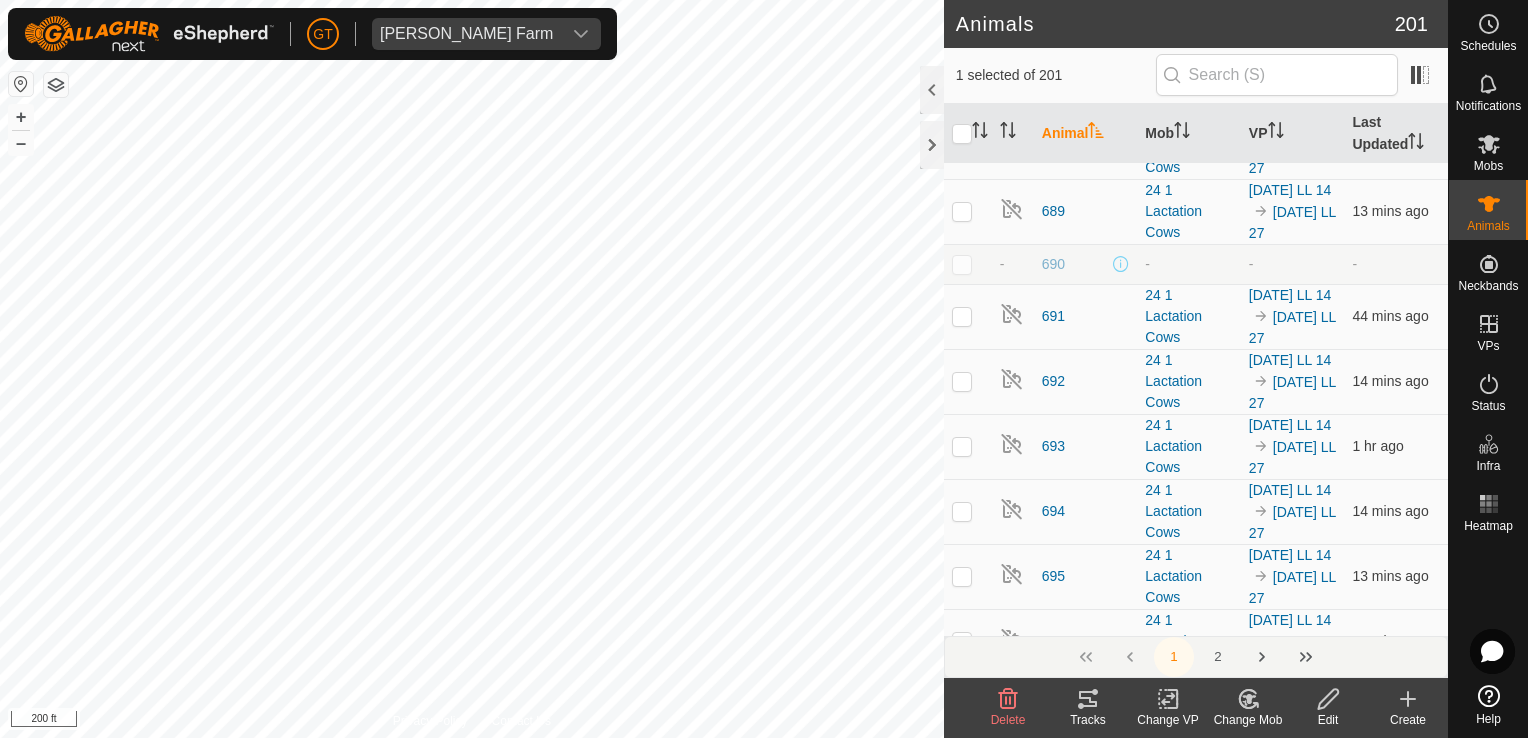 click at bounding box center [962, -739] 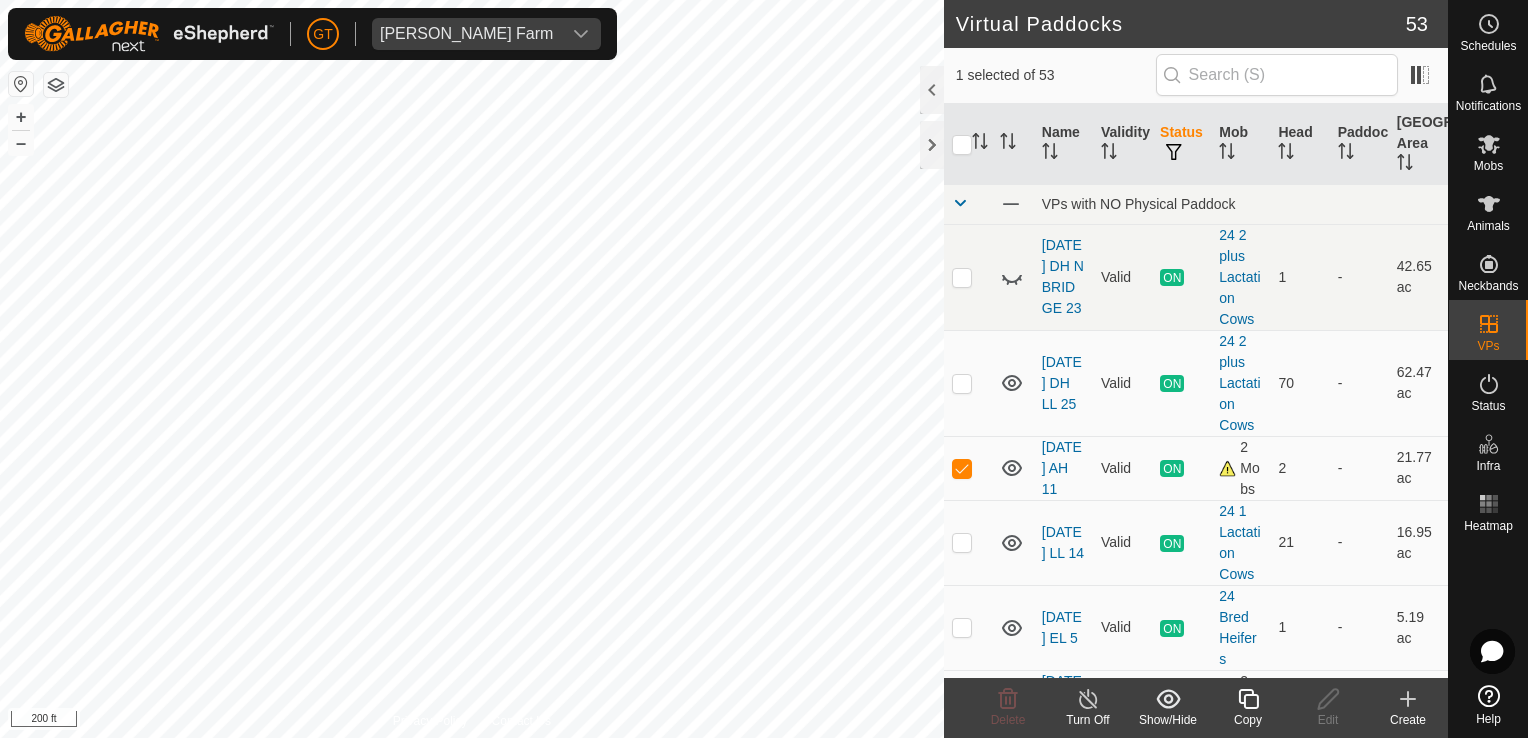checkbox on "false" 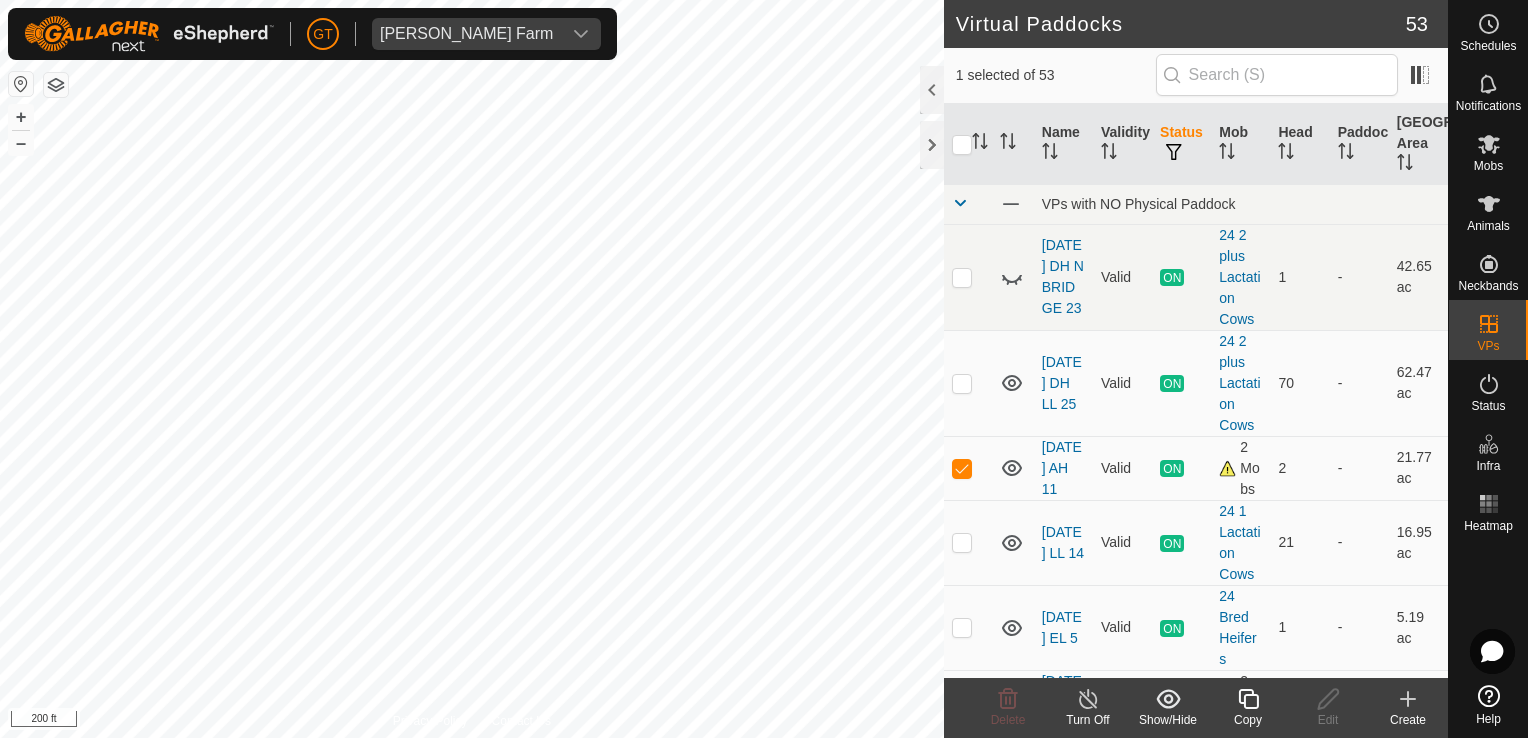 checkbox on "true" 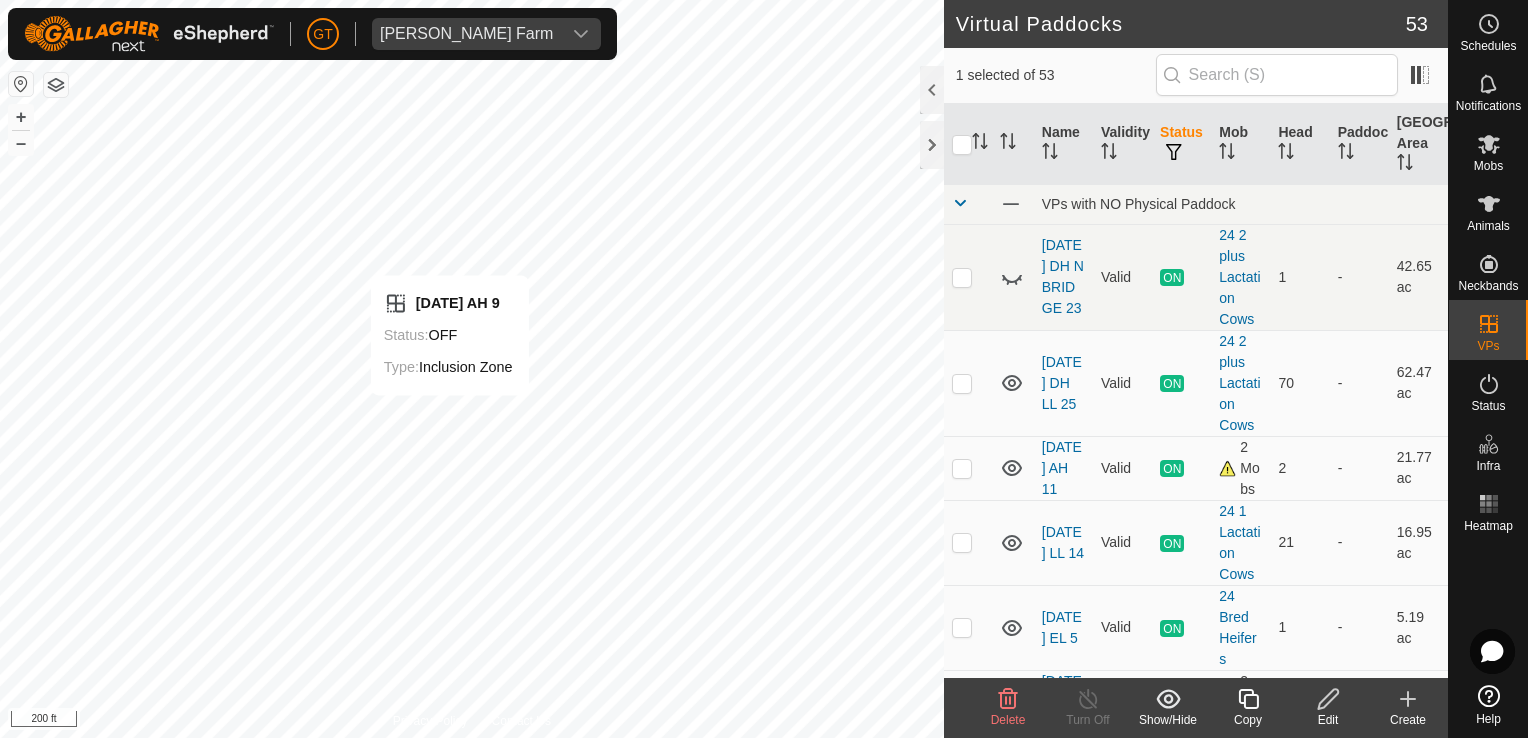 checkbox on "true" 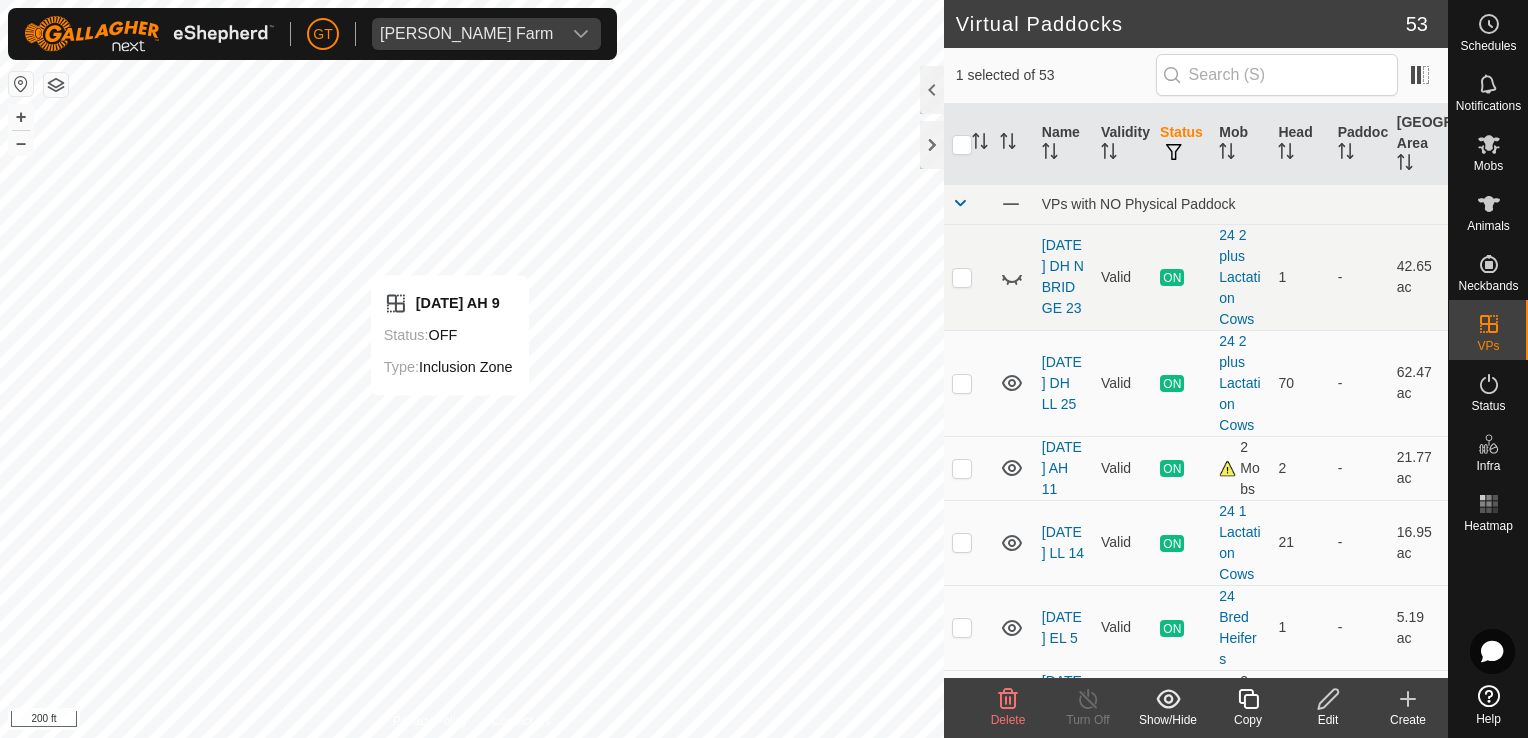 checkbox on "false" 